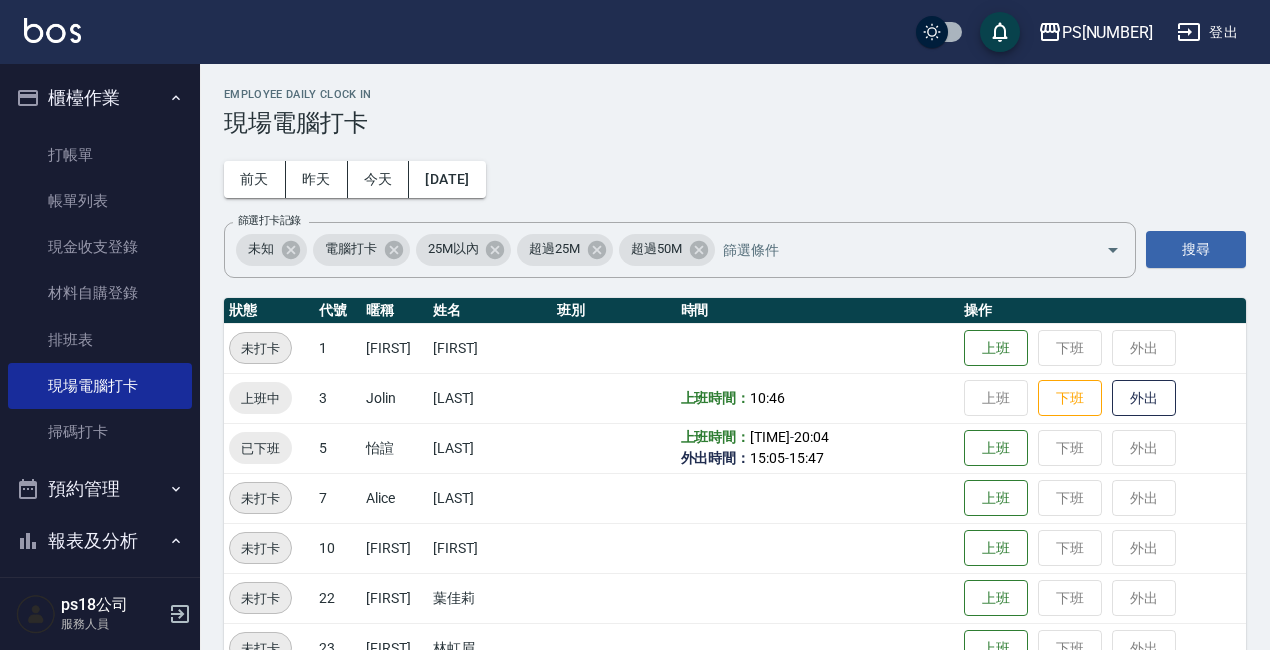 scroll, scrollTop: 0, scrollLeft: 0, axis: both 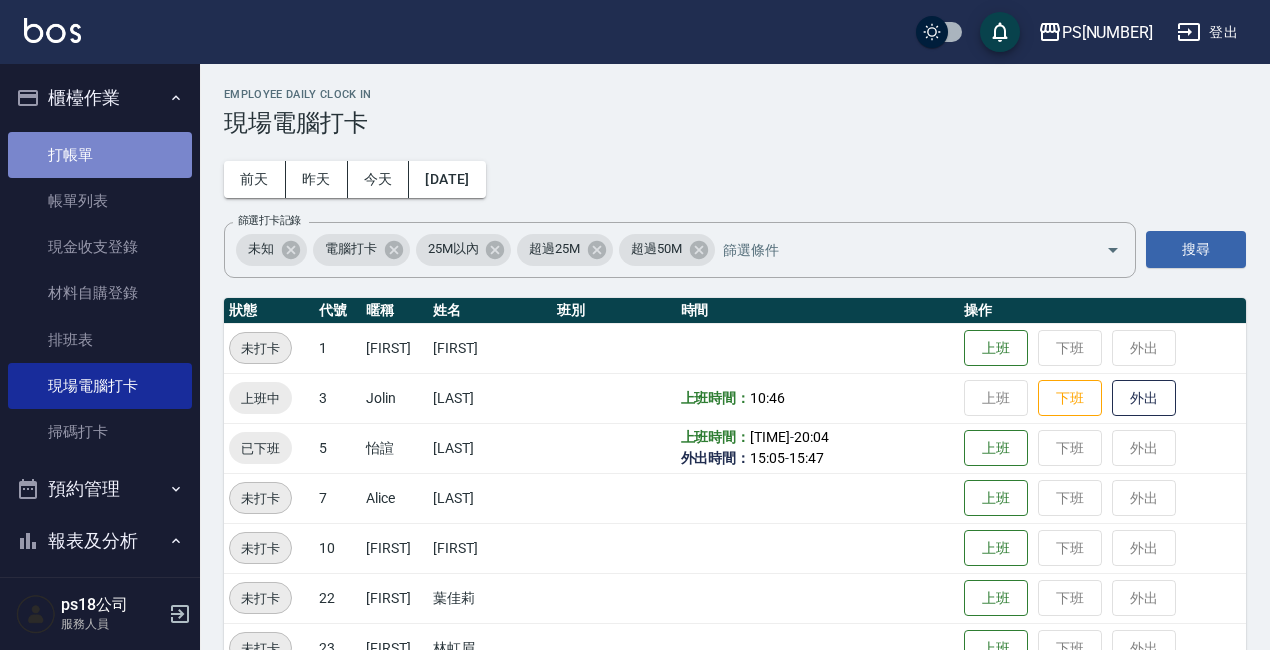 click on "打帳單" at bounding box center (100, 155) 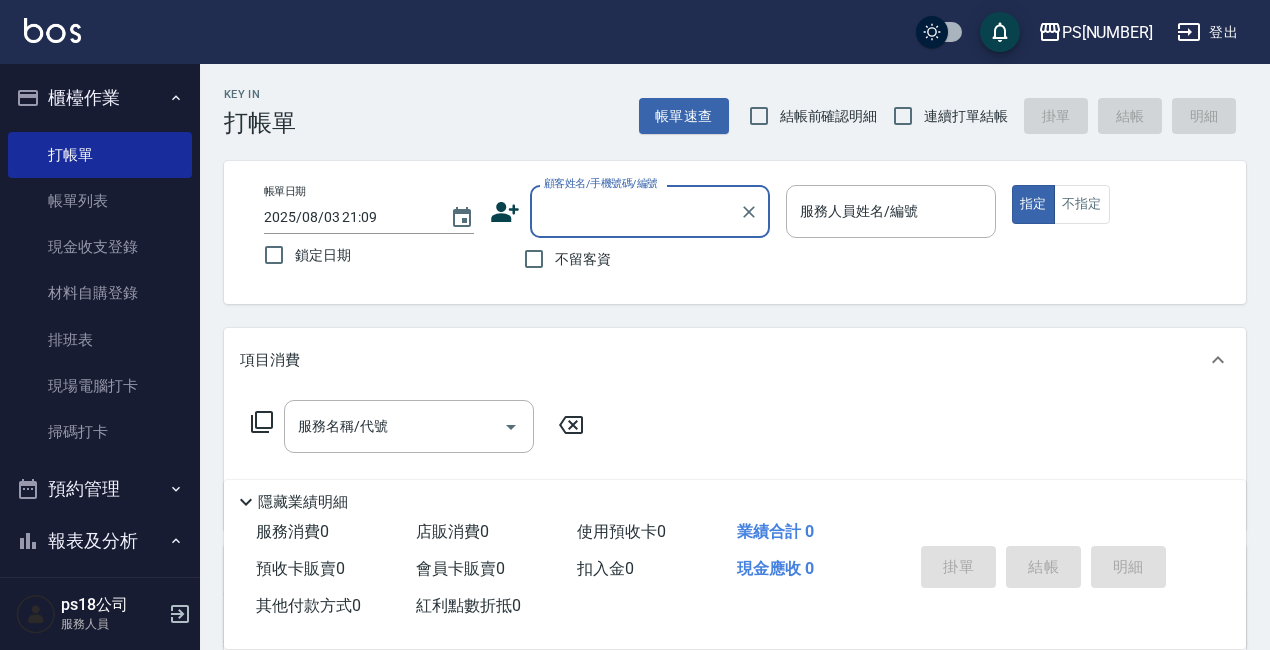 click on "不留客資" at bounding box center (583, 259) 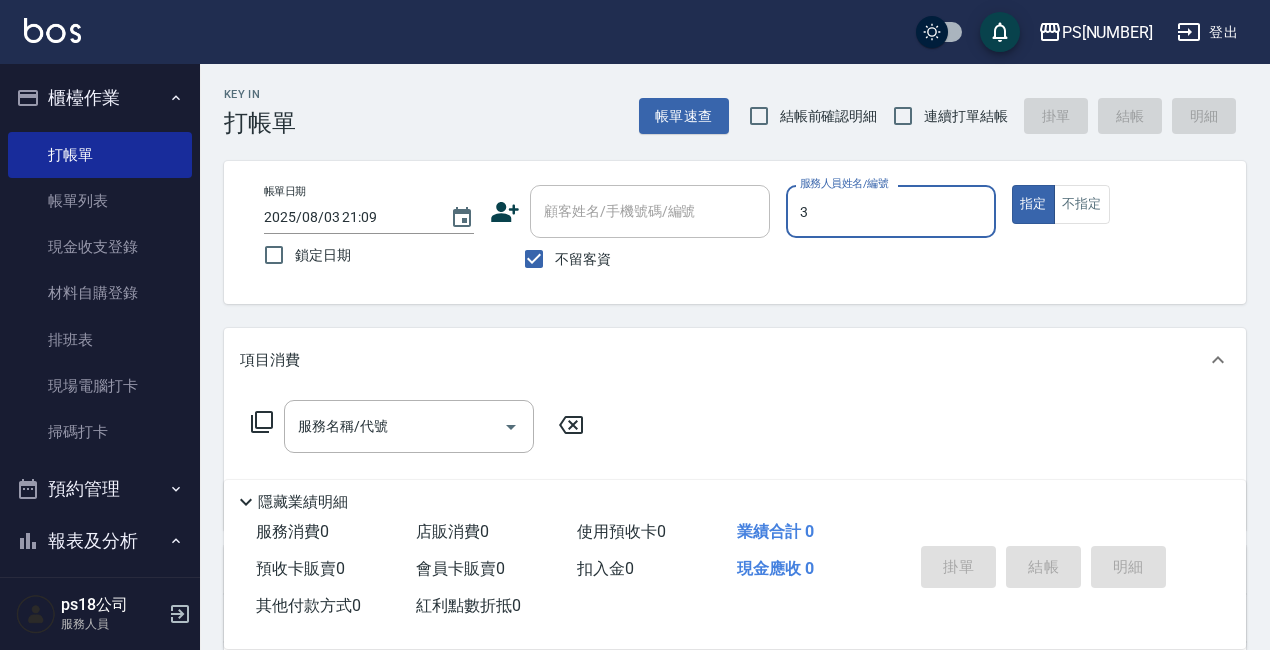 type on "Jolin-3" 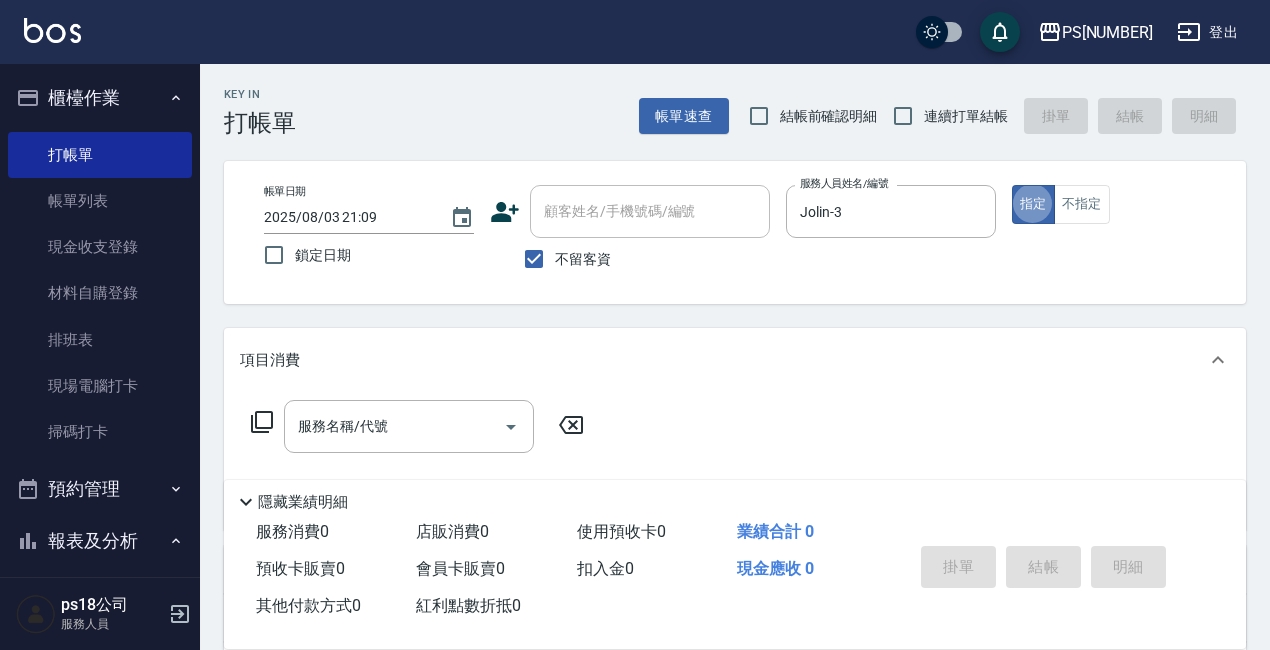 type on "true" 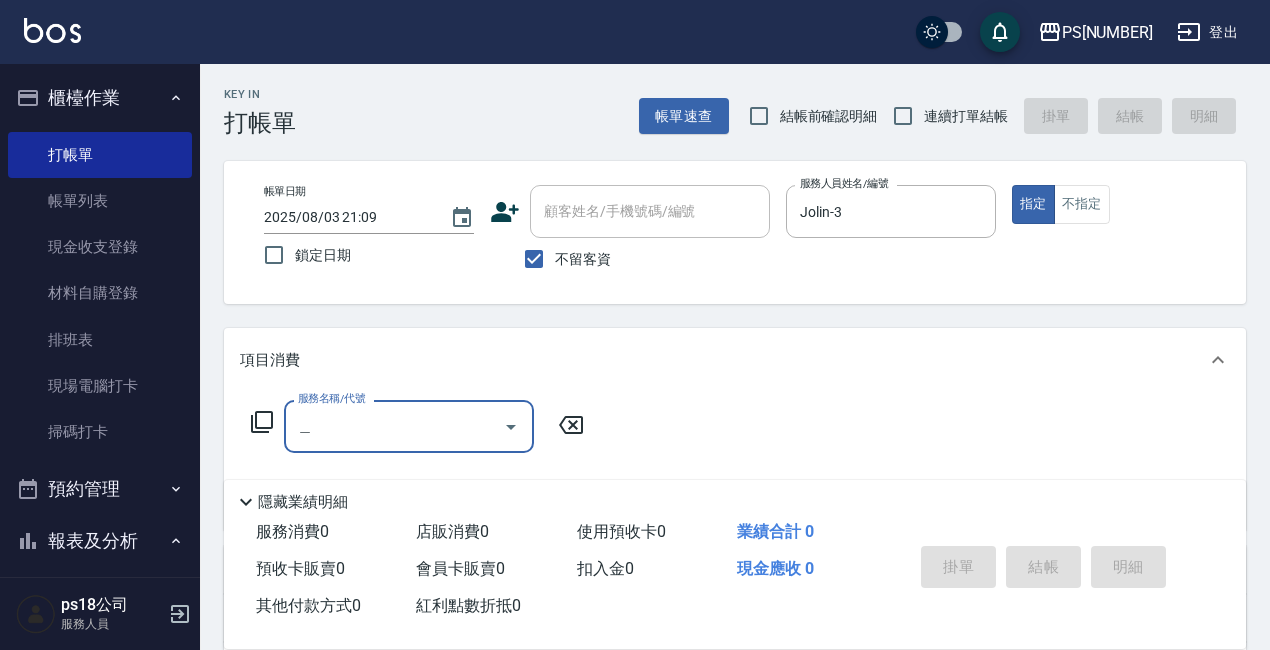 type on "'" 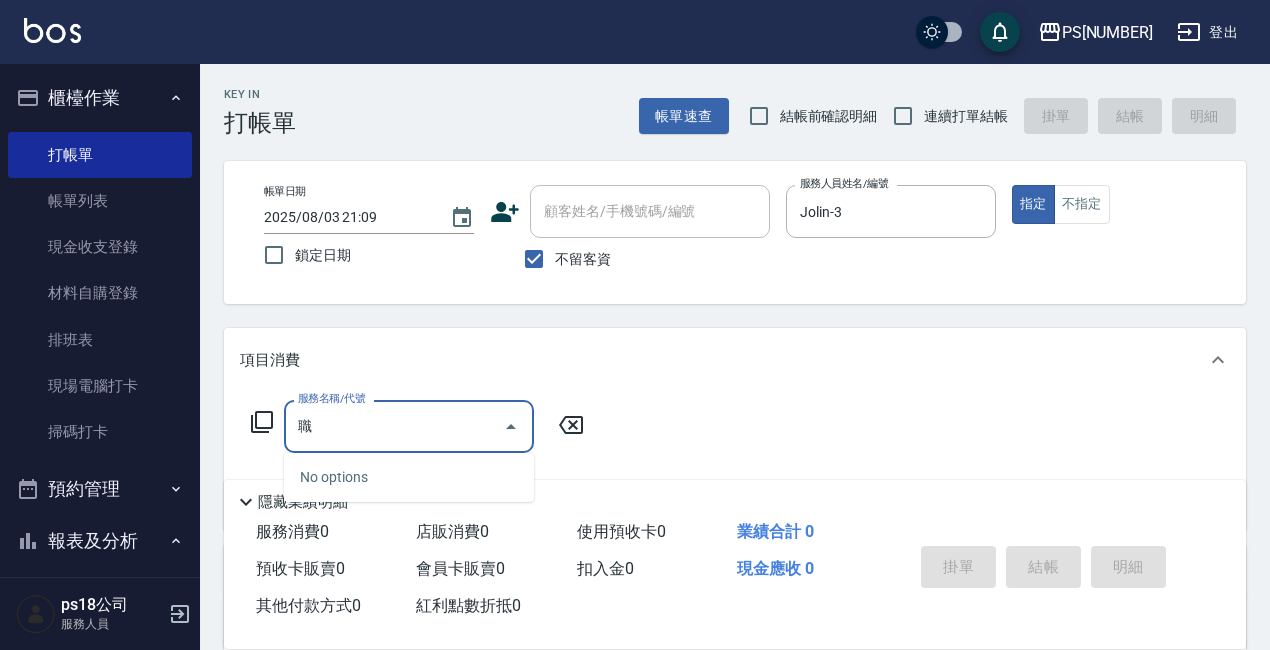 type on "職" 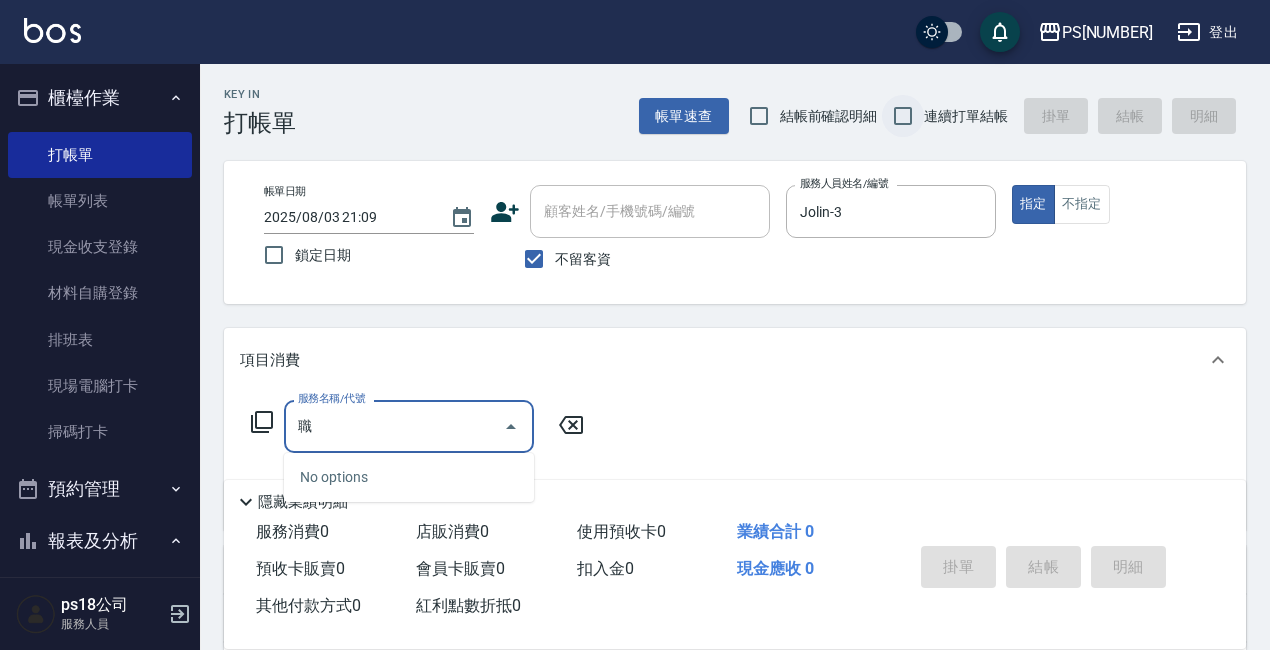 type 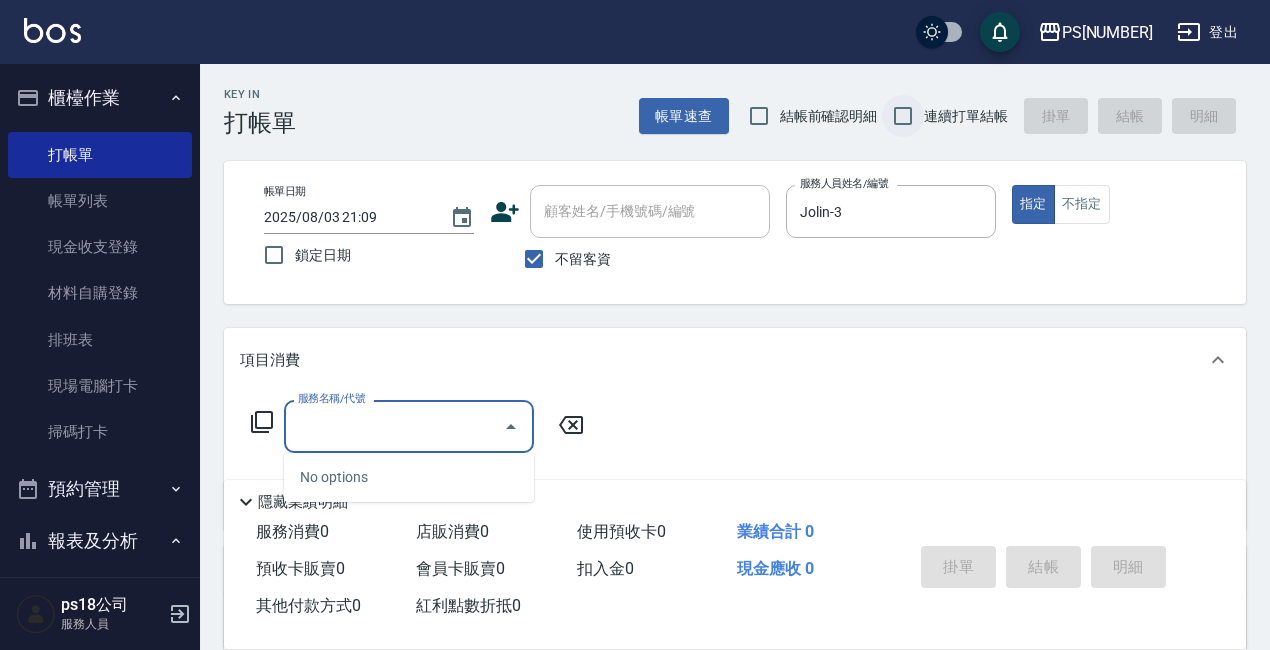 drag, startPoint x: 1279, startPoint y: 15, endPoint x: 898, endPoint y: 111, distance: 392.9084 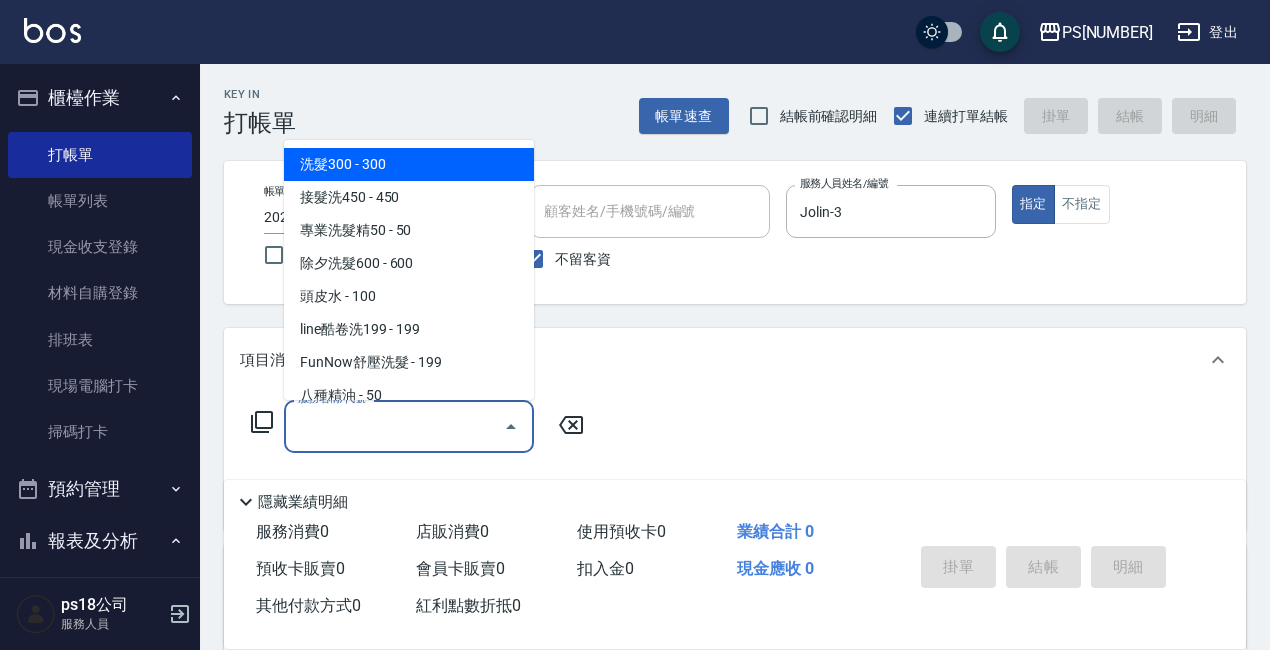 click on "服務名稱/代號" at bounding box center [394, 426] 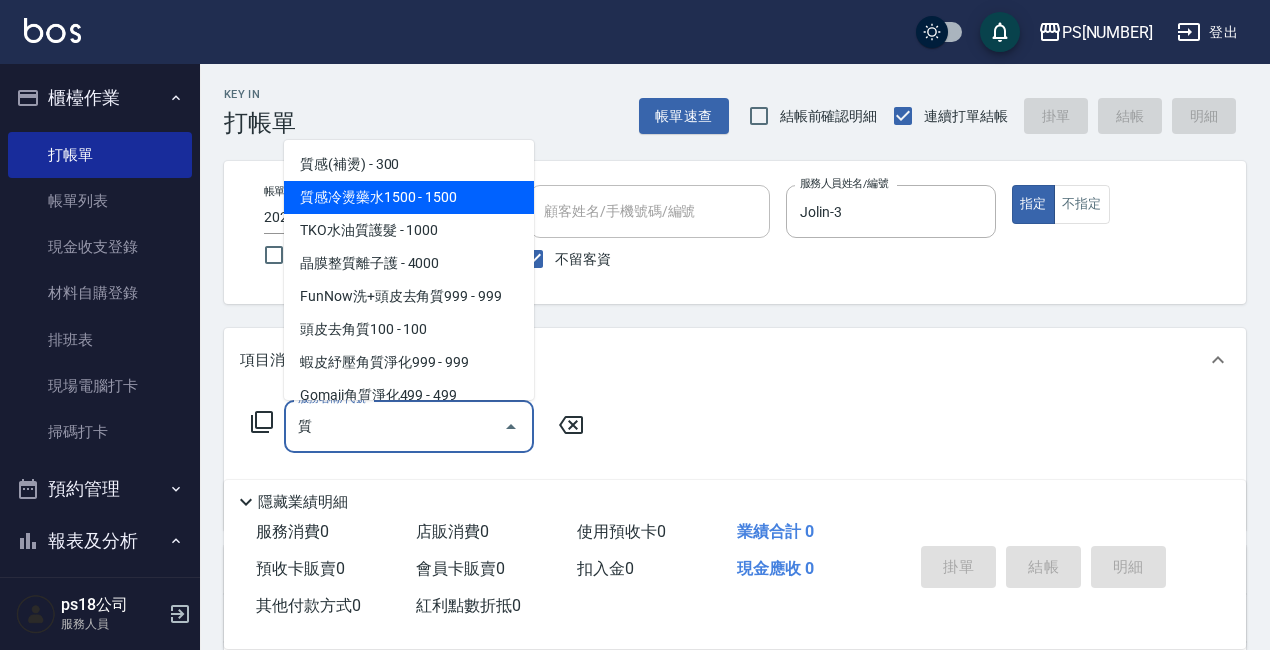 drag, startPoint x: 469, startPoint y: 194, endPoint x: 589, endPoint y: 206, distance: 120.59851 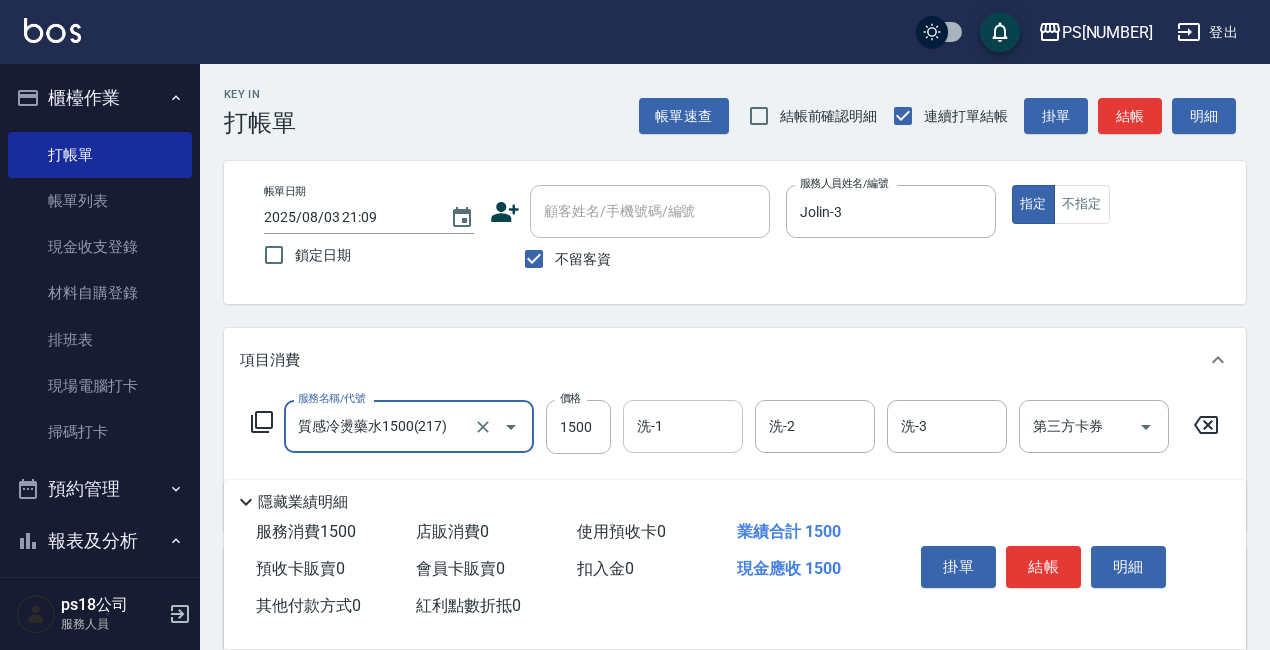 type on "質感冷燙藥水1500(217)" 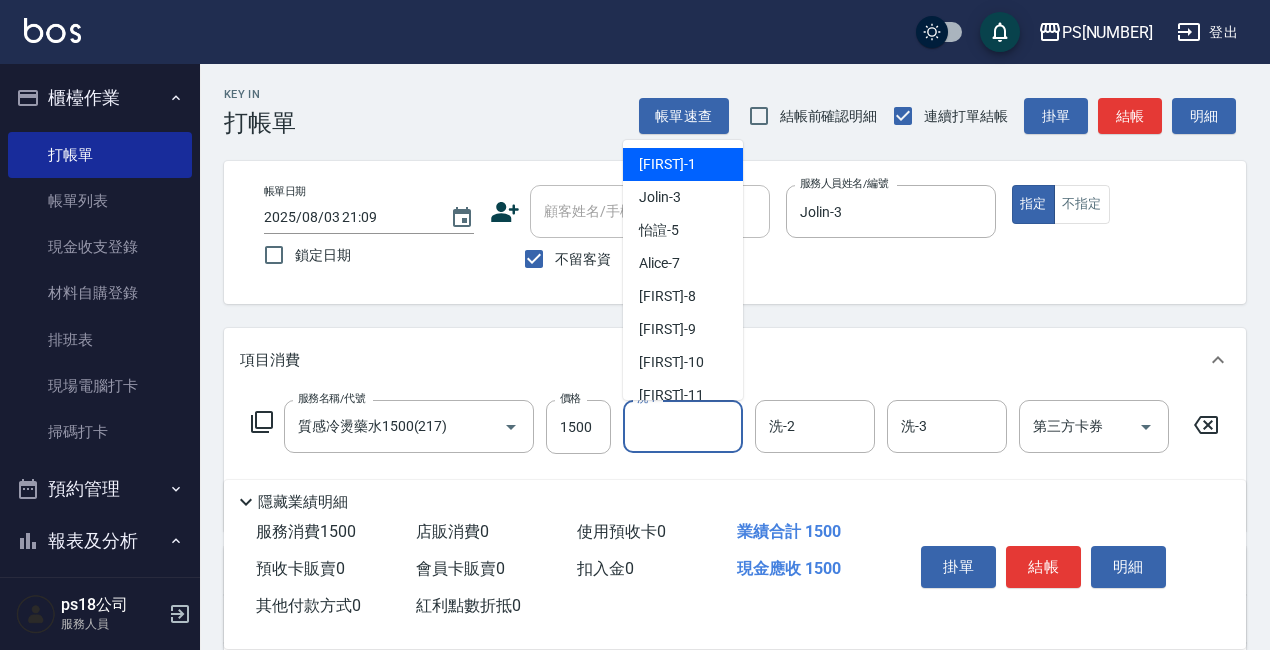 click on "洗-1" at bounding box center (683, 426) 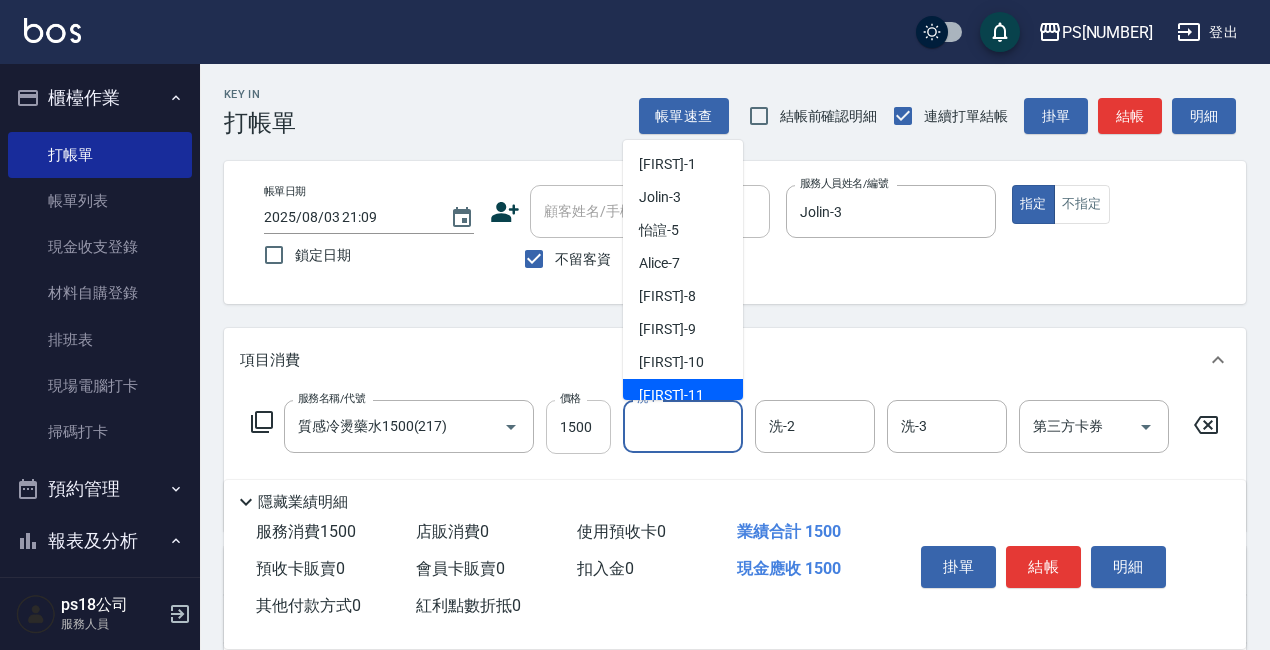 click on "1500" at bounding box center (578, 427) 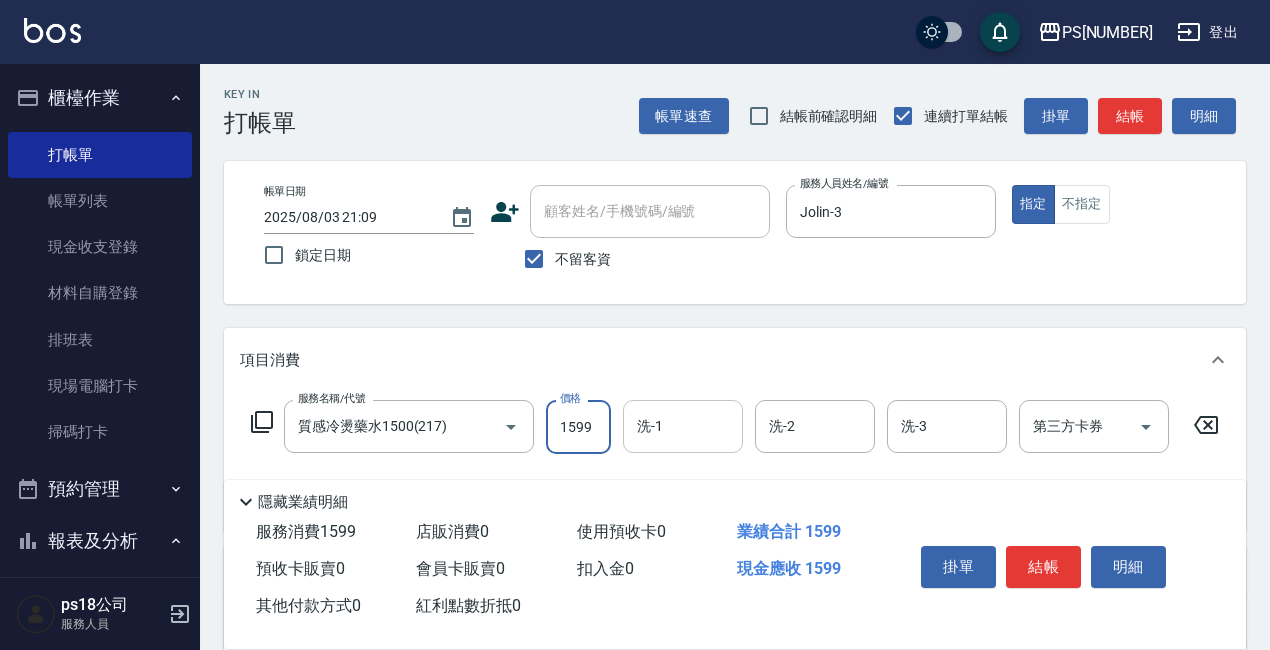 type on "1599" 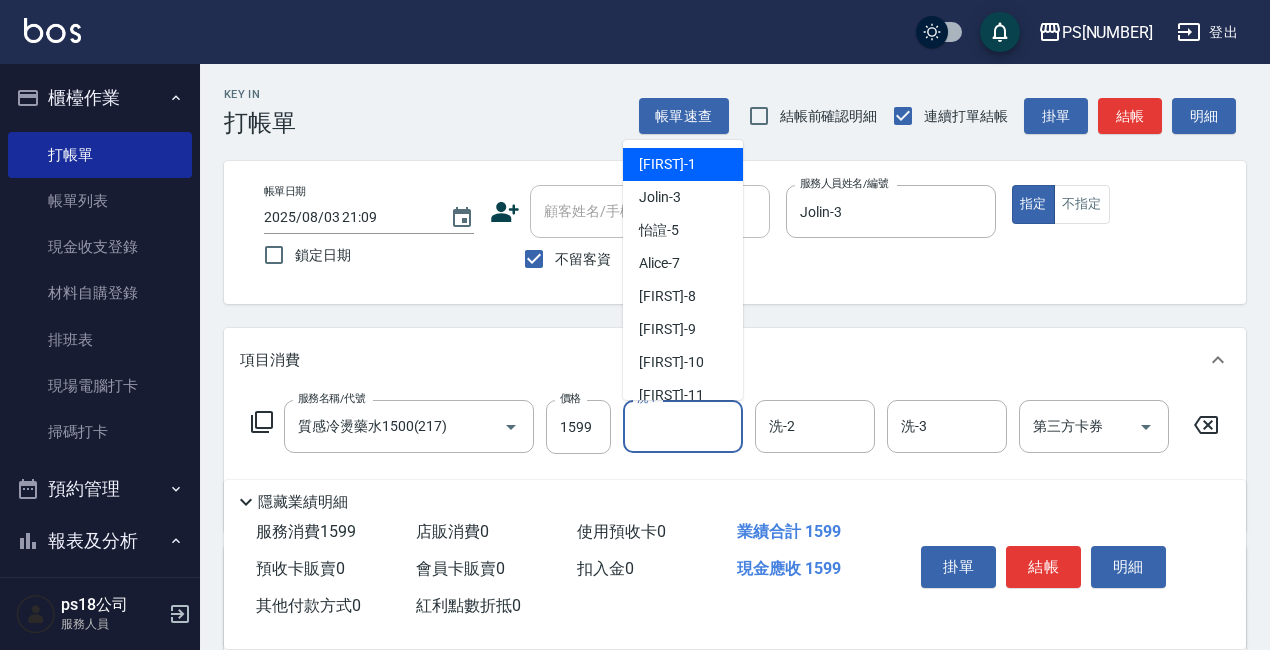click on "洗-[NUMBER] 洗-[NUMBER]" at bounding box center (683, 426) 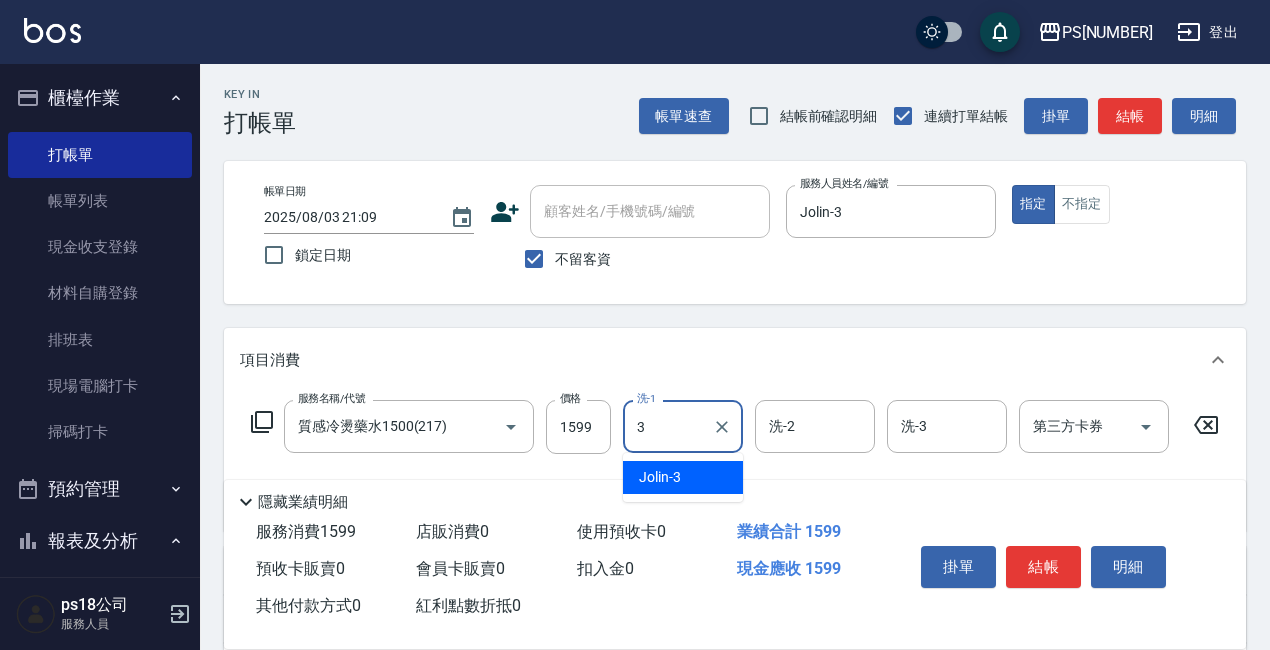 type on "Jolin-3" 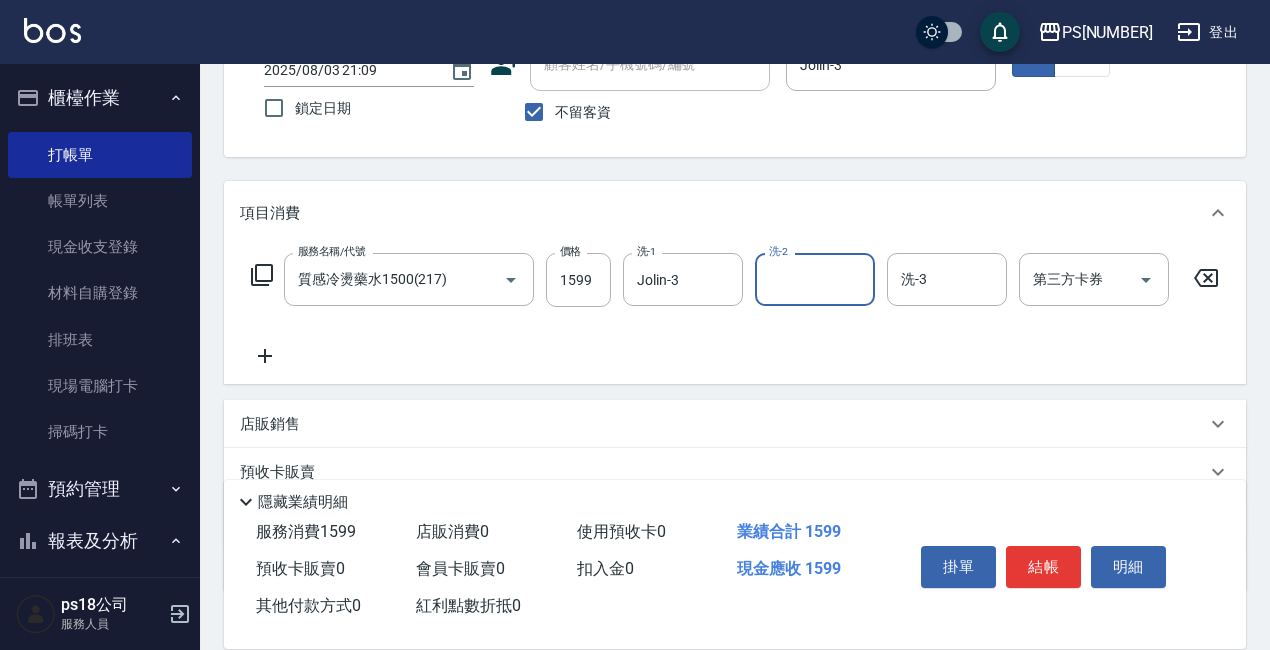 scroll, scrollTop: 0, scrollLeft: 0, axis: both 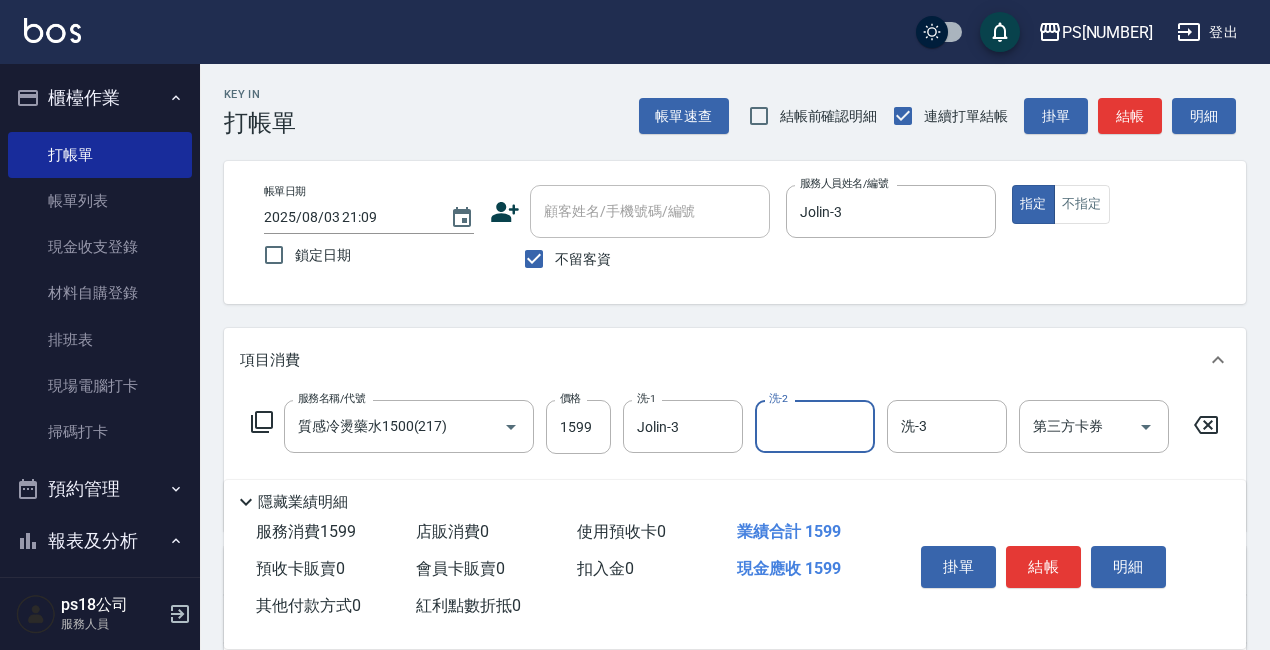 click on "結帳" at bounding box center (1043, 567) 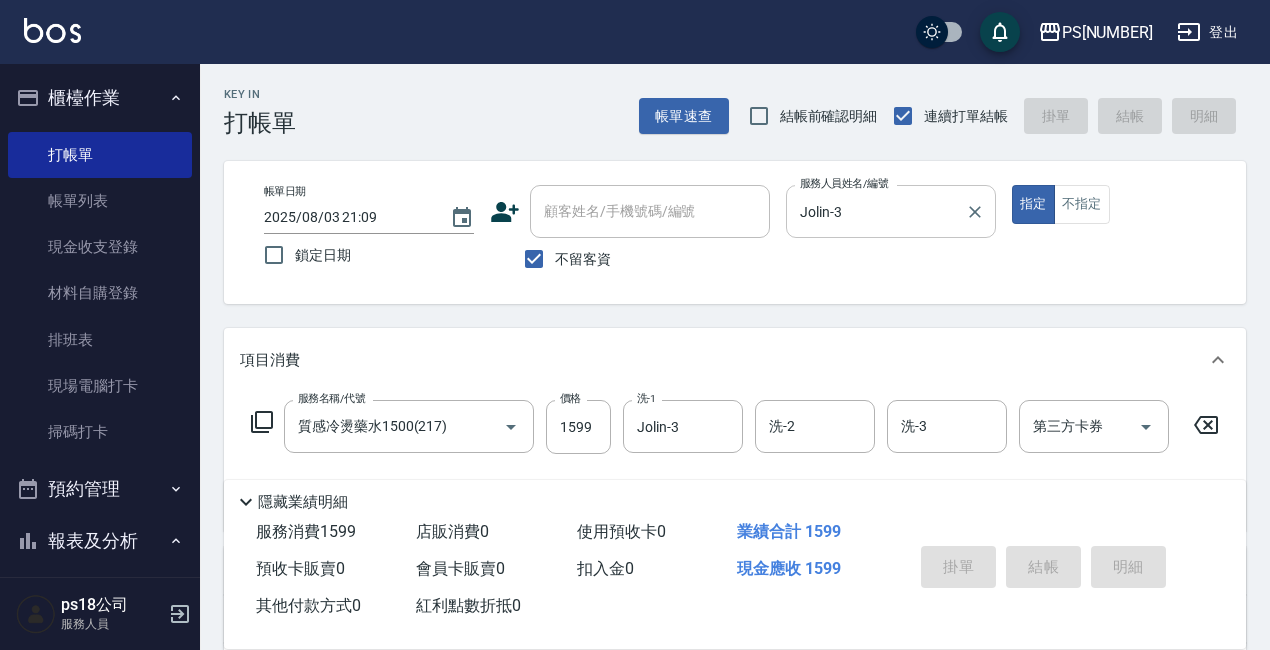 type on "[DATE] [TIME]" 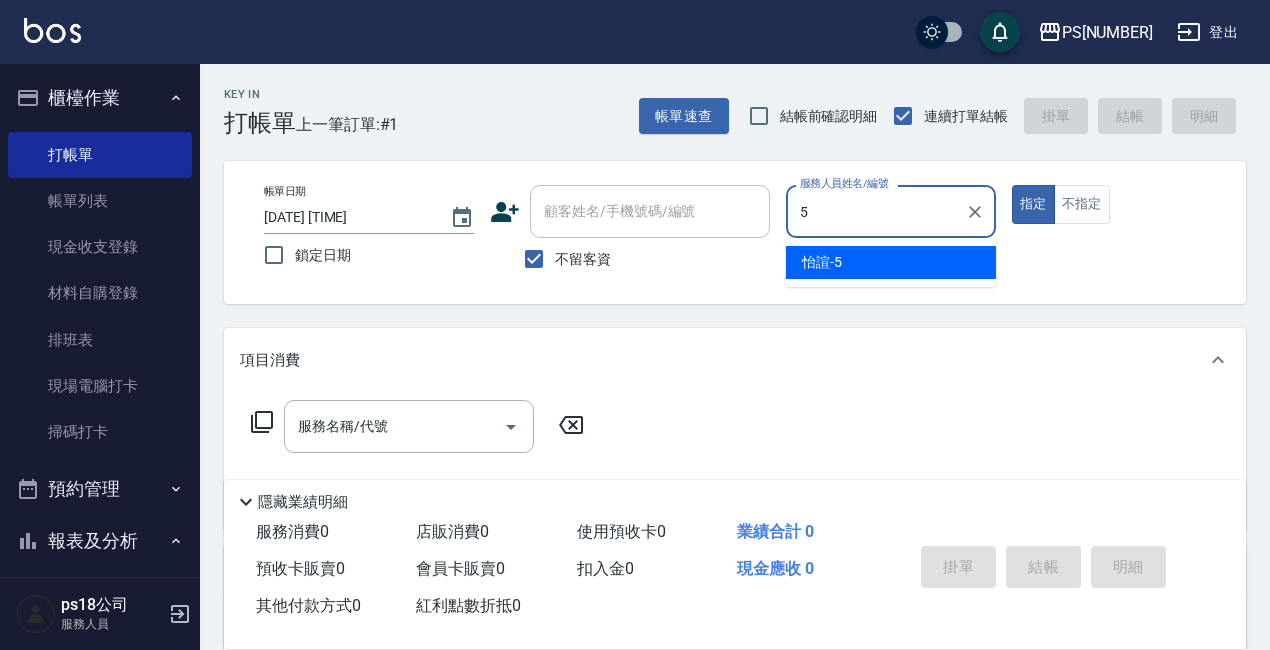 type on "[FIRST]-[NUMBER]" 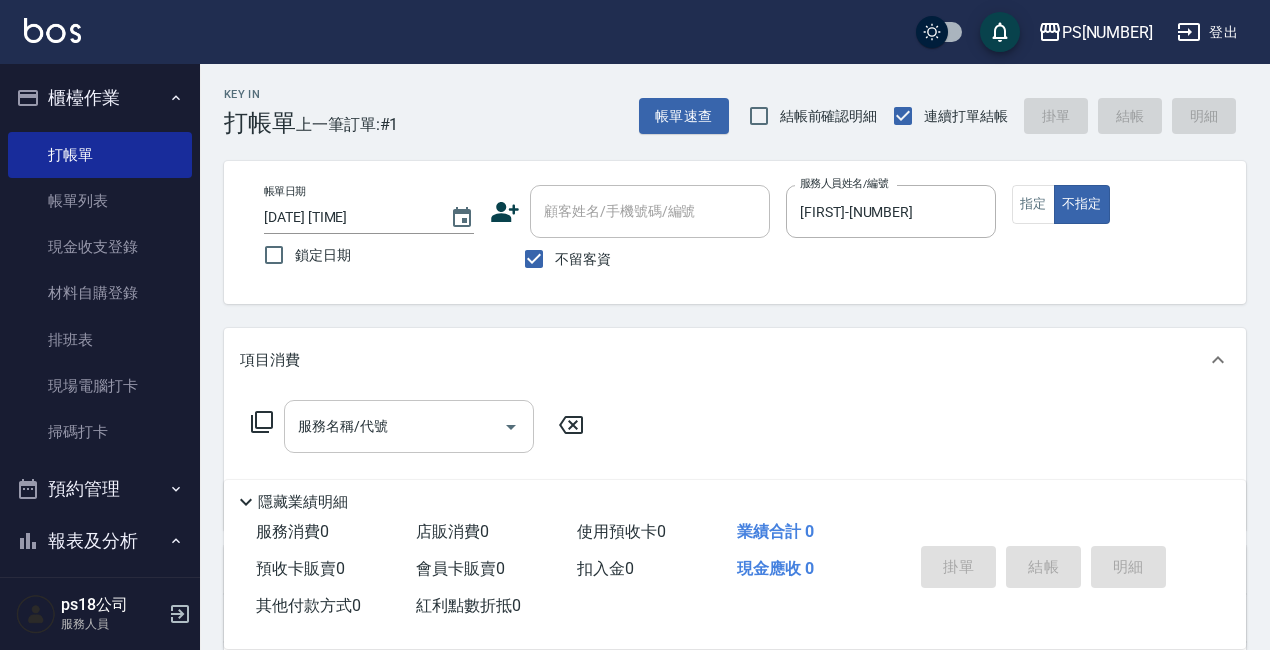 click on "服務名稱/代號" at bounding box center [394, 426] 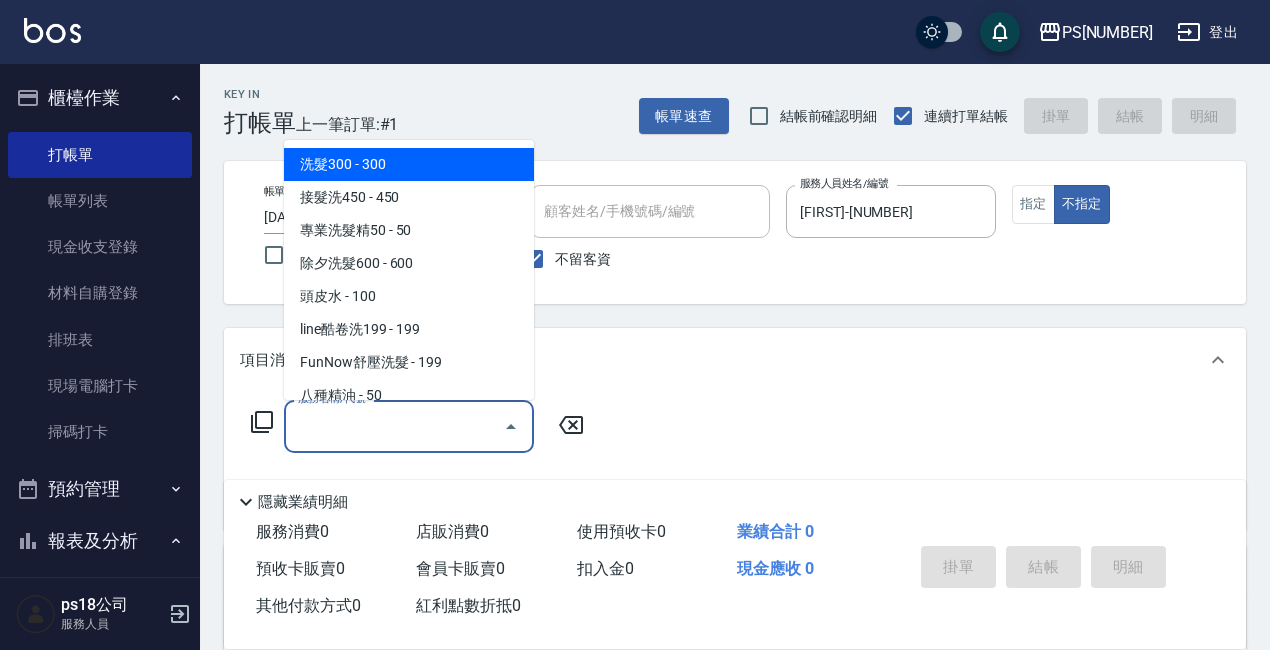 click on "洗髮300 - 300" at bounding box center [409, 164] 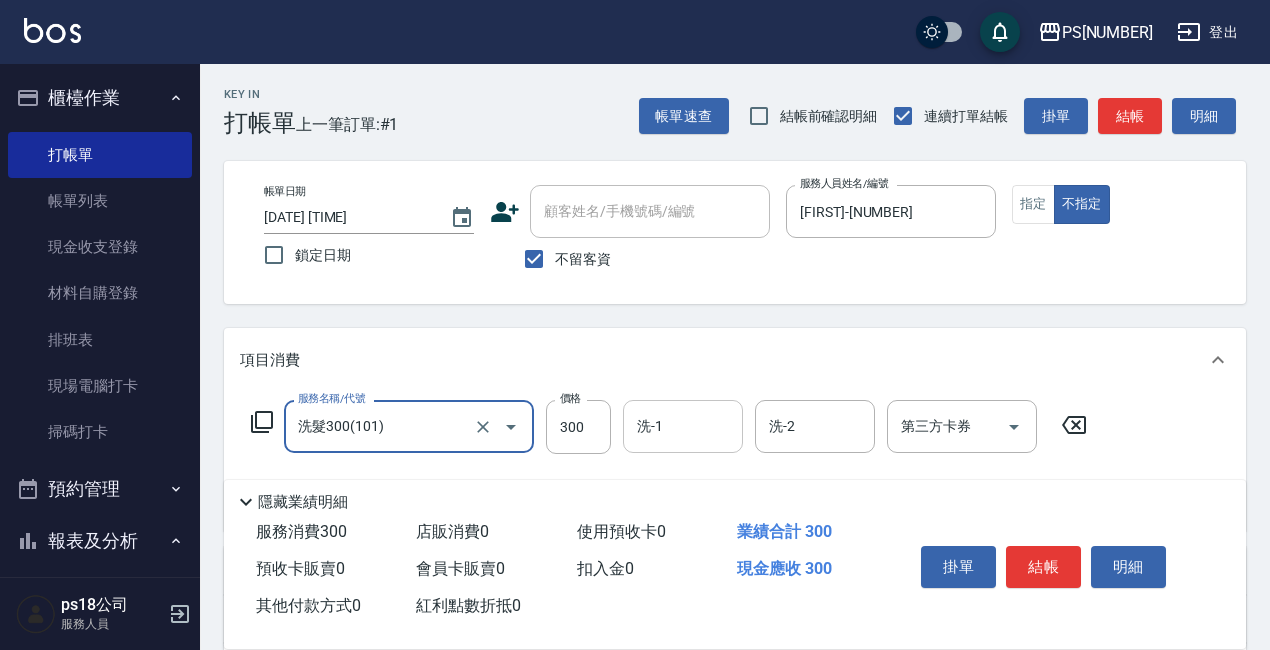 click on "洗-1" at bounding box center [683, 426] 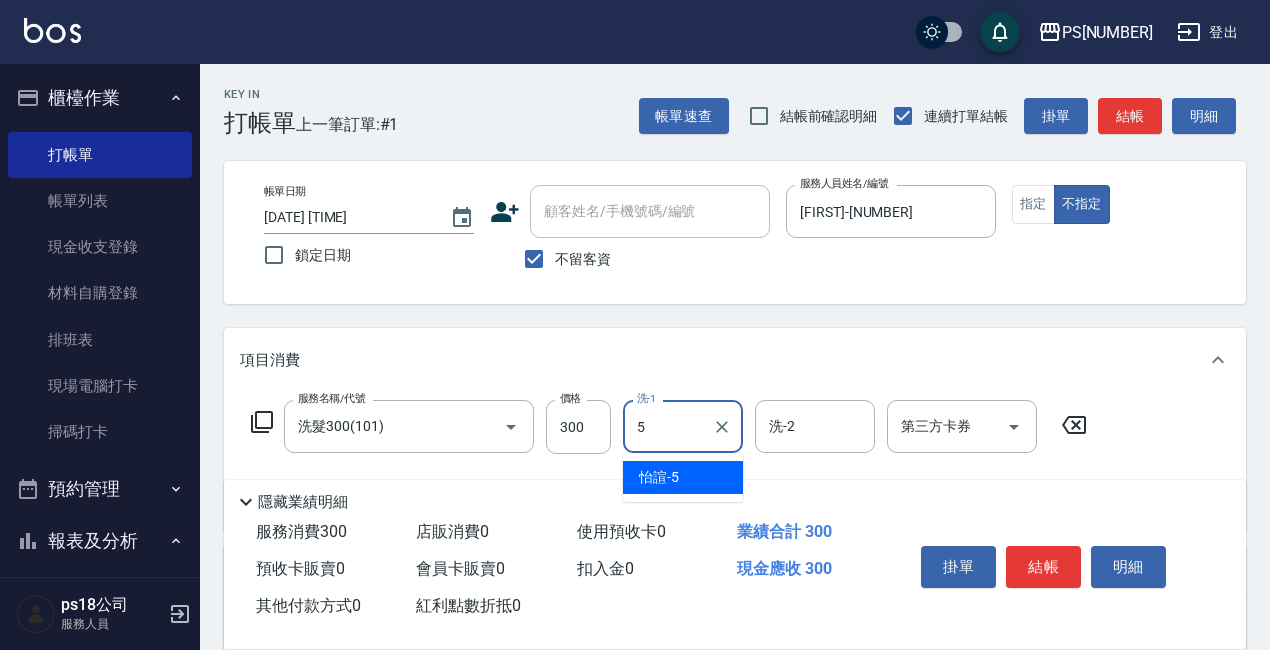 type on "[FIRST]-[NUMBER]" 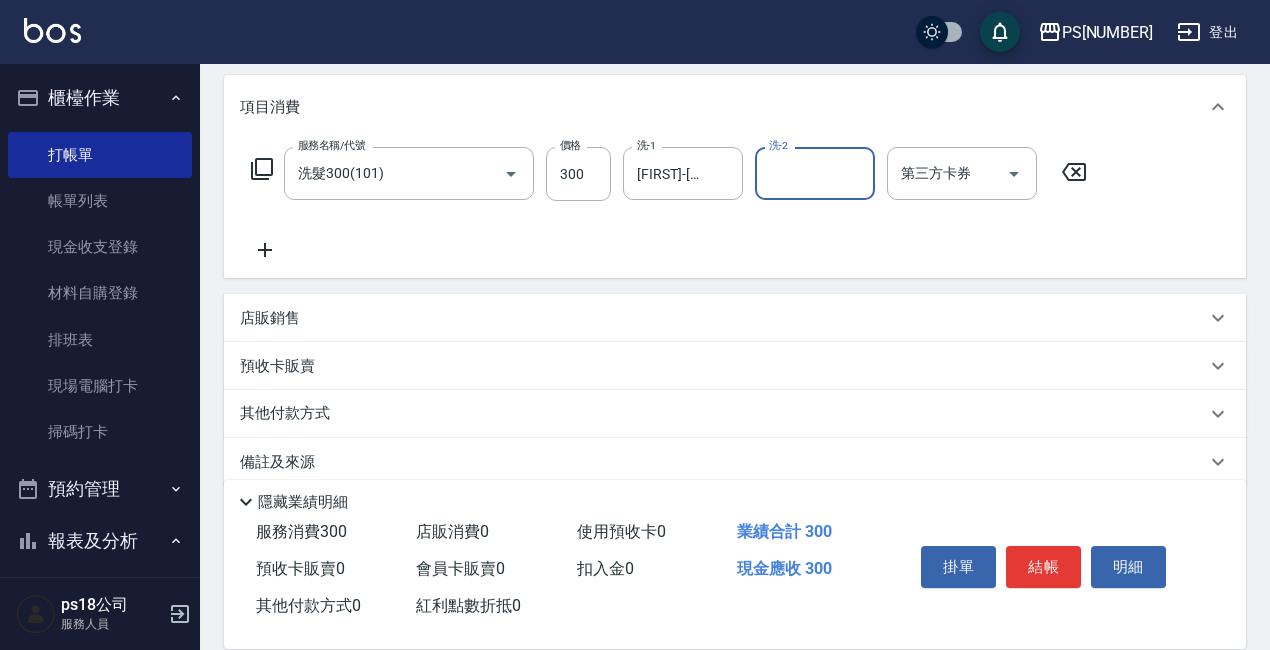 scroll, scrollTop: 281, scrollLeft: 0, axis: vertical 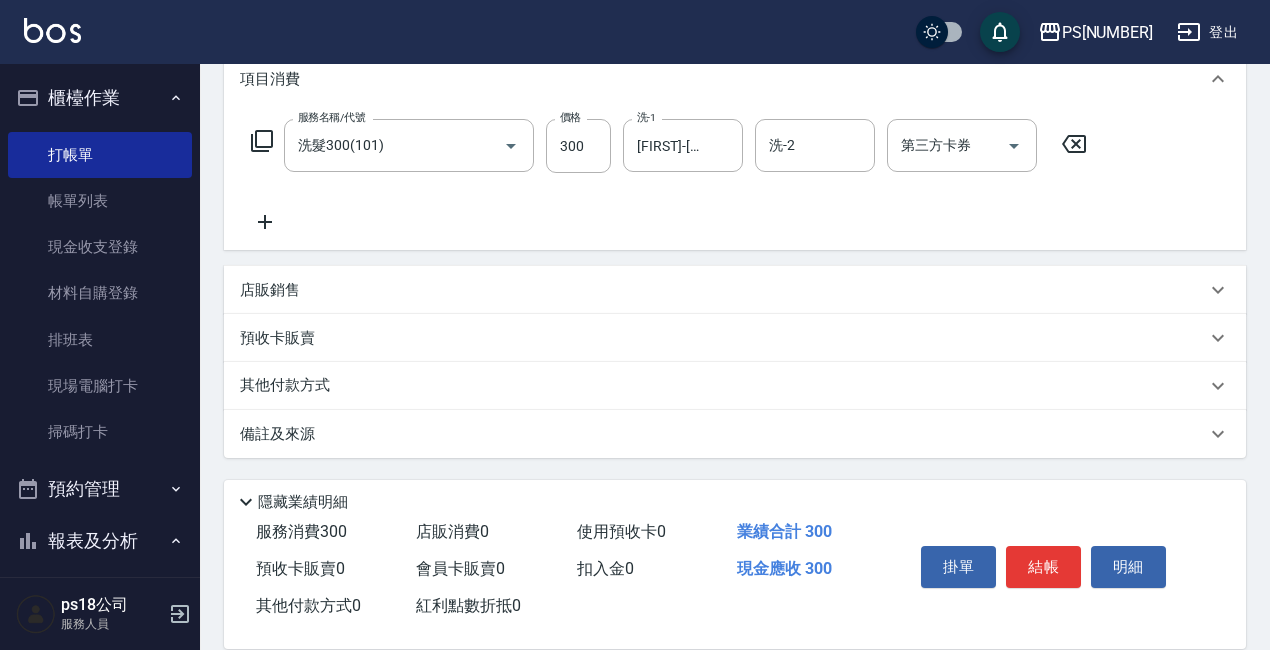 click on "其他付款方式" at bounding box center (290, 386) 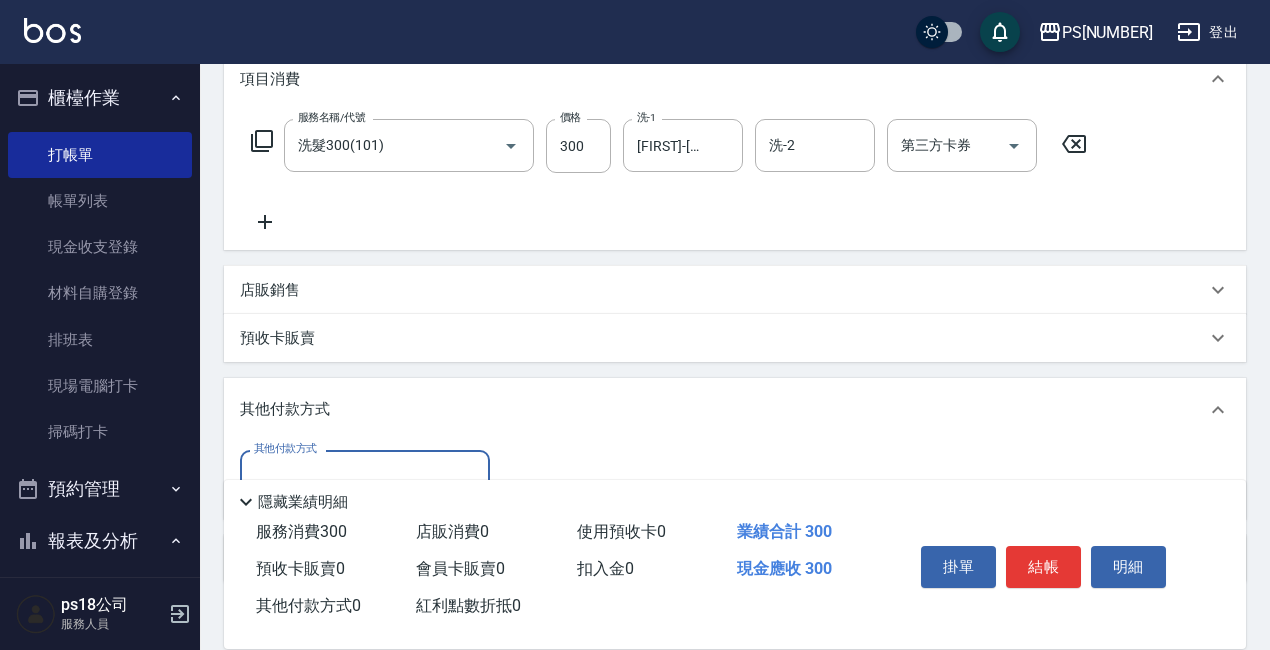 scroll, scrollTop: 0, scrollLeft: 0, axis: both 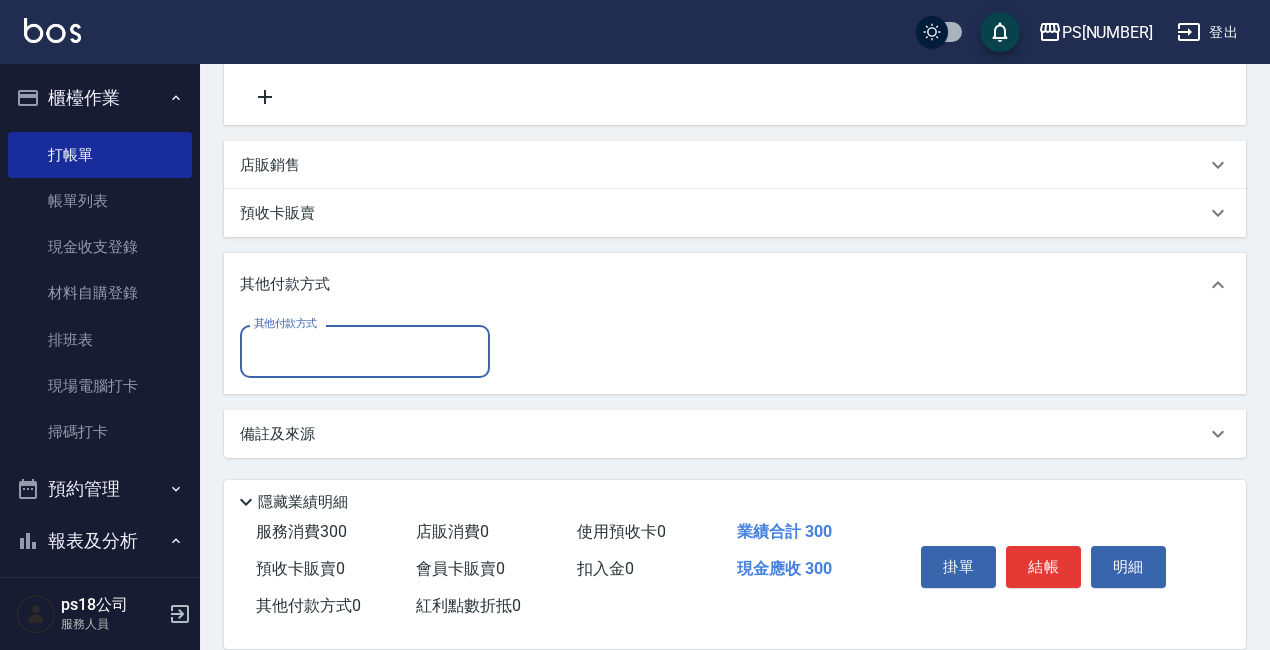 click on "其他付款方式" at bounding box center (365, 351) 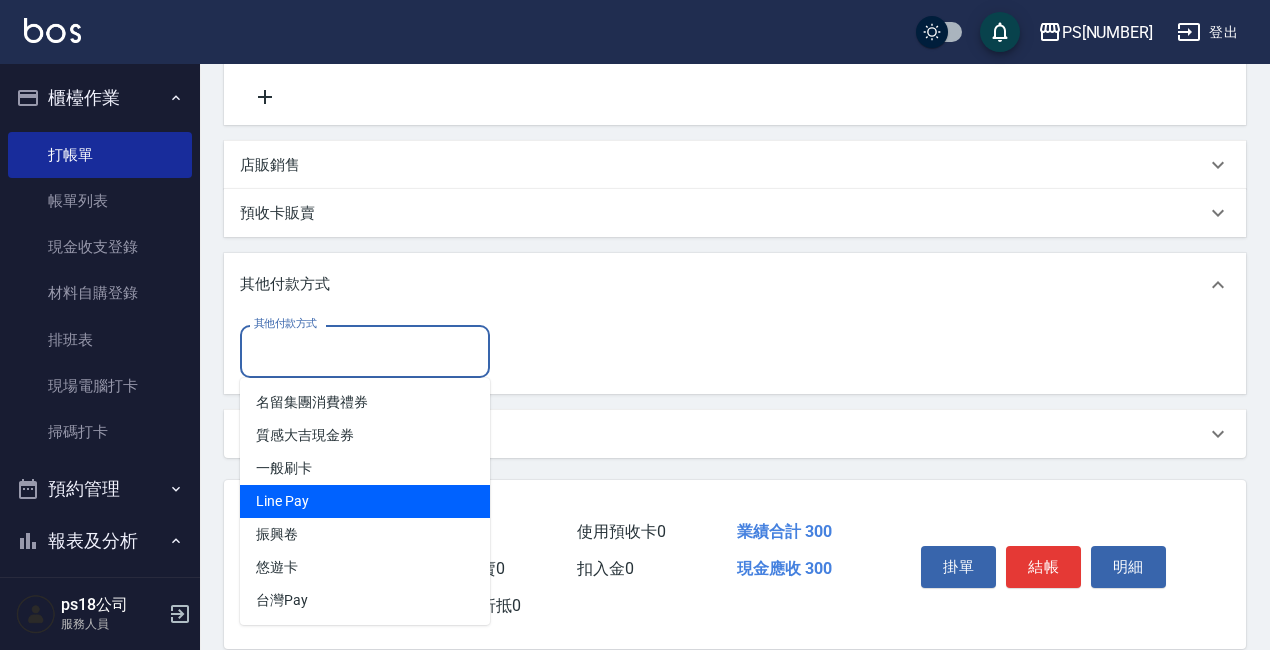 click on "Line Pay" at bounding box center (365, 501) 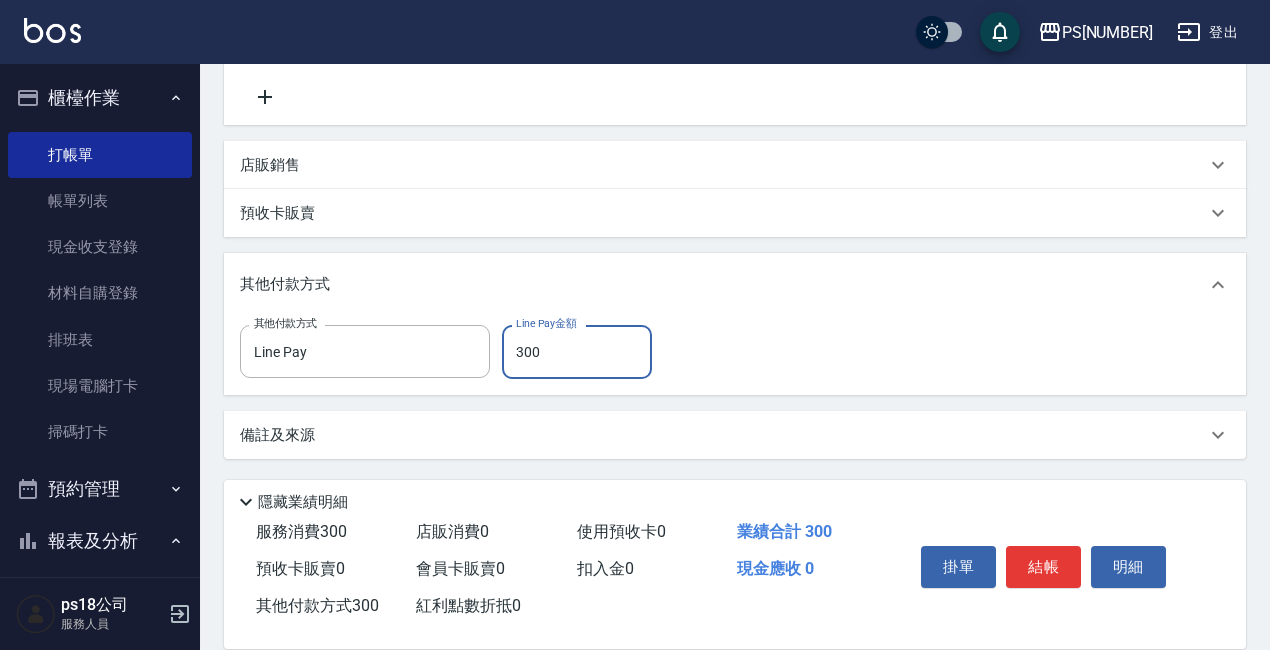 type on "300" 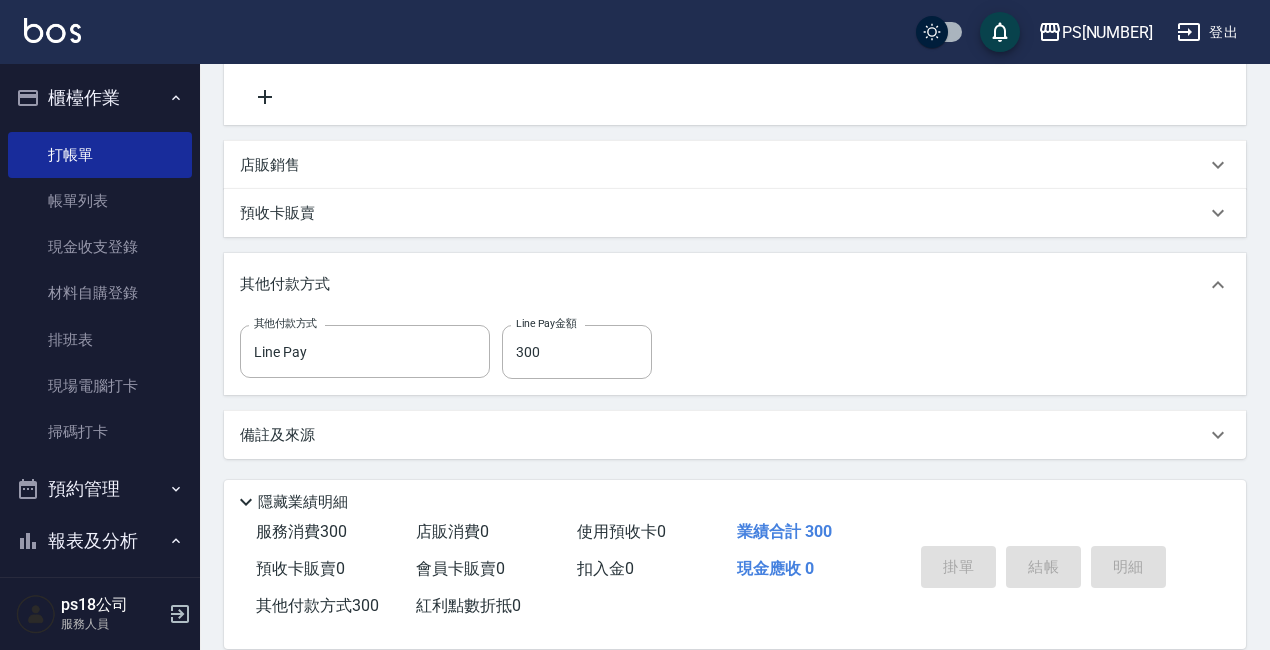 type on "2025/08/03 21:12" 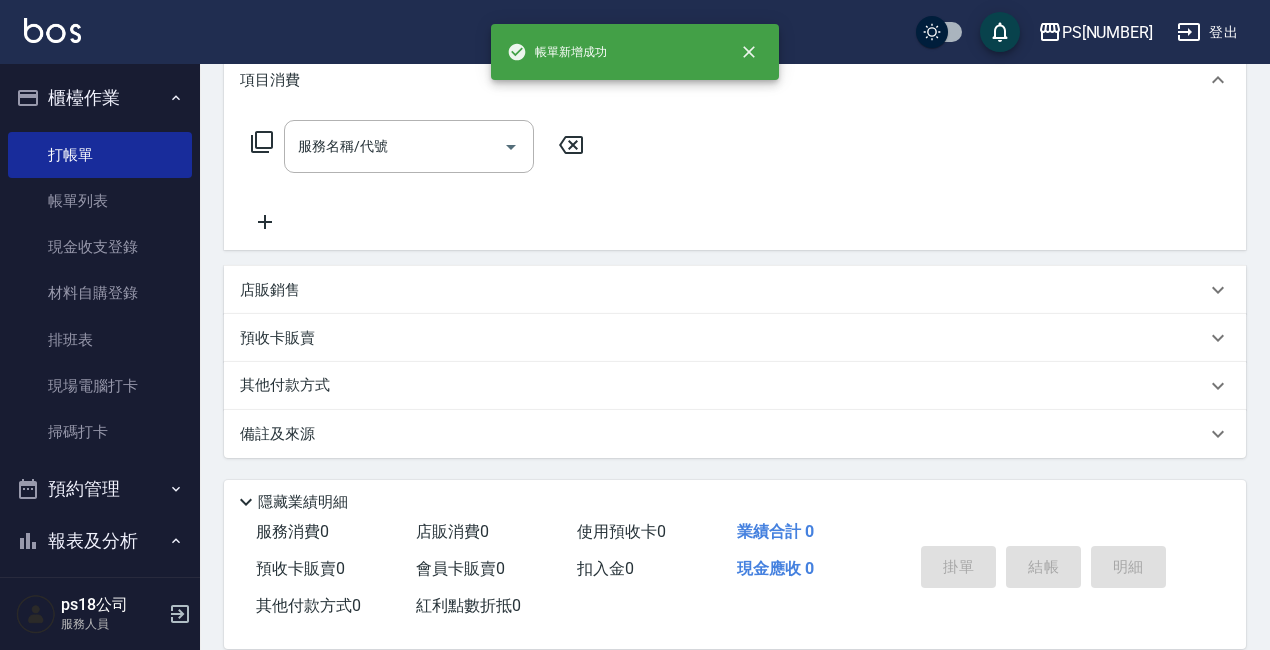 scroll, scrollTop: 0, scrollLeft: 0, axis: both 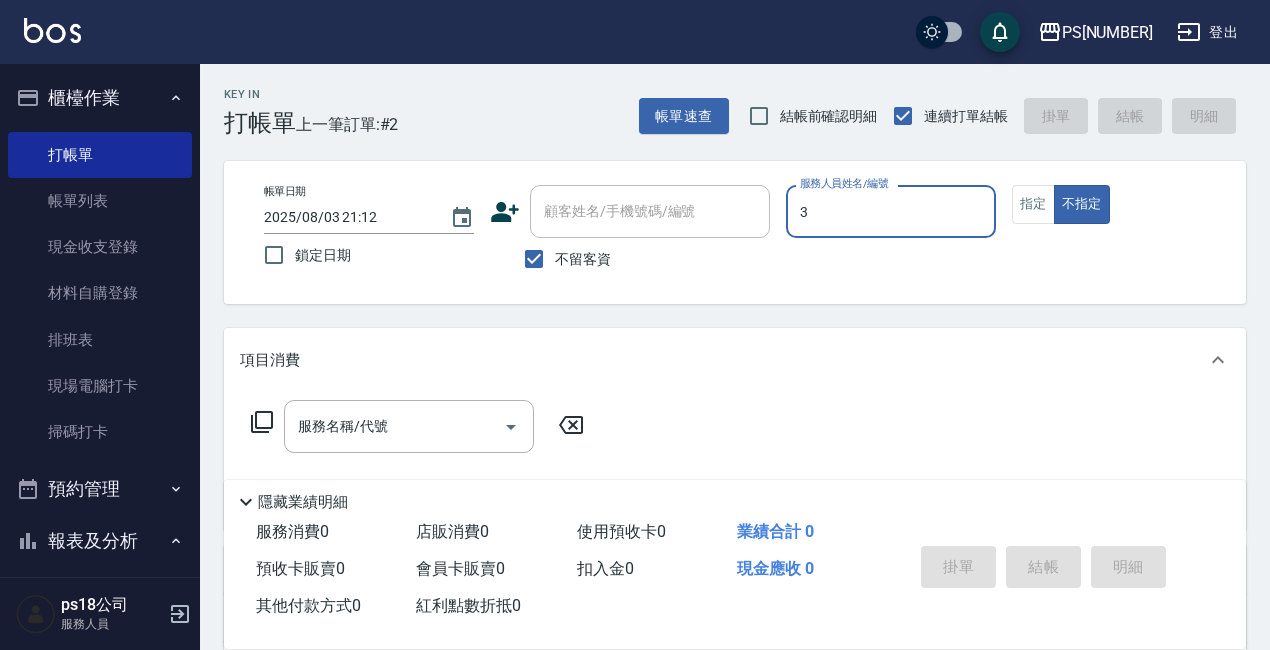 type on "3" 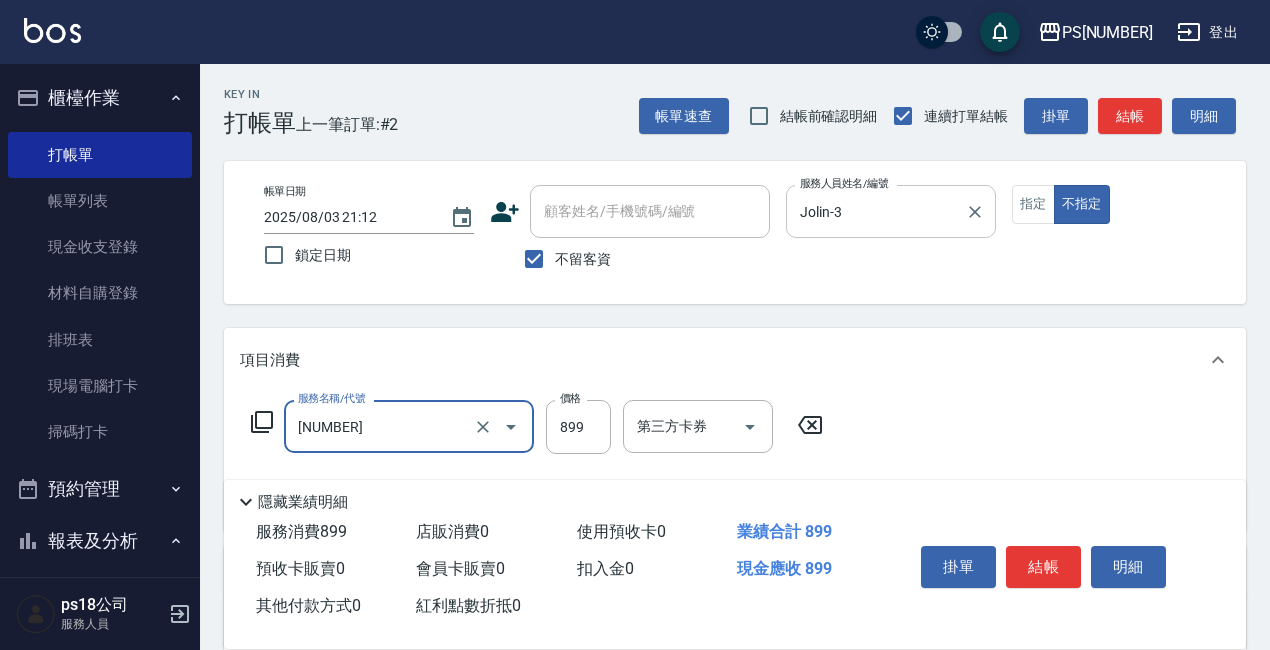 type on "舒壓洗899(802)" 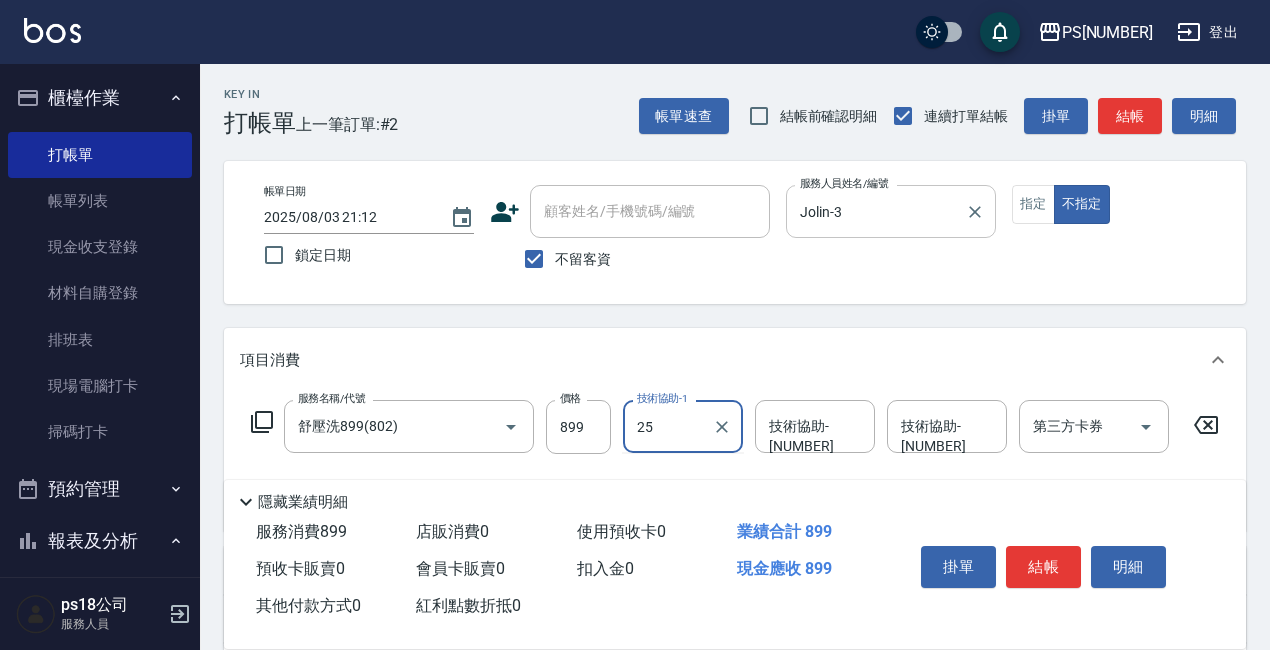 type on "[LAST]-[NUMBER]" 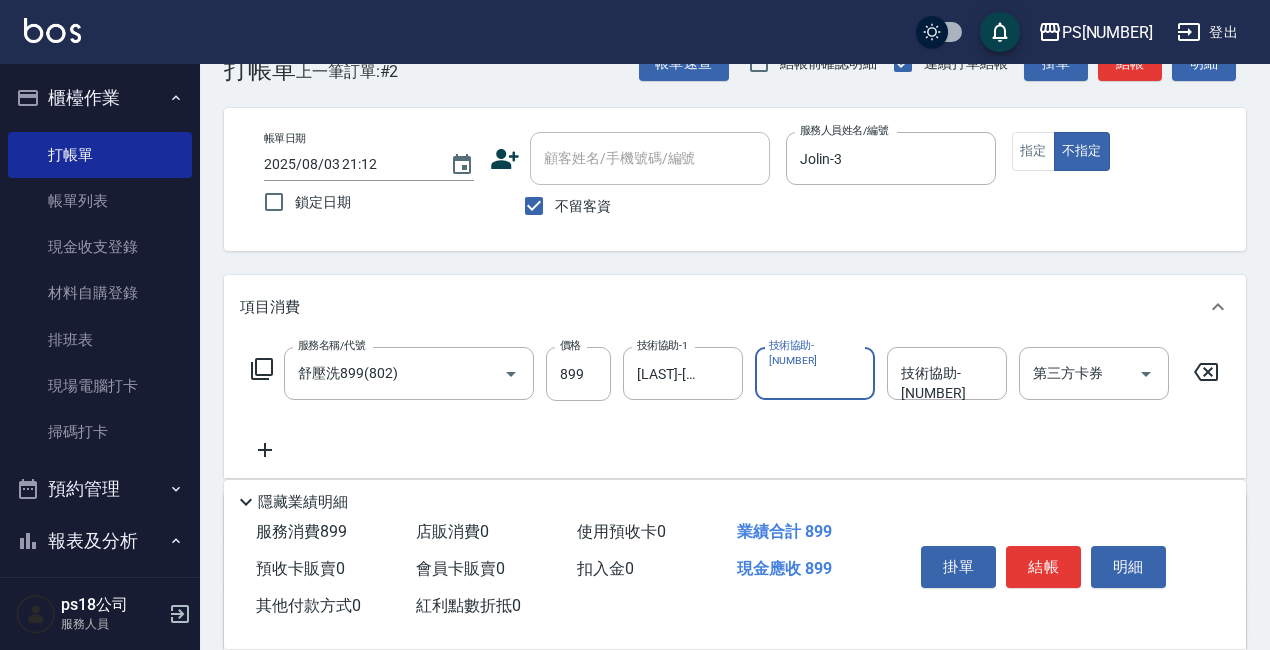 scroll, scrollTop: 298, scrollLeft: 0, axis: vertical 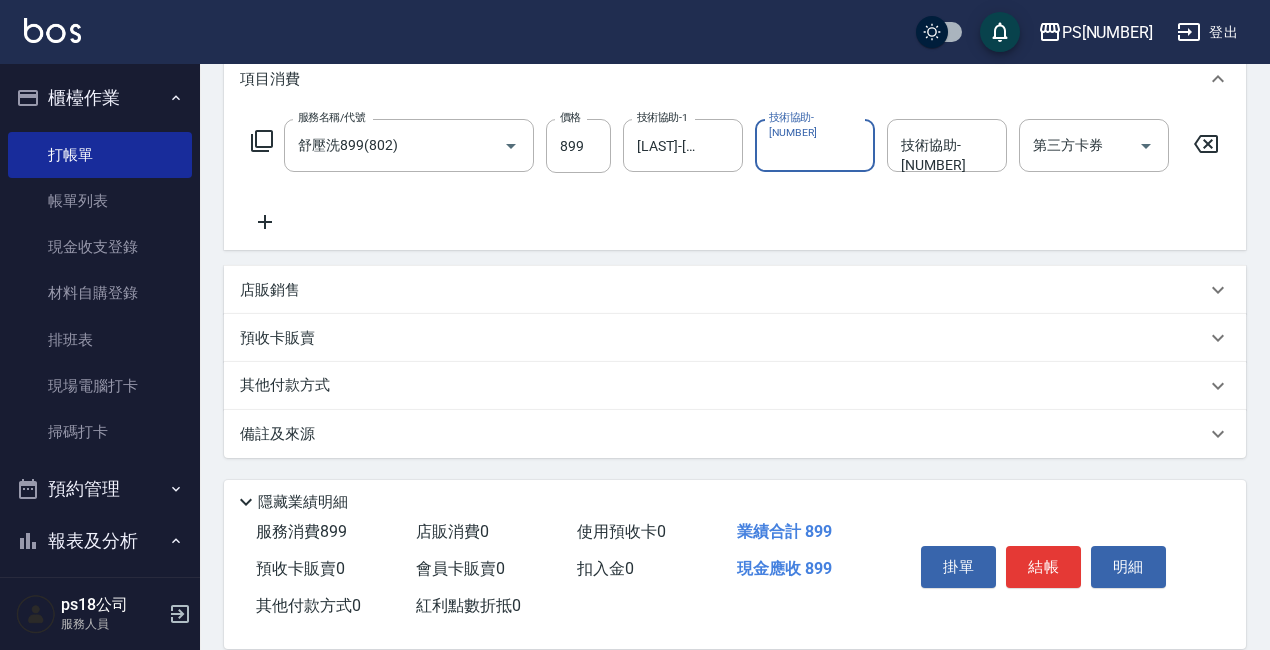 click on "其他付款方式" at bounding box center [723, 386] 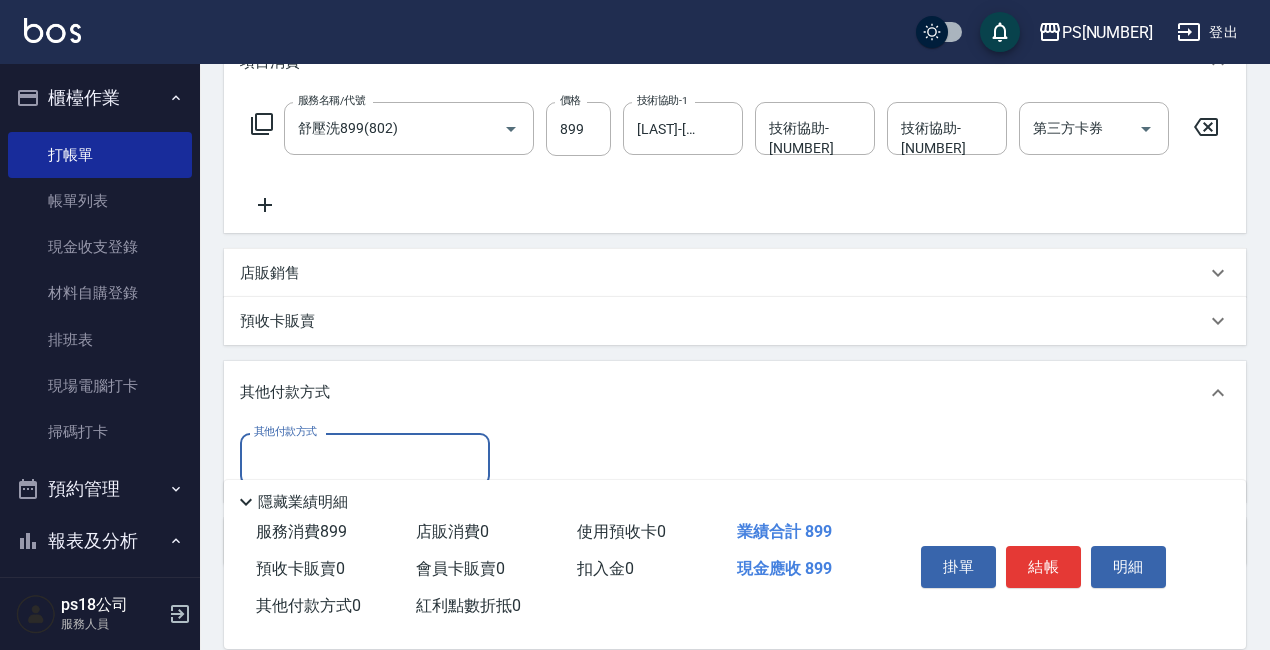 scroll, scrollTop: 0, scrollLeft: 0, axis: both 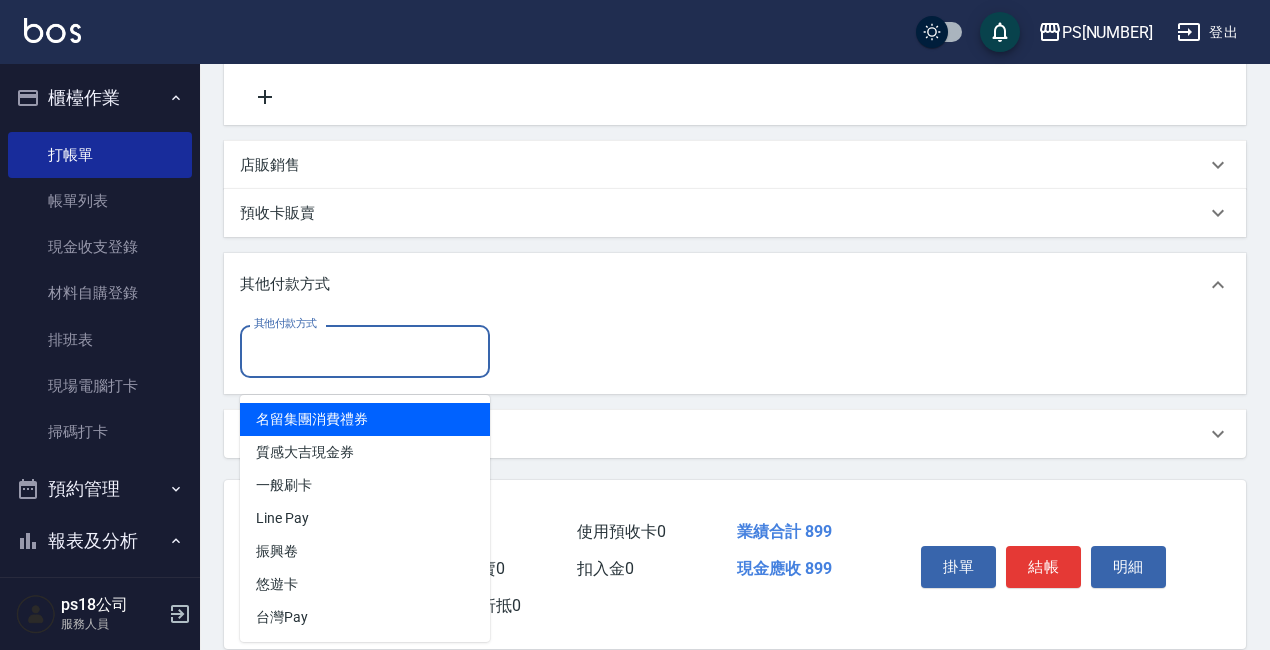 click on "其他付款方式" at bounding box center [365, 351] 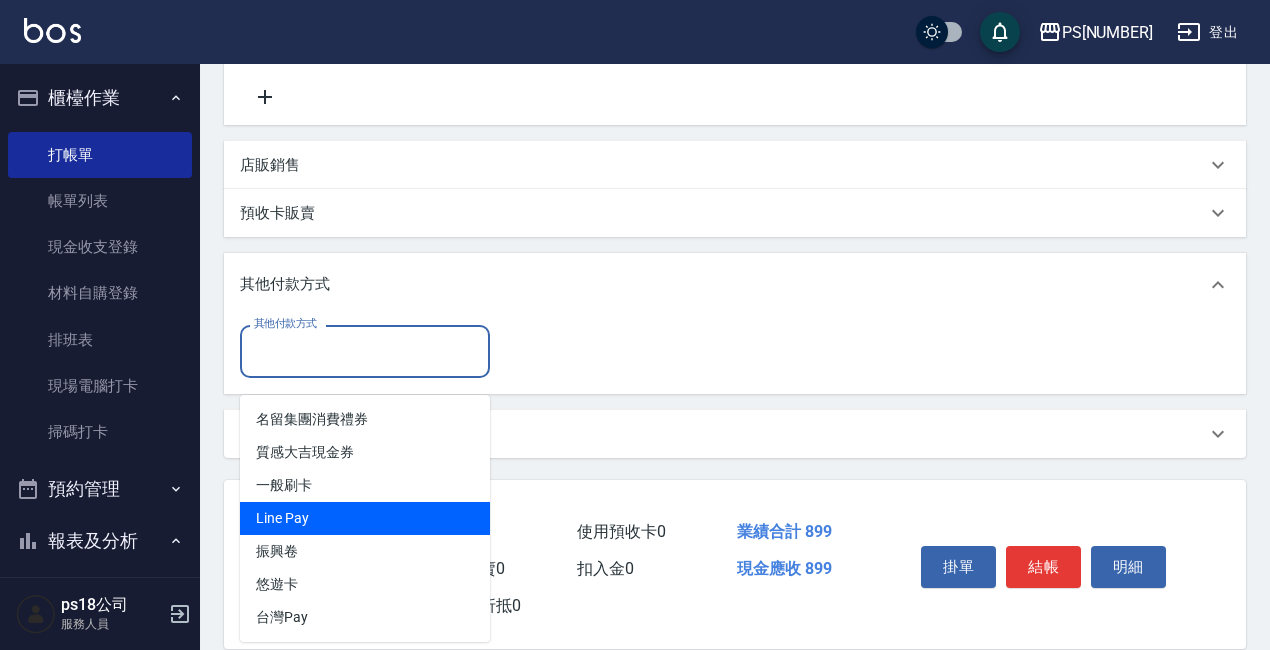 click on "Line Pay" at bounding box center [365, 518] 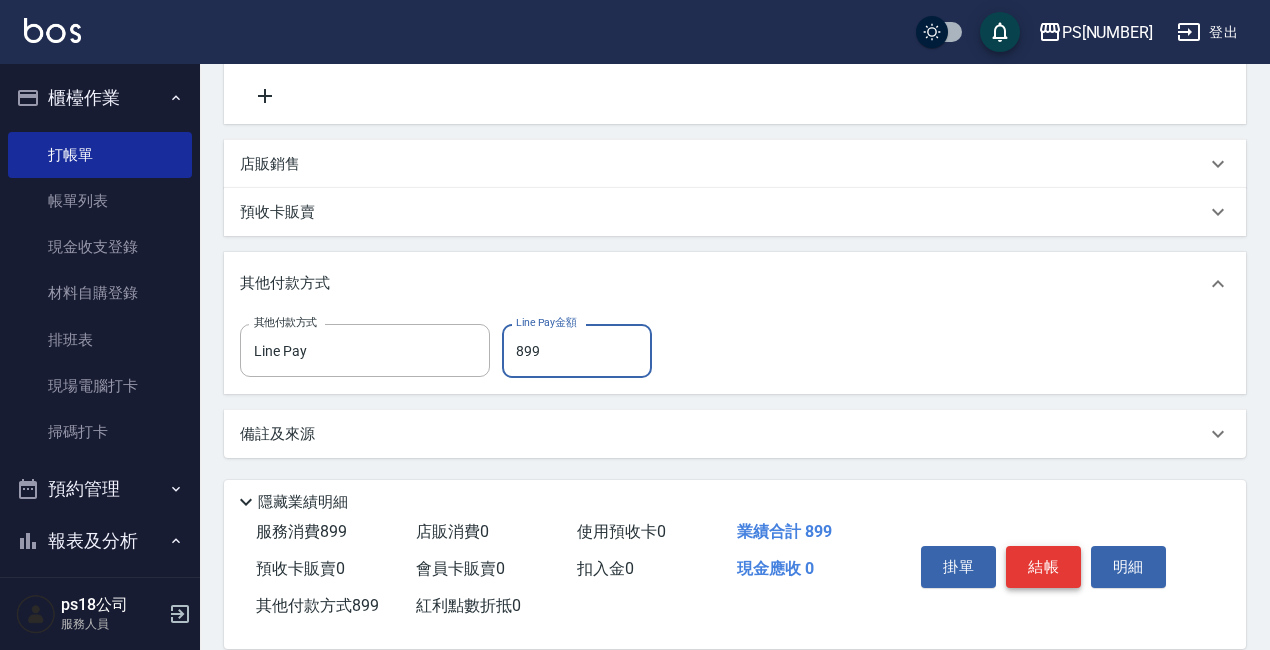 type on "899" 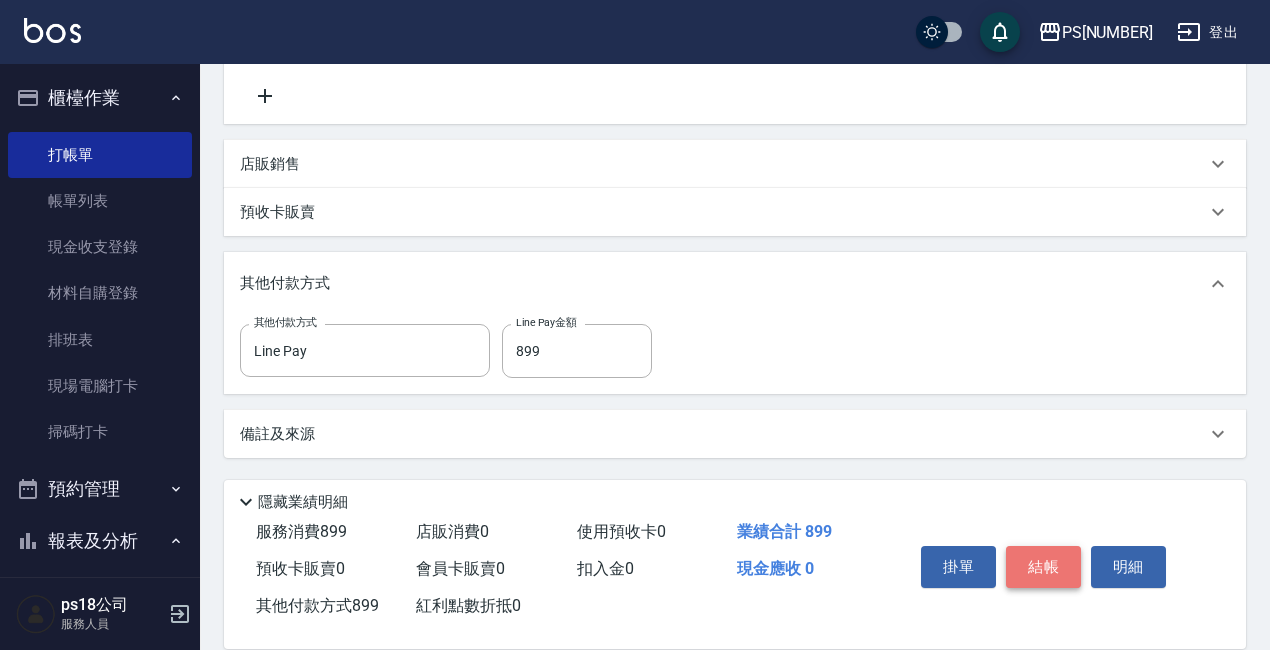 click on "結帳" at bounding box center [1043, 567] 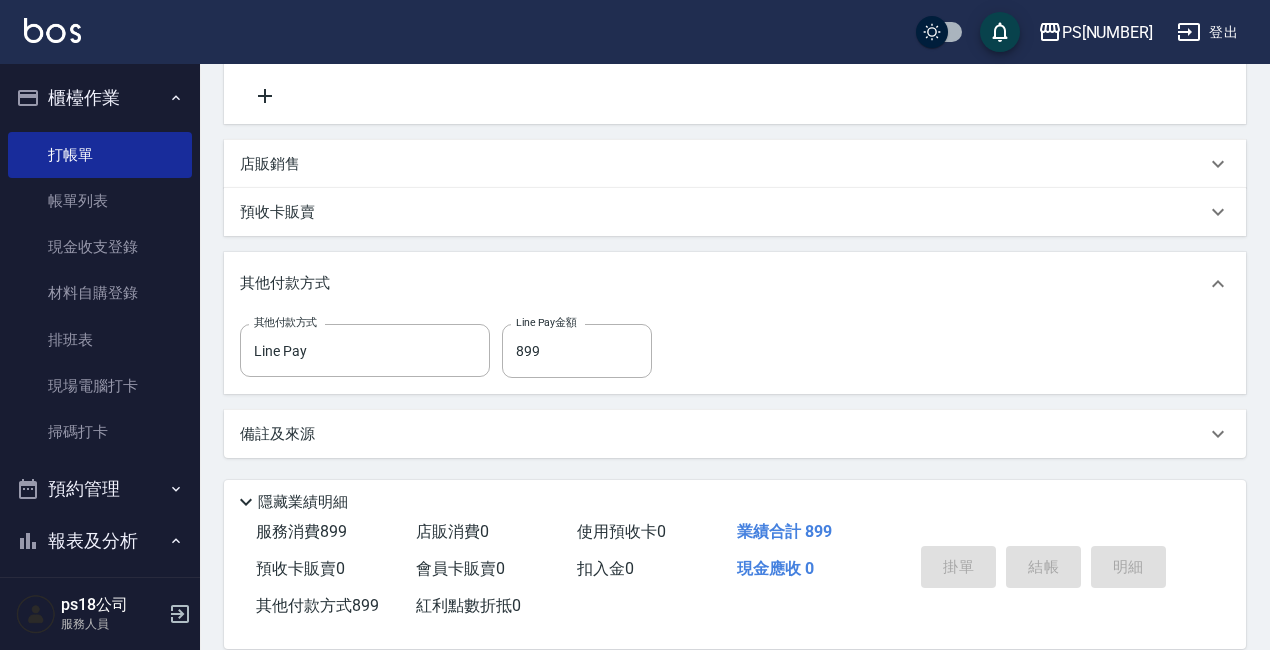 type on "[DATE] [TIME]" 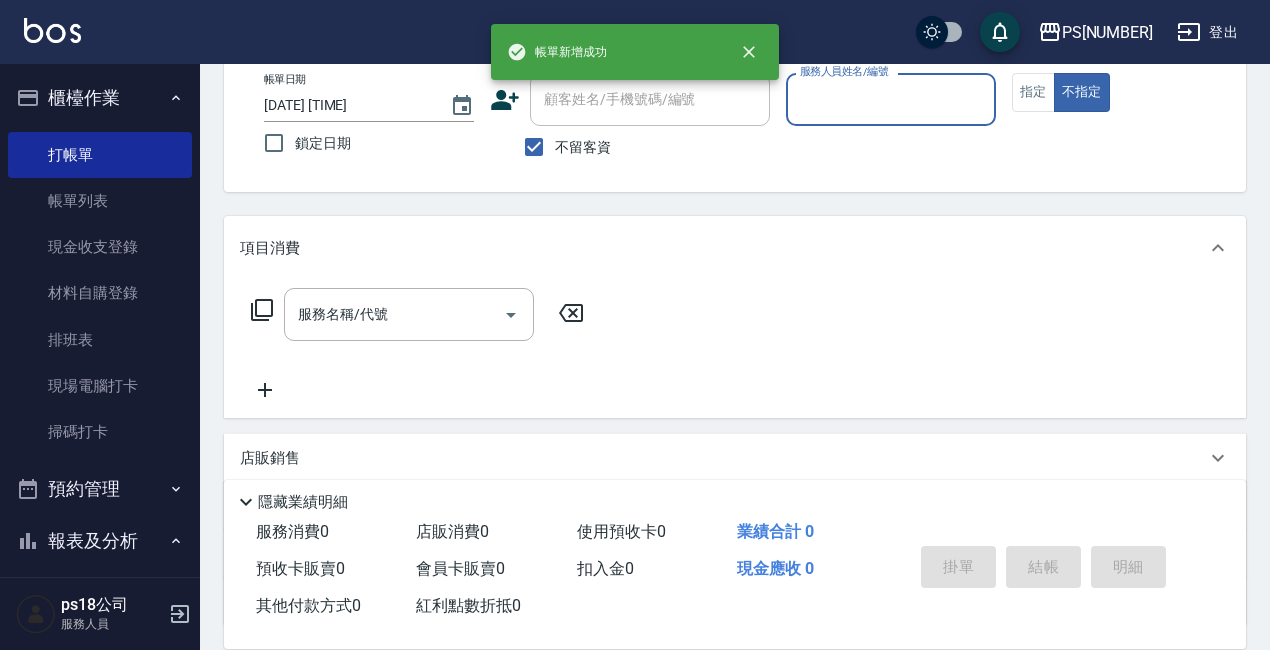 scroll, scrollTop: 0, scrollLeft: 0, axis: both 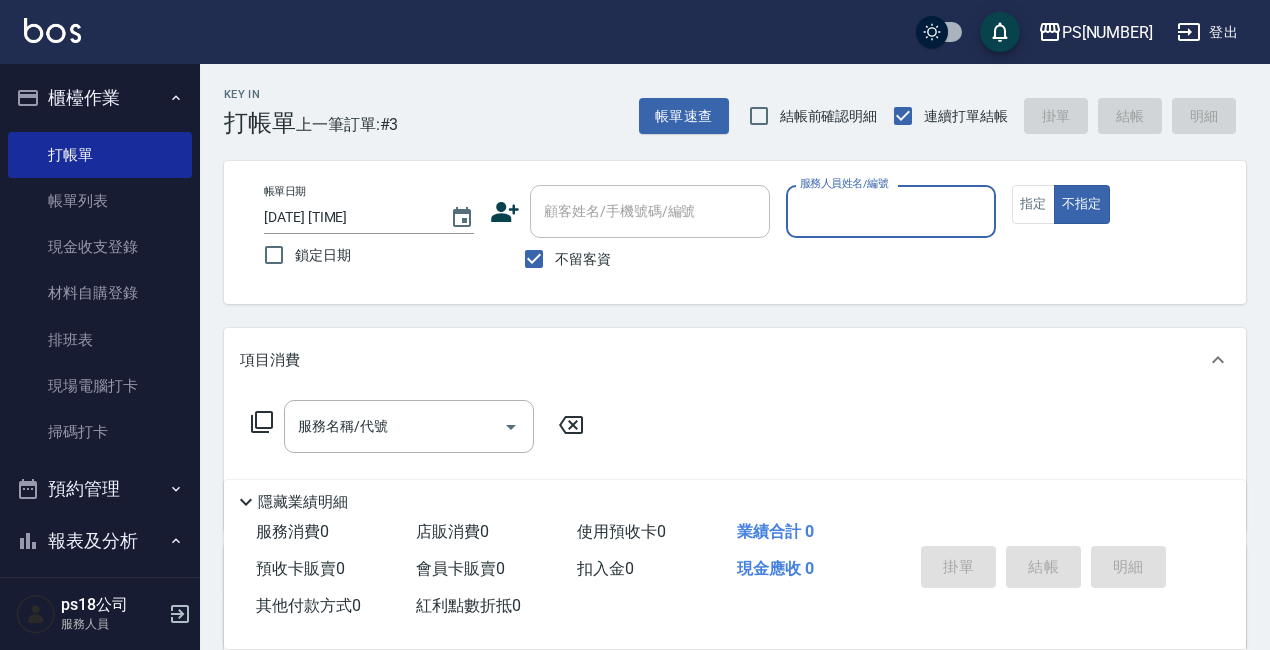 drag, startPoint x: 588, startPoint y: 264, endPoint x: 594, endPoint y: 247, distance: 18.027756 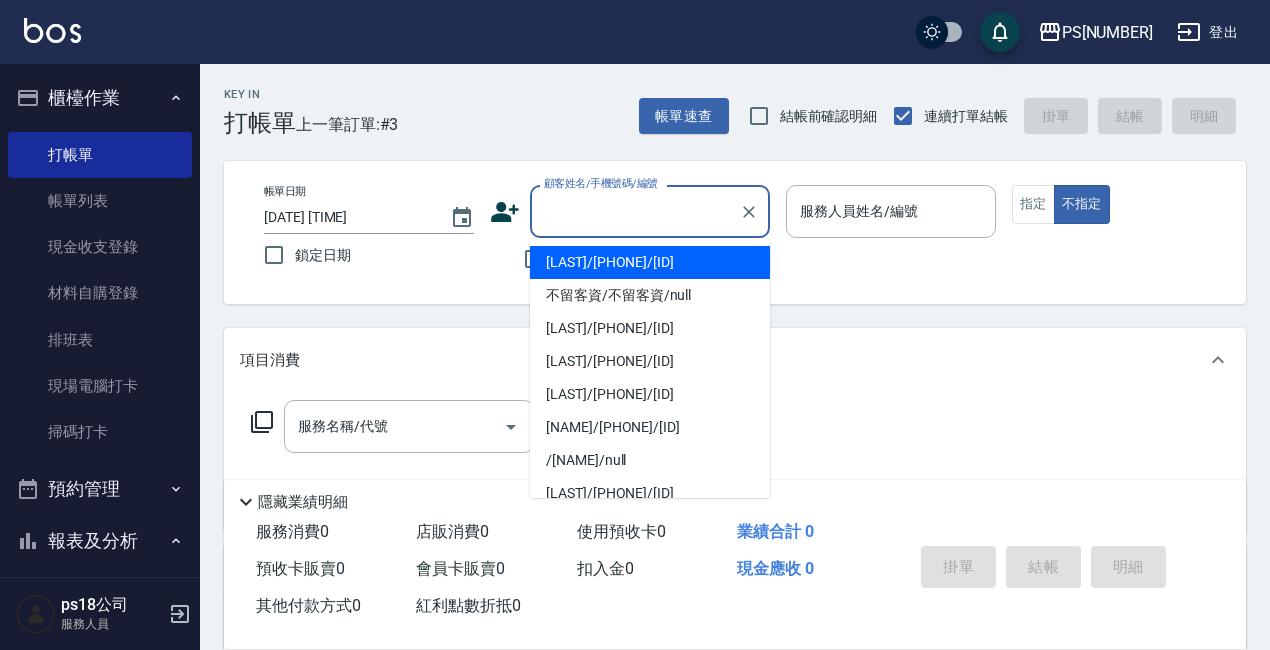 click on "顧客姓名/手機號碼/編號" at bounding box center [635, 211] 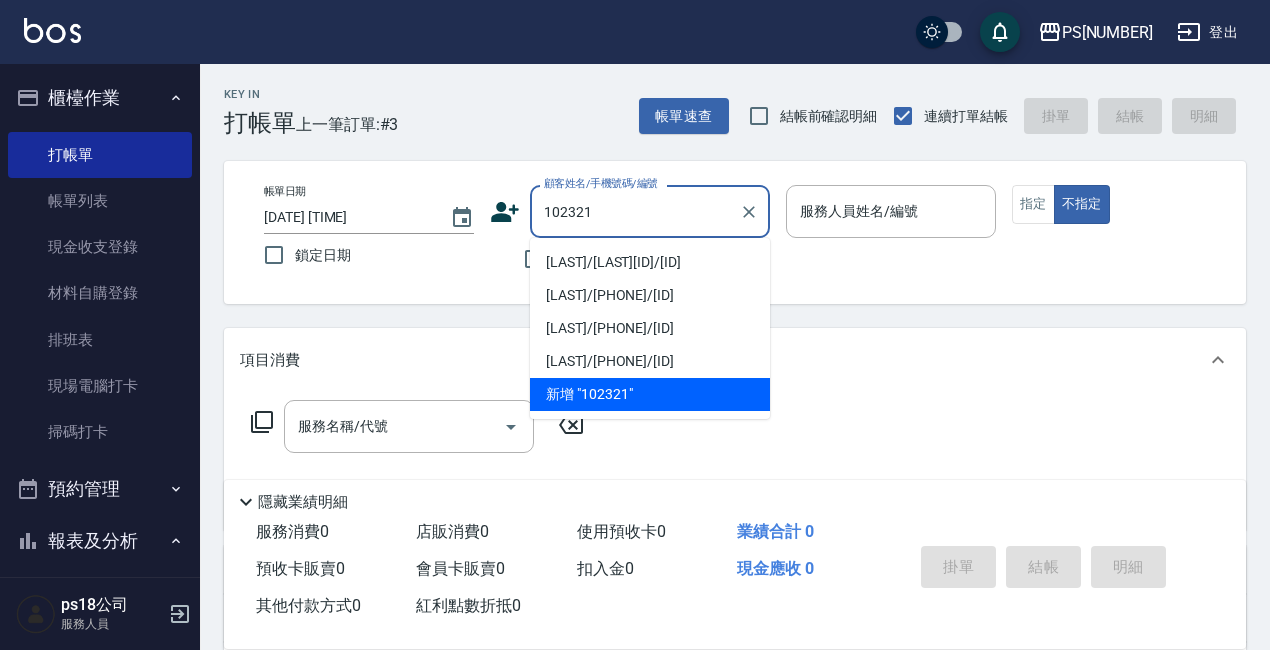 click on "[LAST]/[LAST][ID]/[ID]" at bounding box center [650, 262] 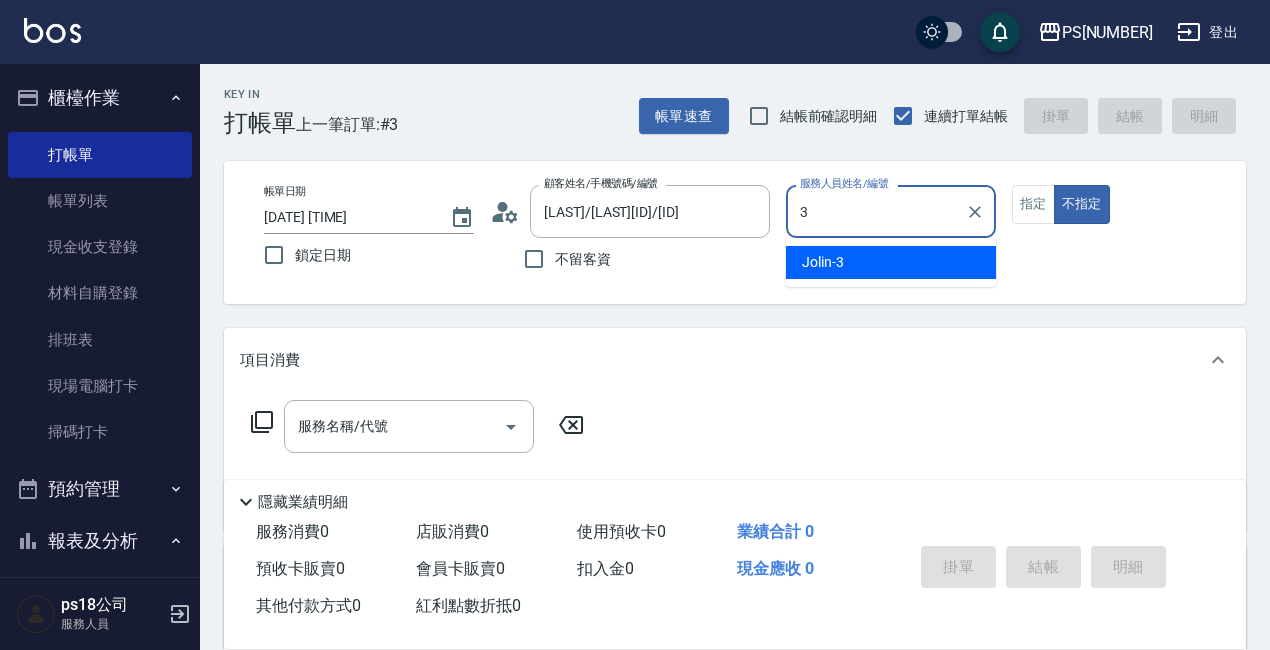 type on "Jolin-3" 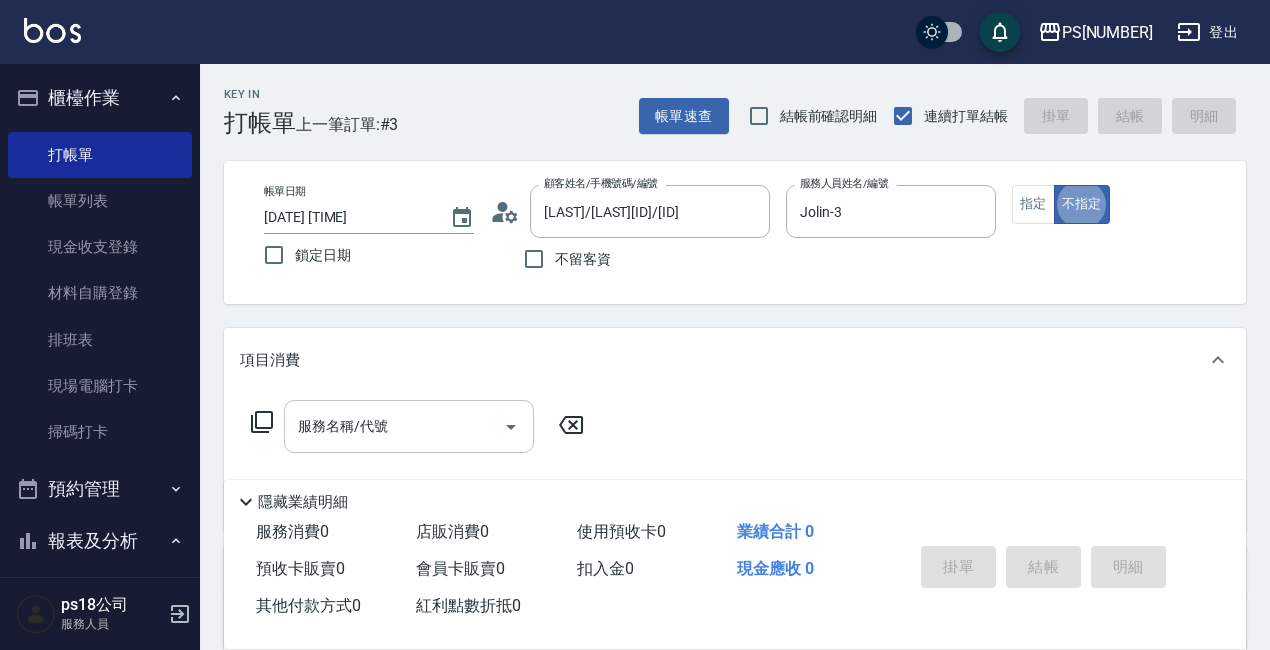 click on "服務名稱/代號" at bounding box center (394, 426) 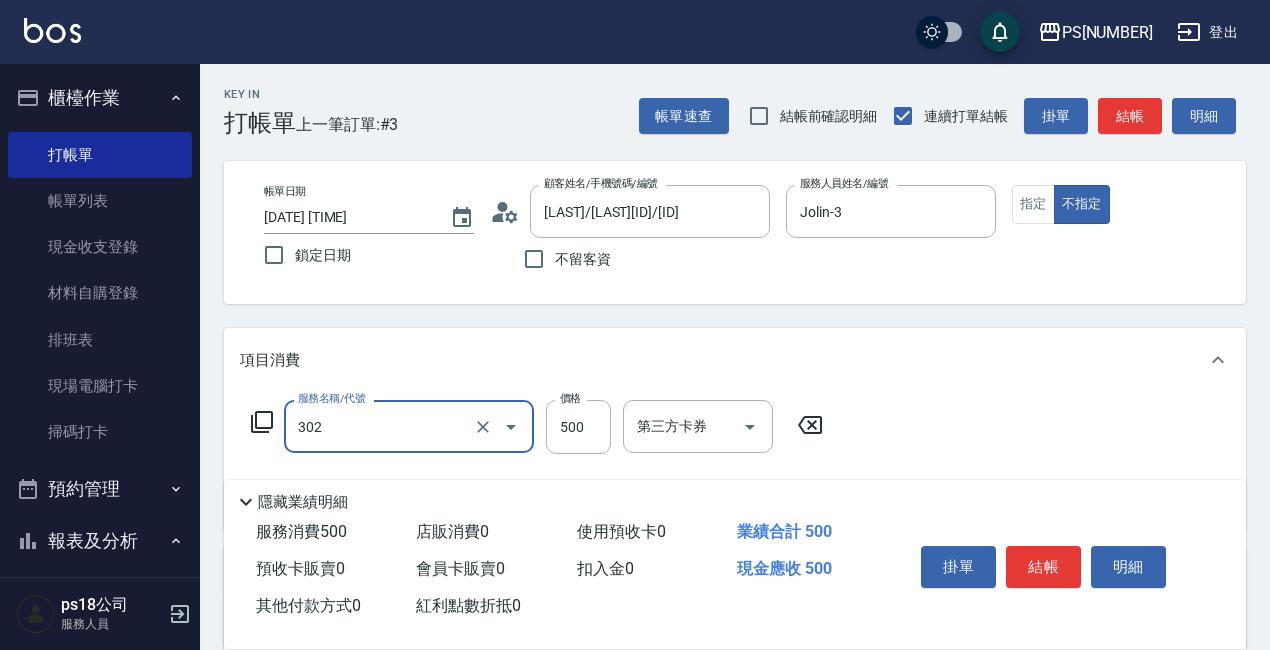 type on "單剪500(302)" 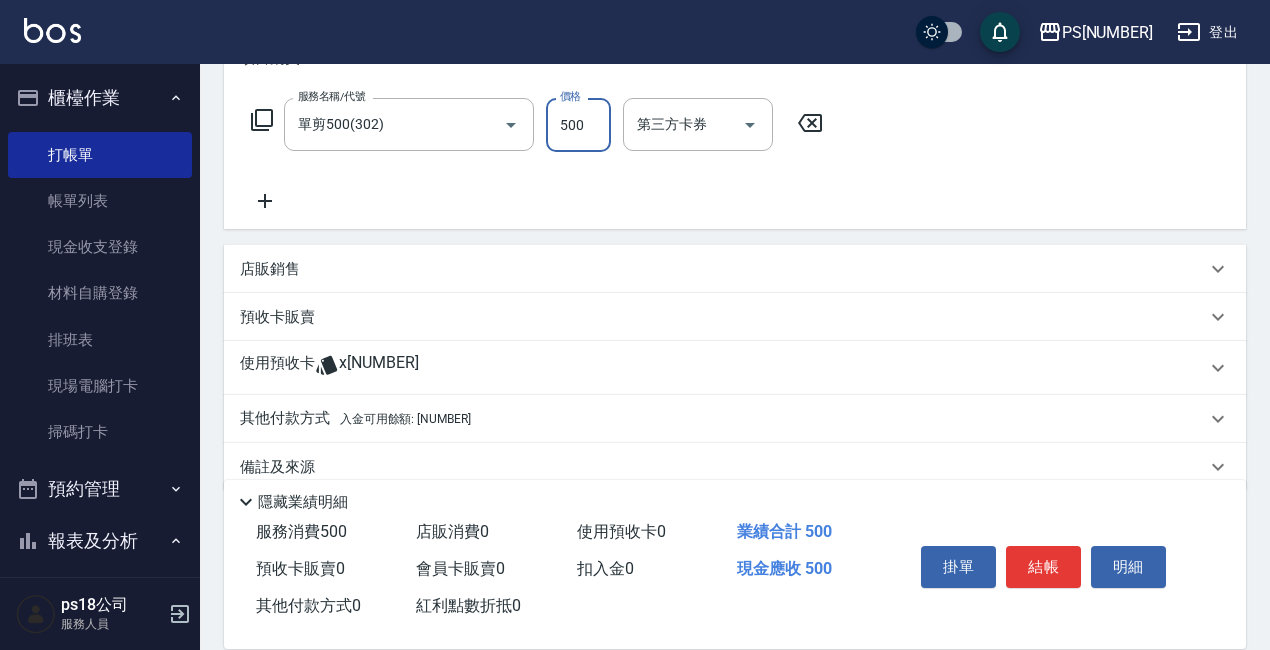 scroll, scrollTop: 335, scrollLeft: 0, axis: vertical 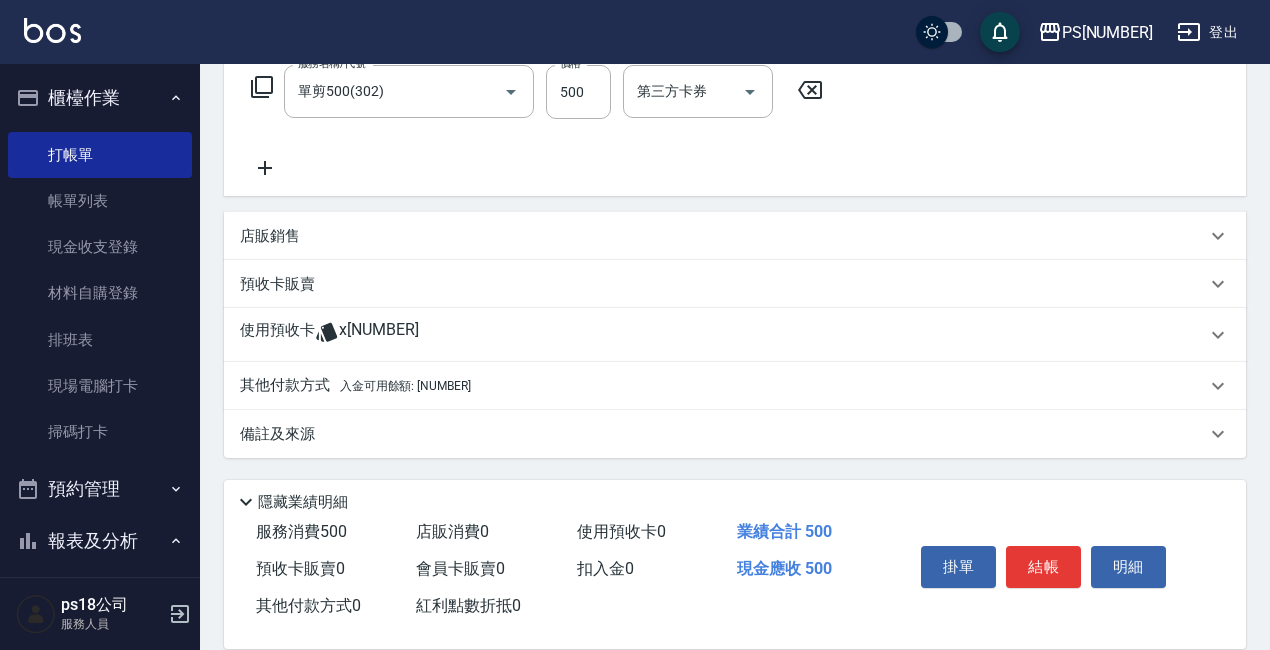 click on "使用預收卡 x5" at bounding box center (723, 335) 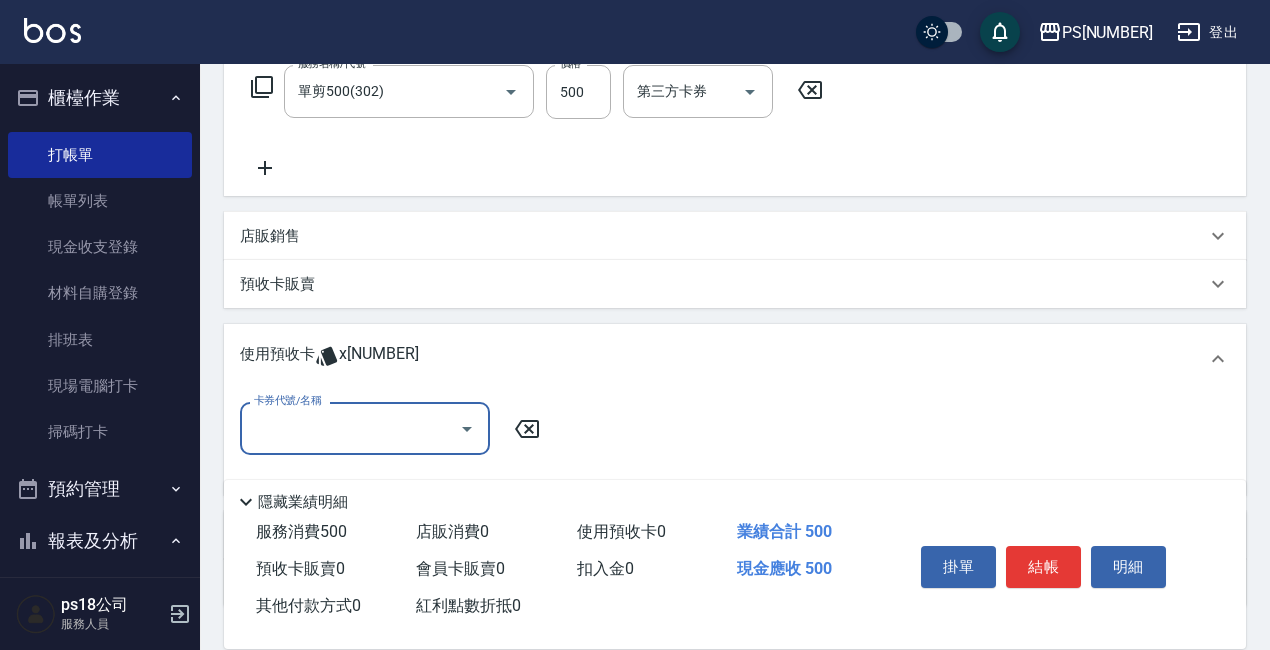 scroll, scrollTop: 0, scrollLeft: 0, axis: both 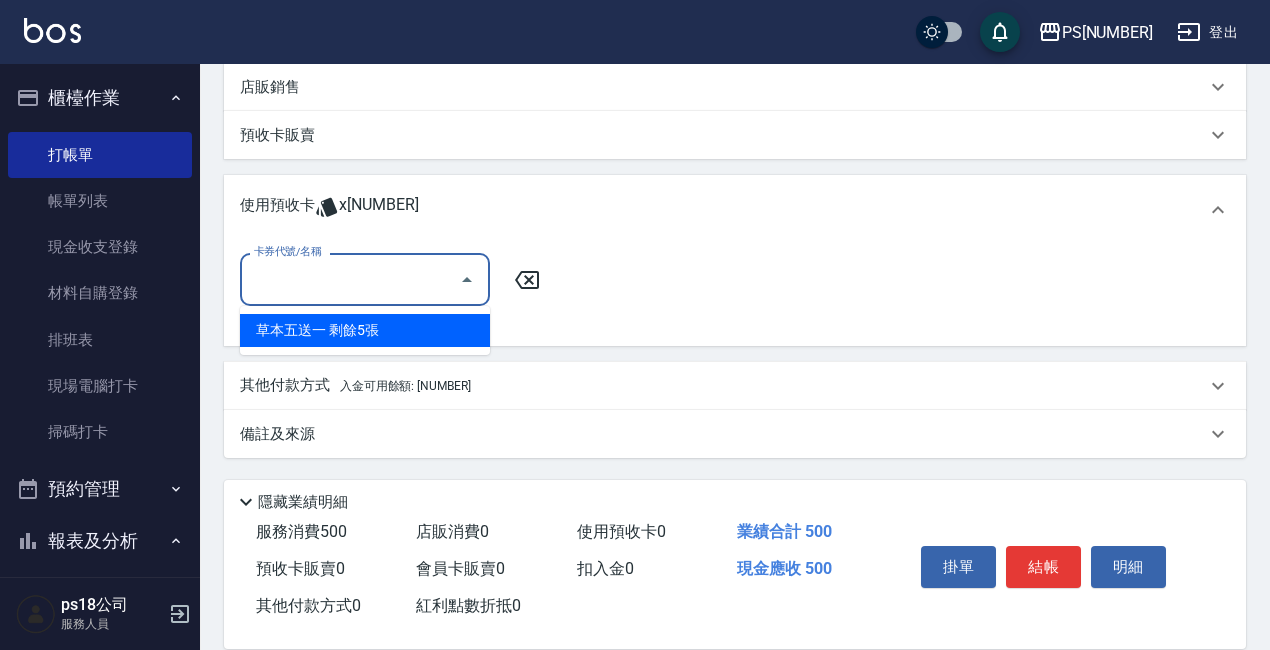 click on "卡券代號/名稱" at bounding box center (350, 279) 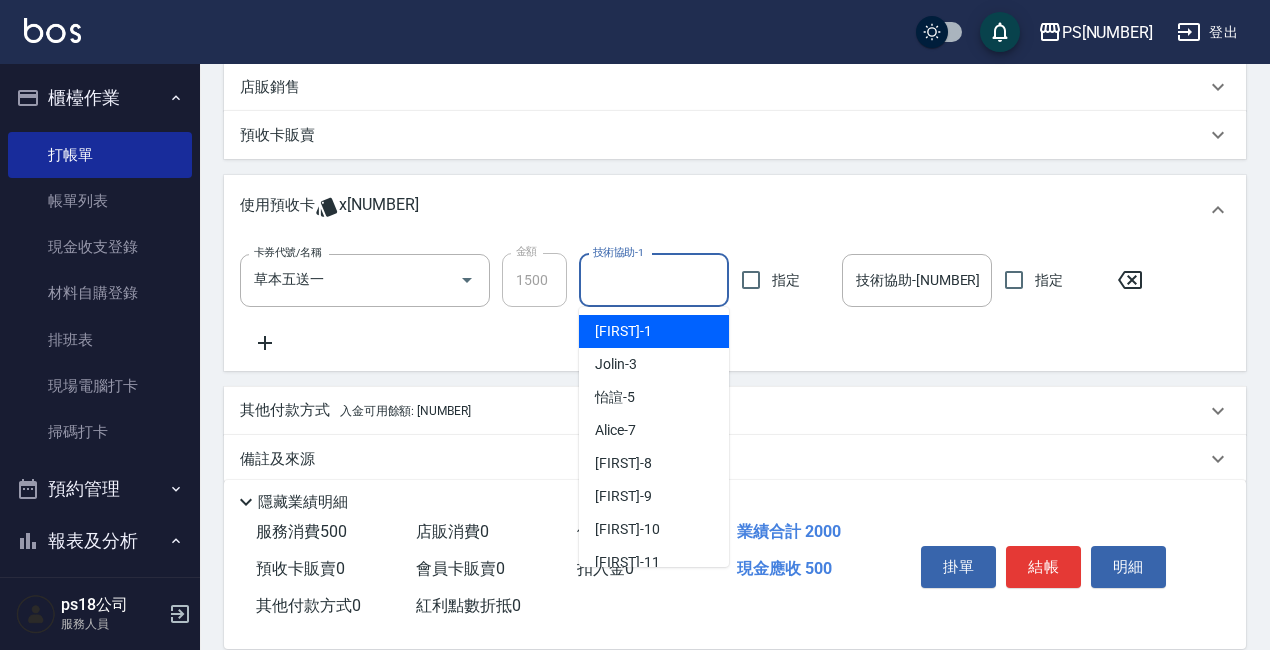 drag, startPoint x: 630, startPoint y: 295, endPoint x: 612, endPoint y: 280, distance: 23.43075 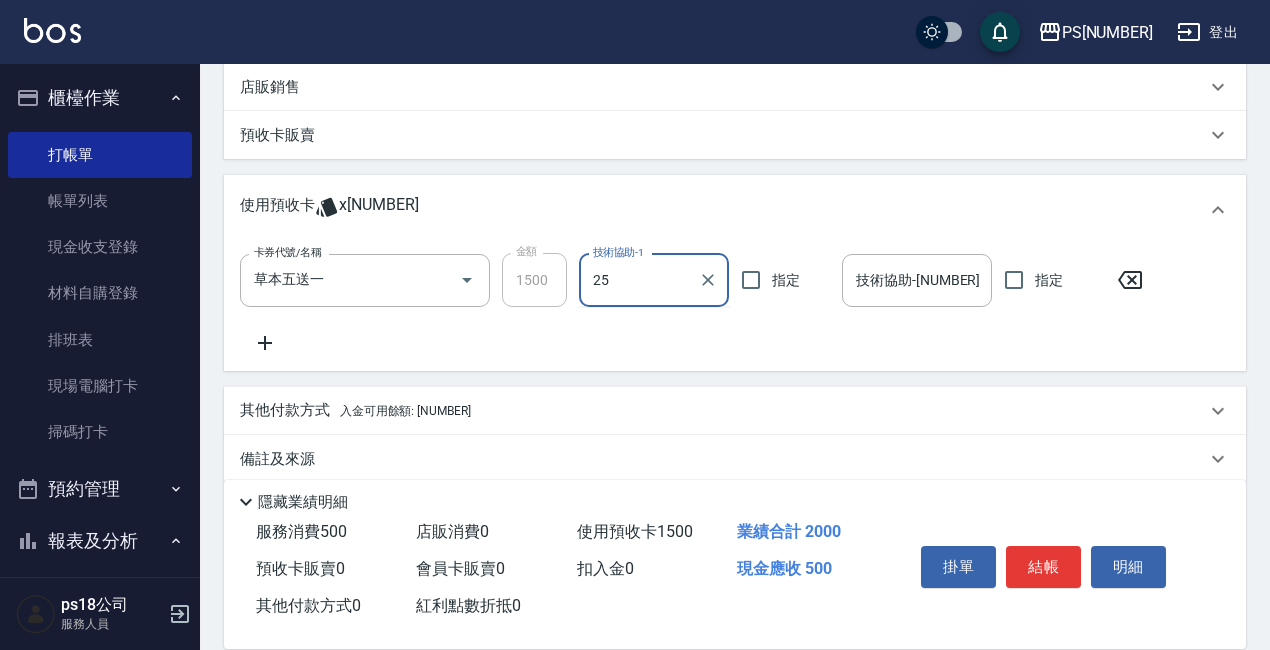 type on "[LAST]-[NUMBER]" 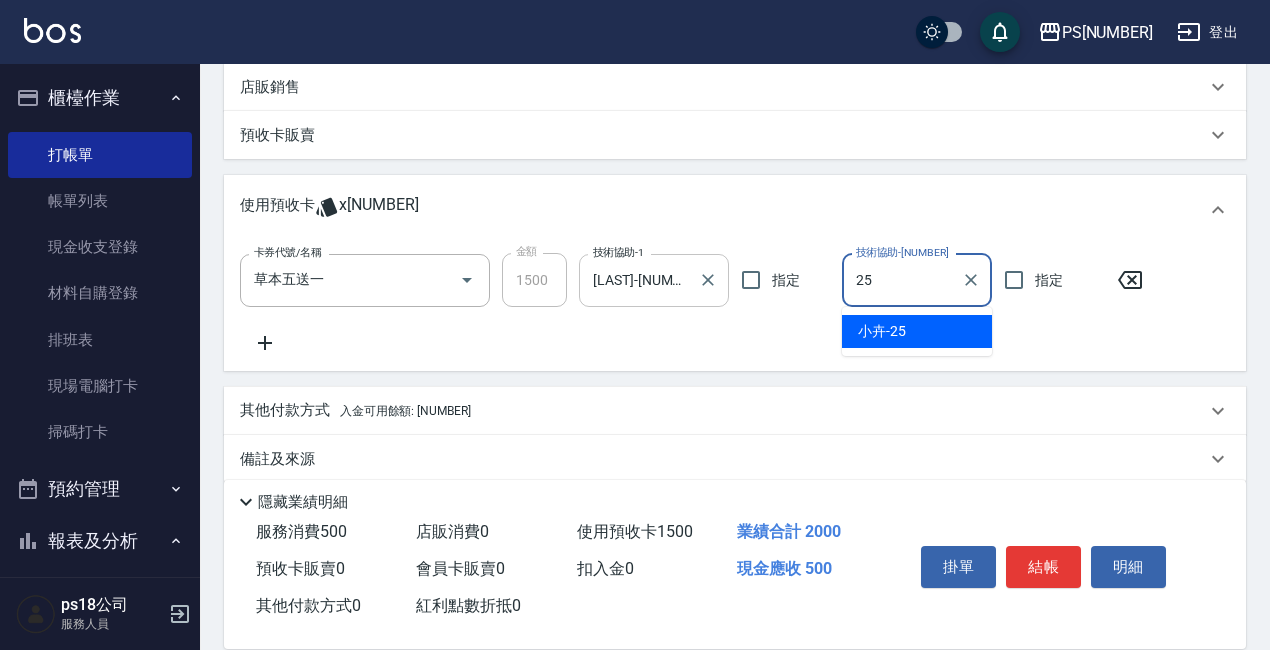 type on "[LAST]-[NUMBER]" 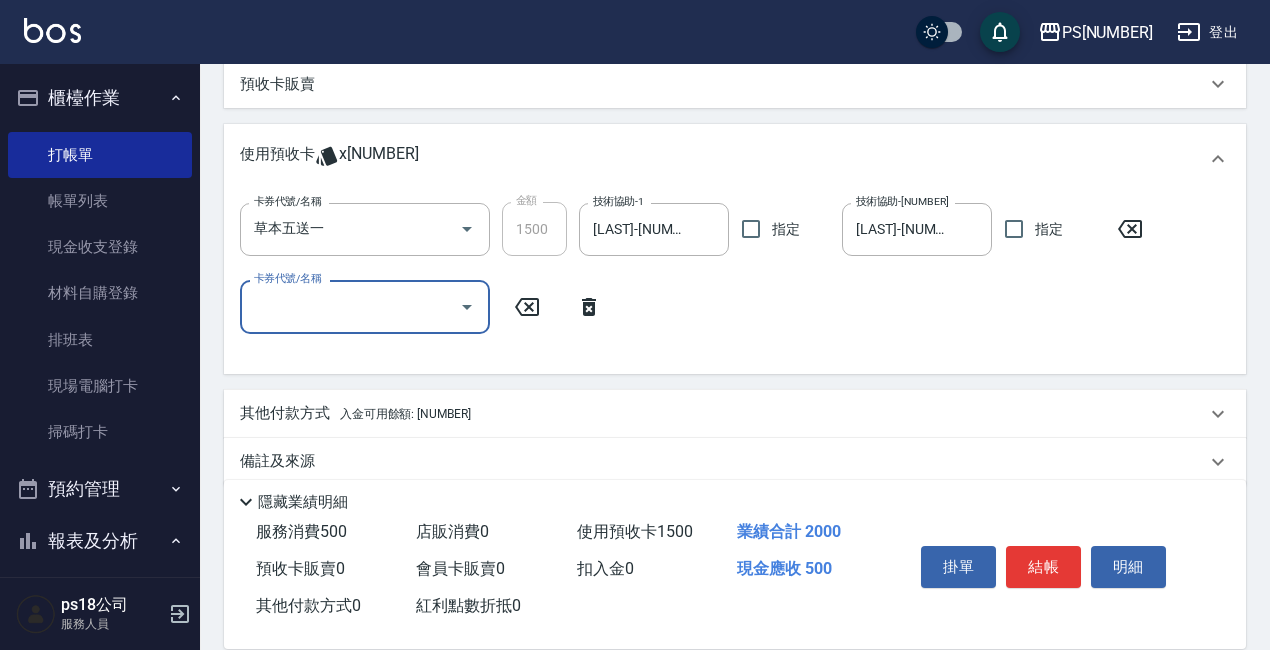 scroll, scrollTop: 563, scrollLeft: 0, axis: vertical 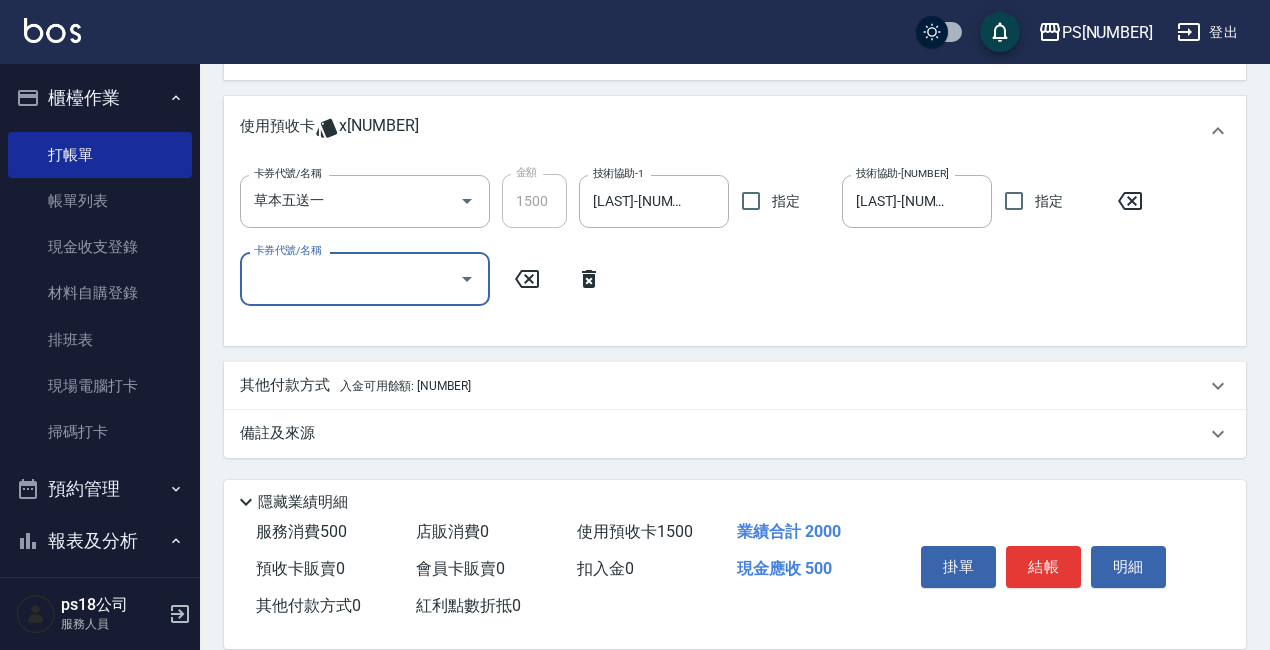 click on "其他付款方式 入金可用餘額: 1851" at bounding box center (735, 386) 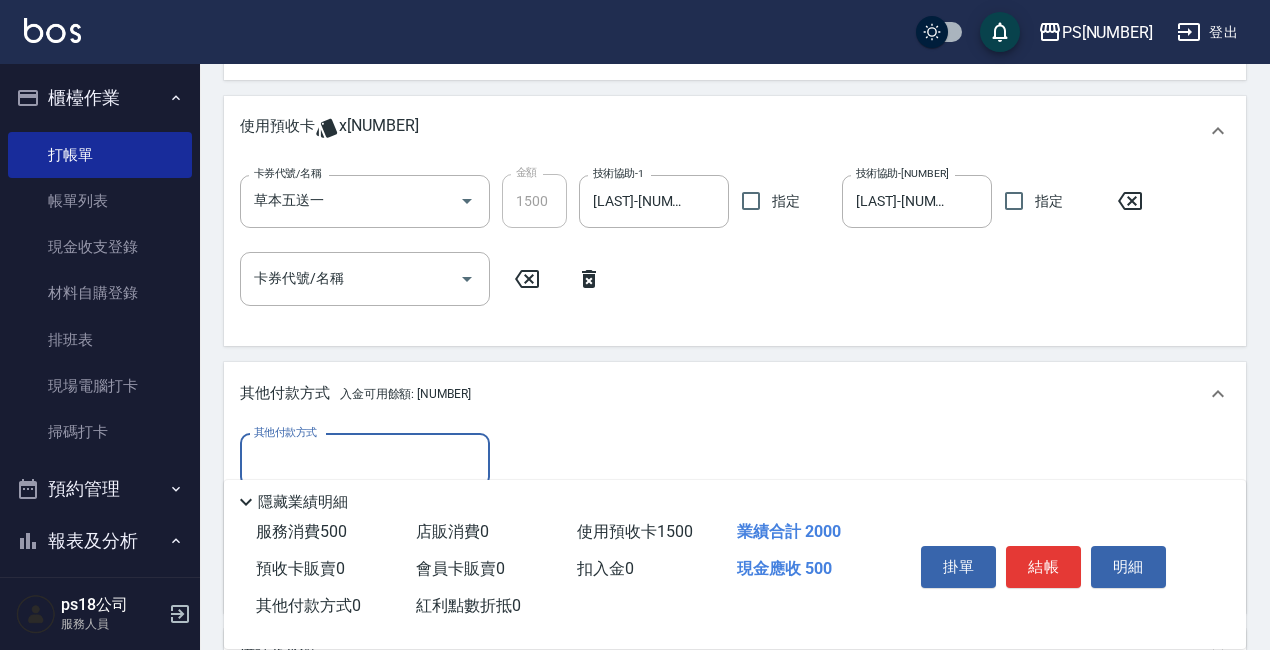 scroll, scrollTop: 0, scrollLeft: 0, axis: both 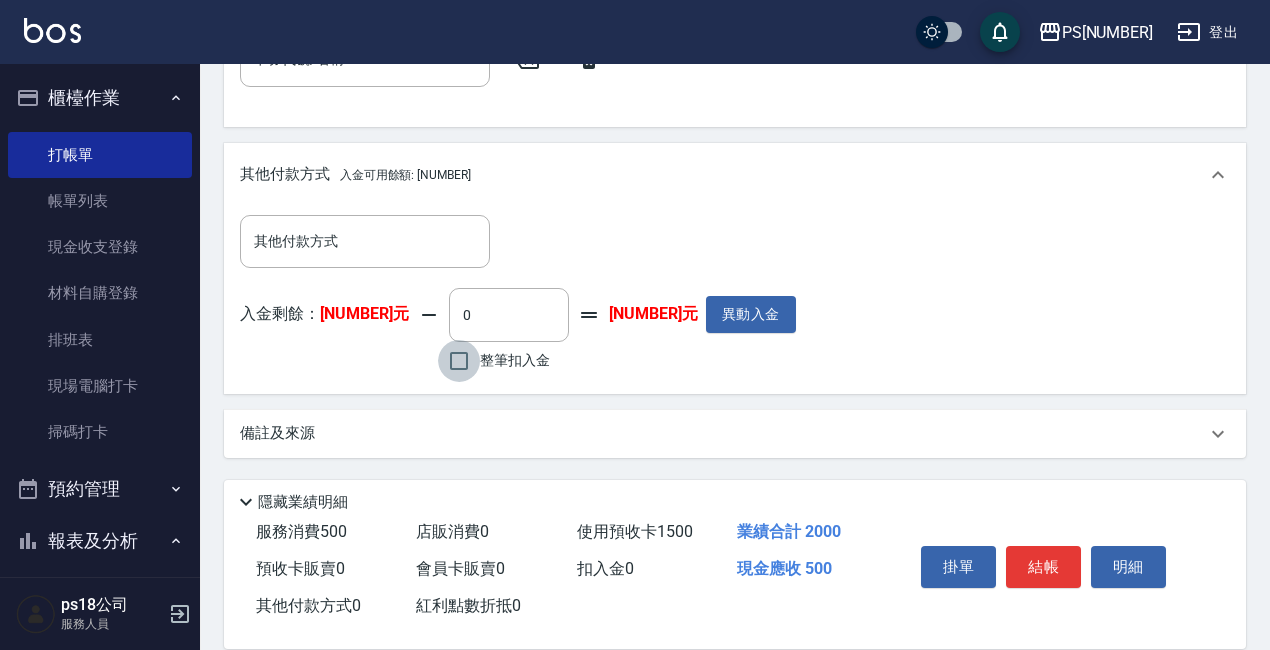 click on "整筆扣入金" at bounding box center [459, 361] 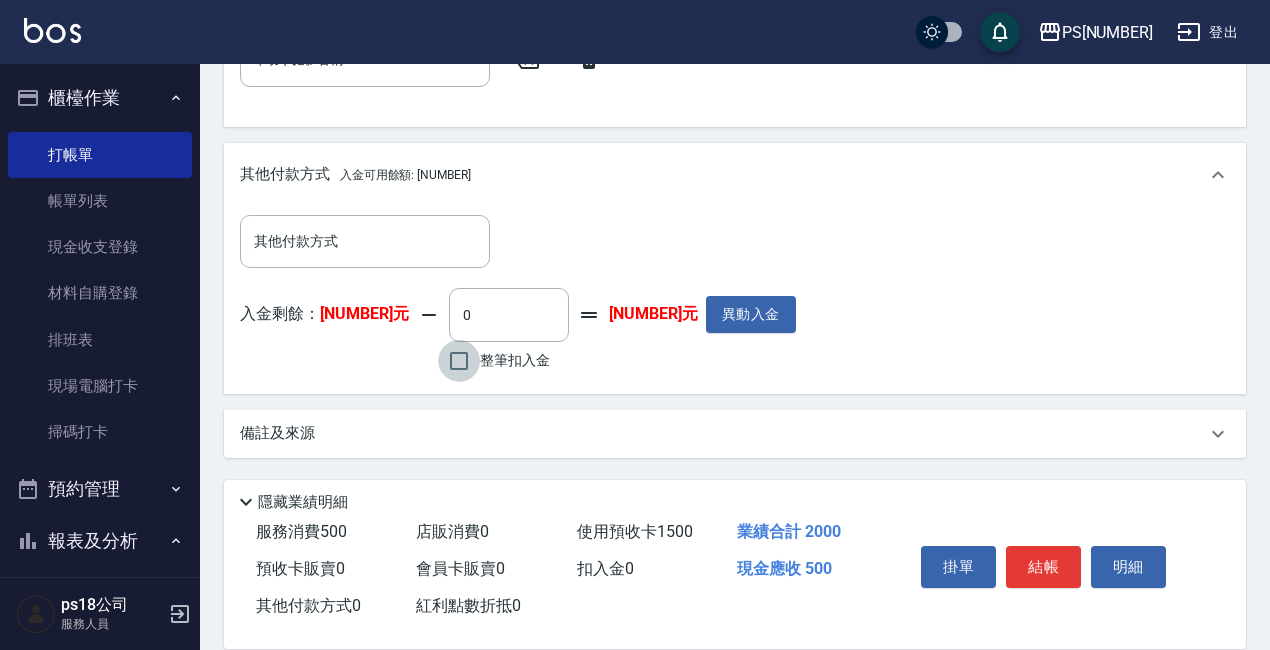 type on "500" 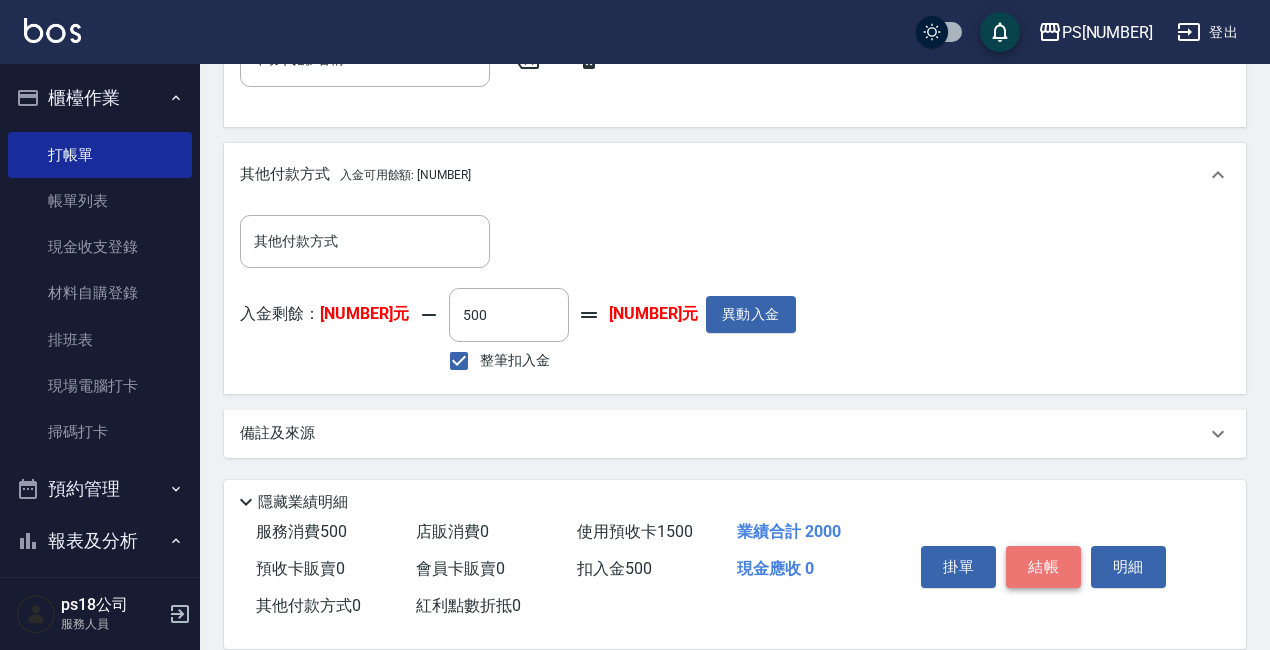 click on "結帳" at bounding box center [1043, 567] 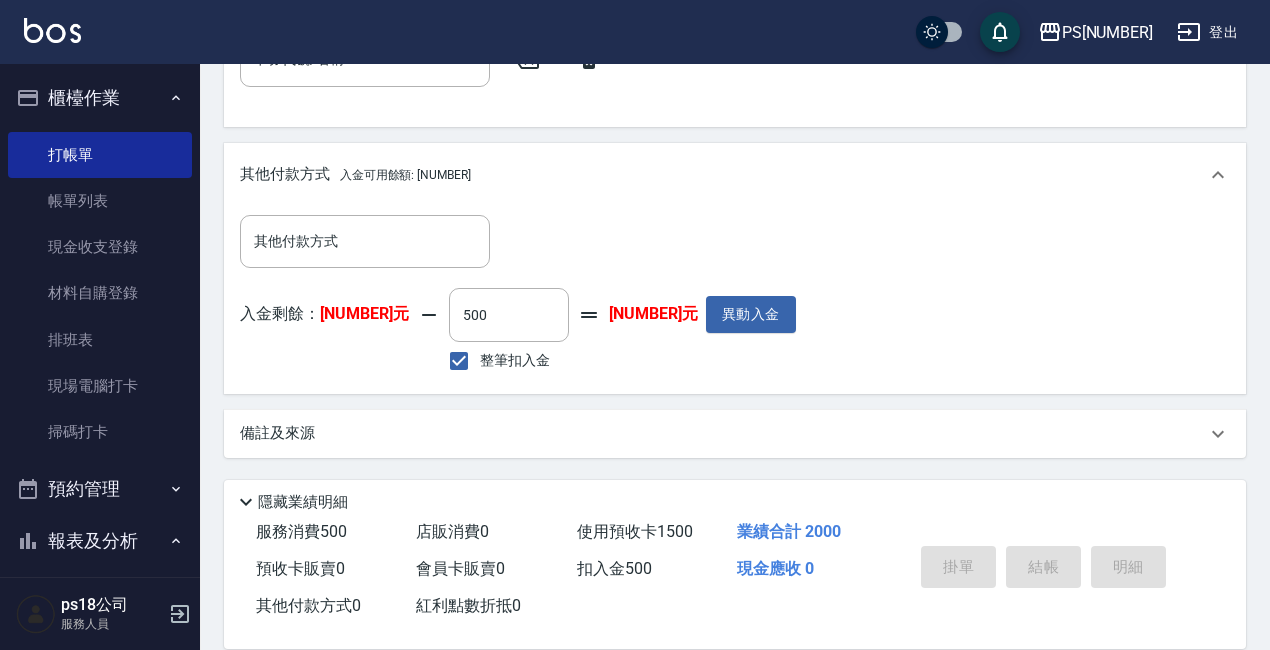 type 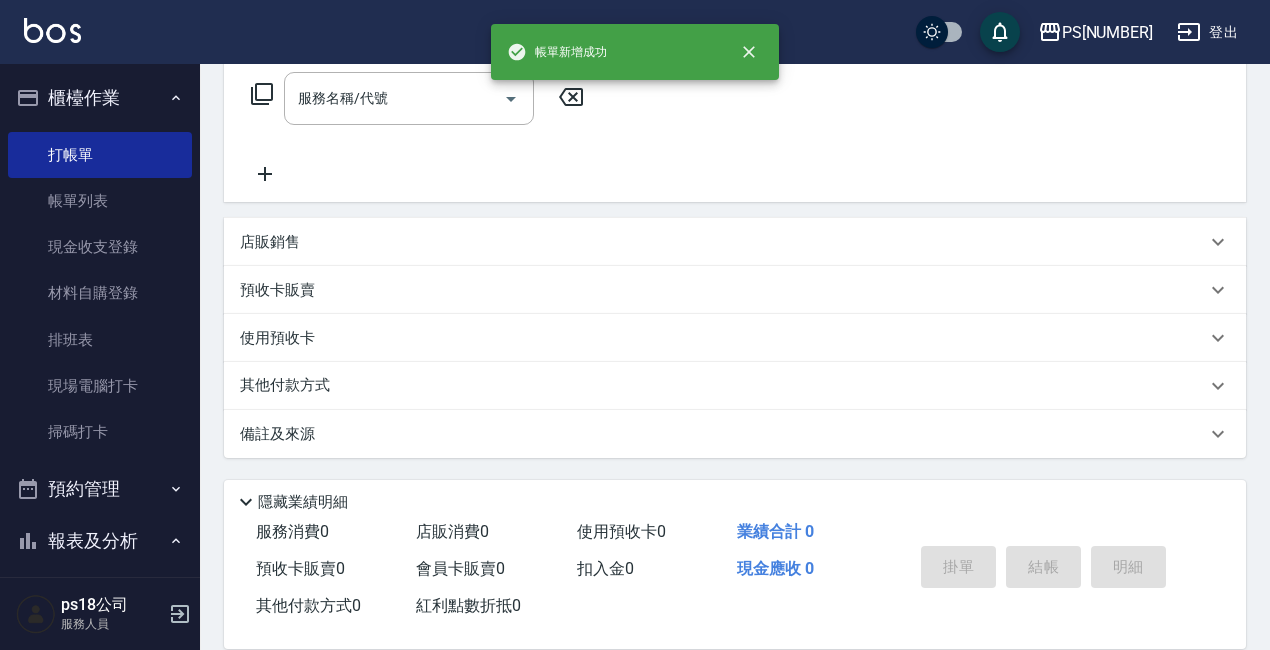 scroll, scrollTop: 0, scrollLeft: 0, axis: both 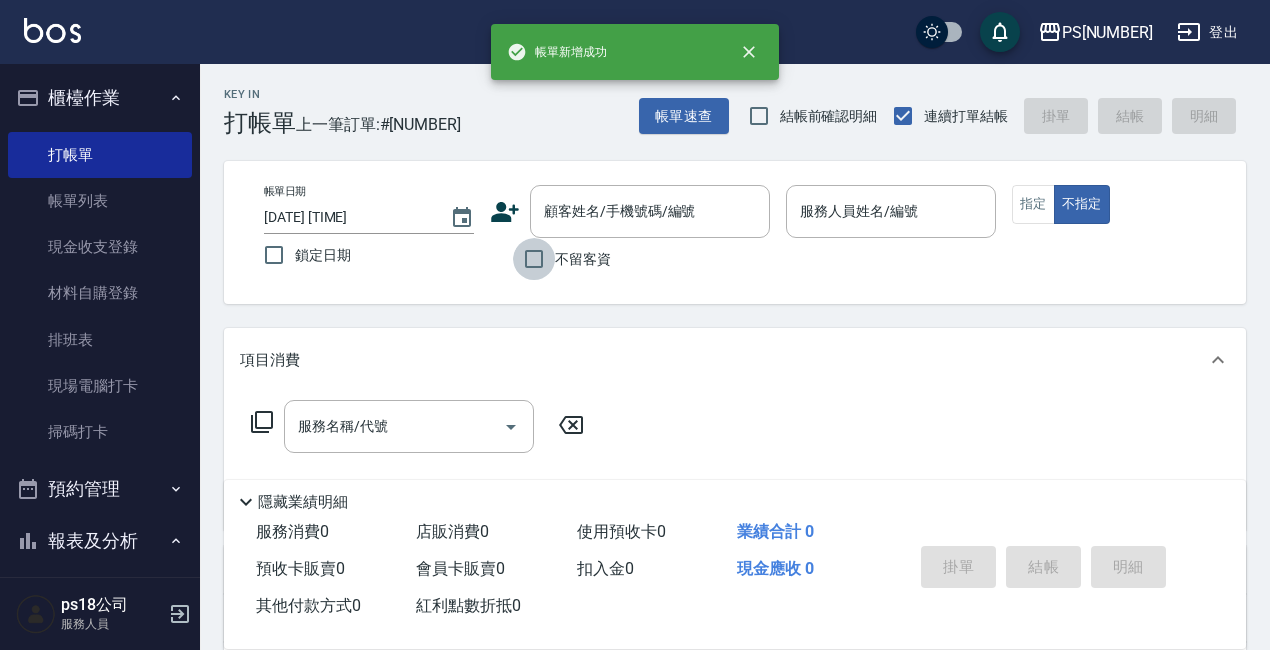 click on "不留客資" at bounding box center (534, 259) 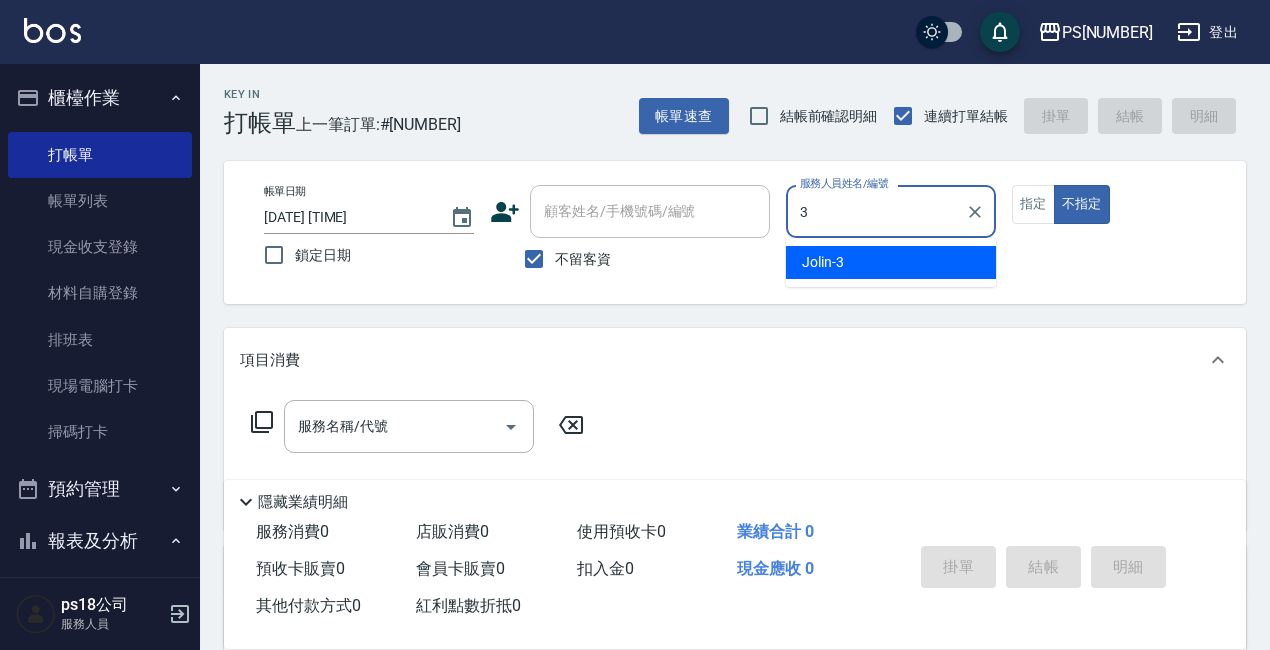 type on "Jolin-3" 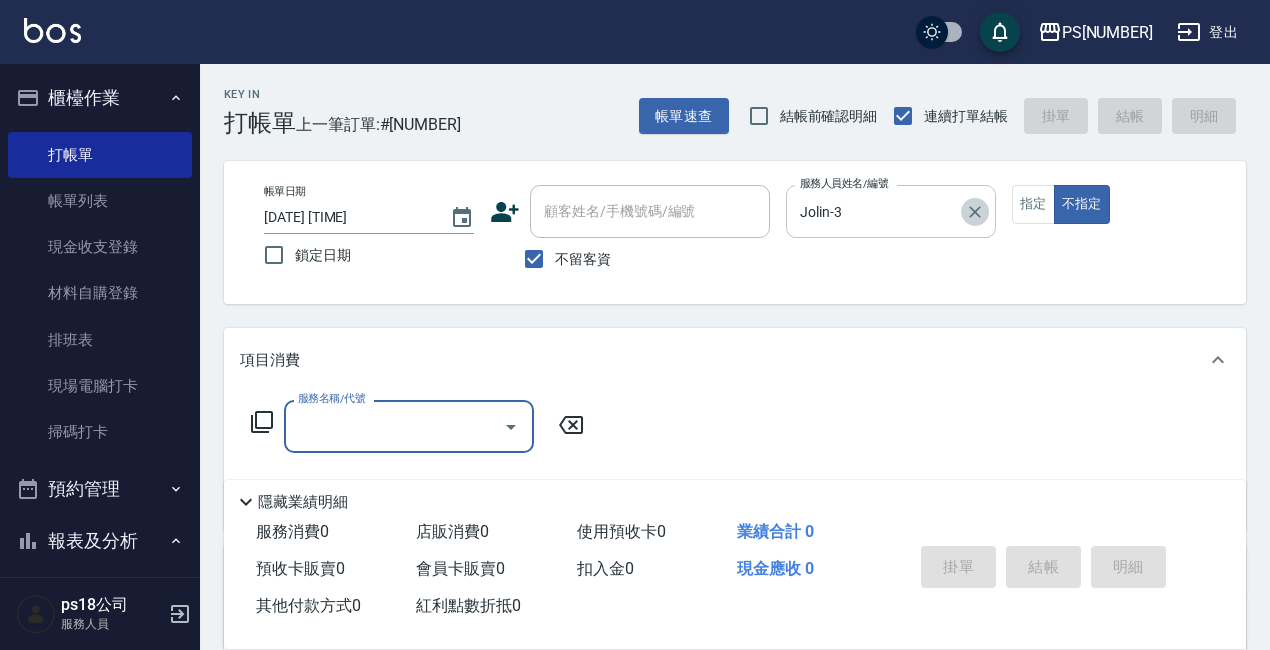 drag, startPoint x: 987, startPoint y: 213, endPoint x: 977, endPoint y: 212, distance: 10.049875 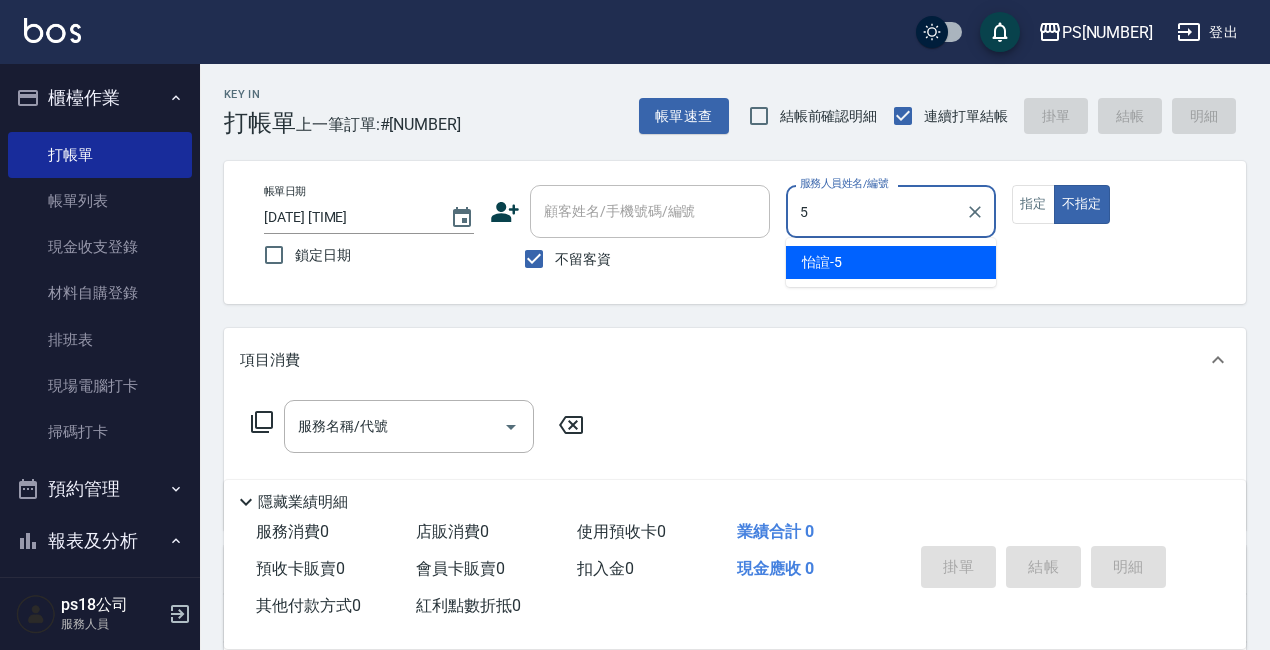 type on "[FIRST]-[NUMBER]" 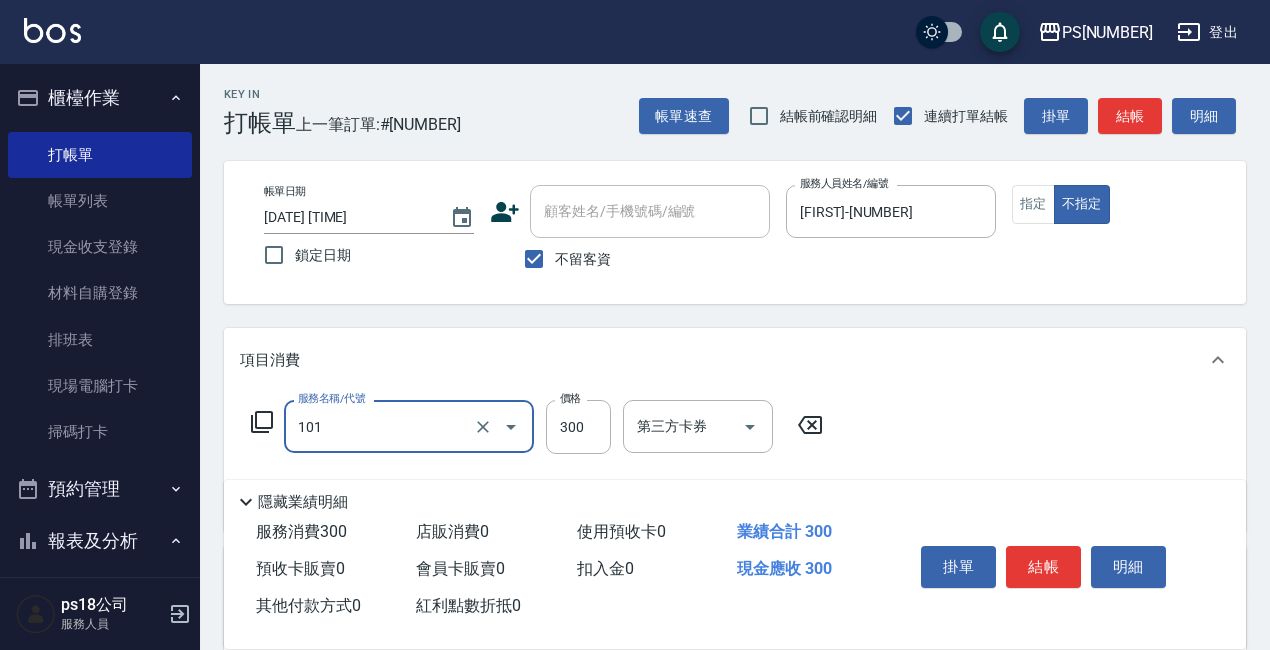 type on "洗髮300(101)" 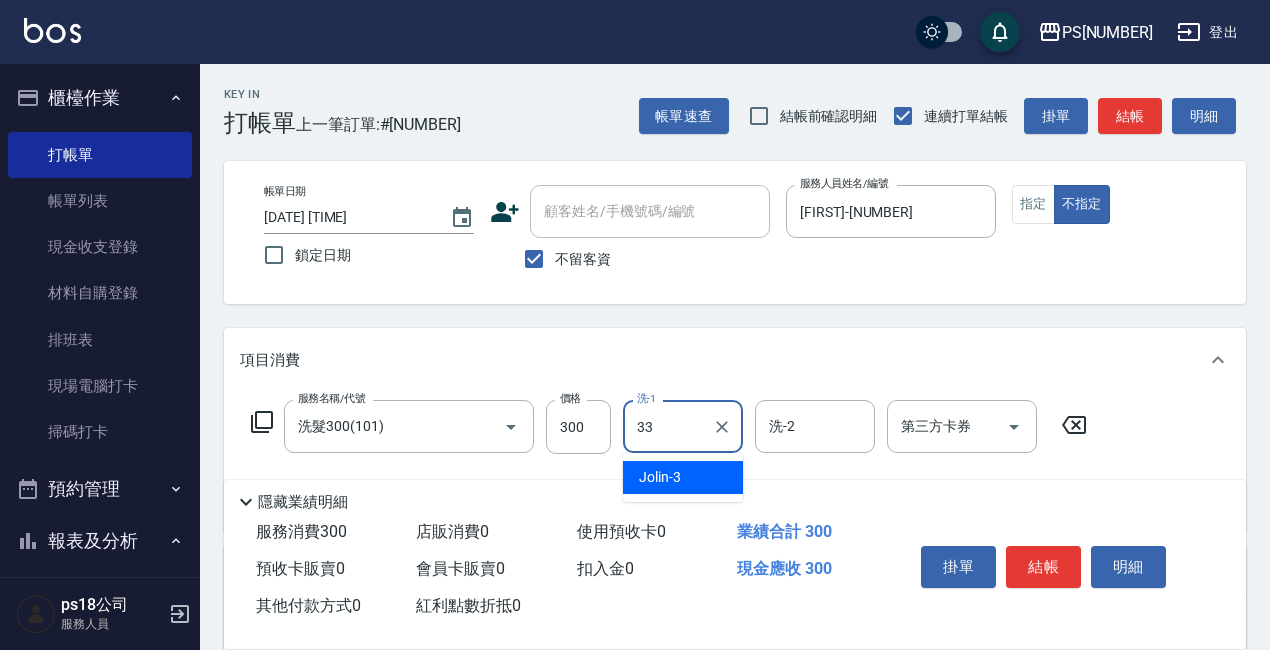 type on "[LAST]-[NUMBER]" 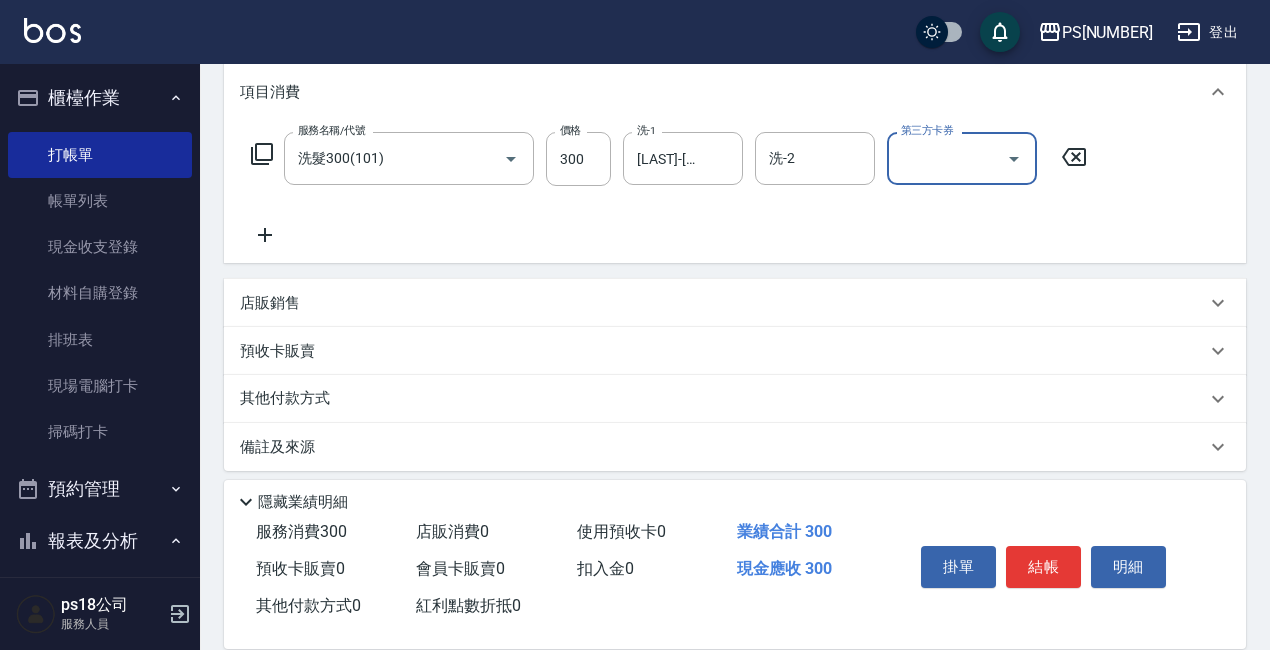 scroll, scrollTop: 281, scrollLeft: 0, axis: vertical 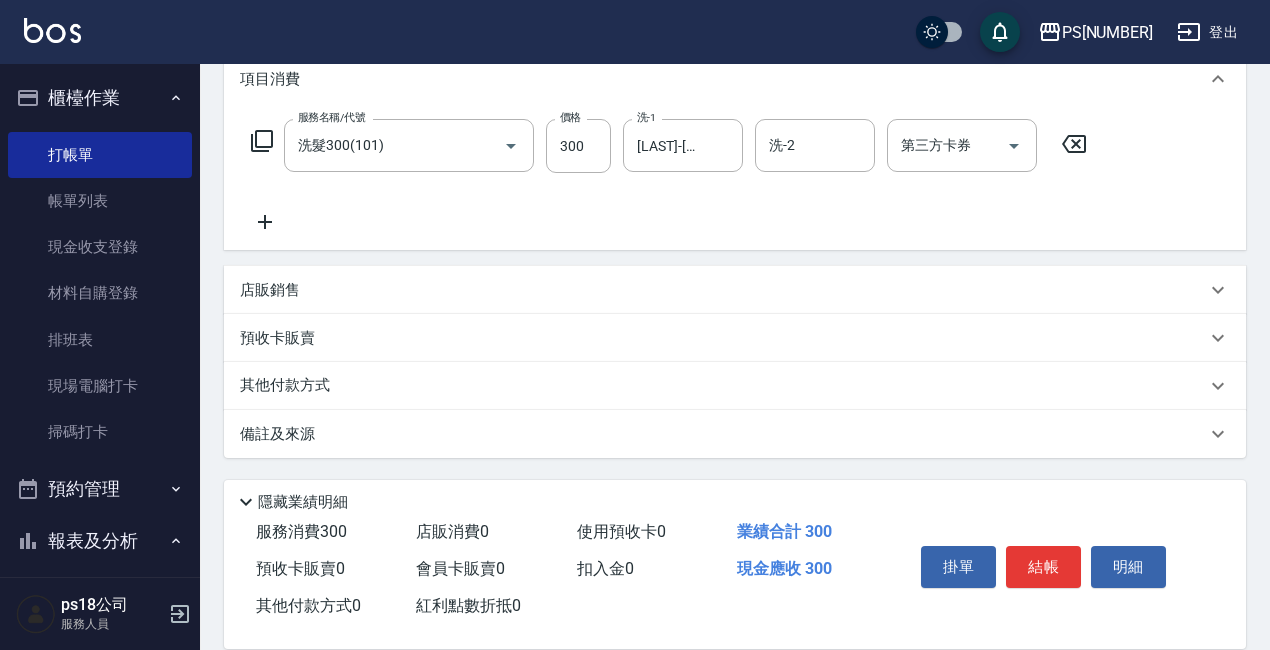 drag, startPoint x: 399, startPoint y: 313, endPoint x: 409, endPoint y: 302, distance: 14.866069 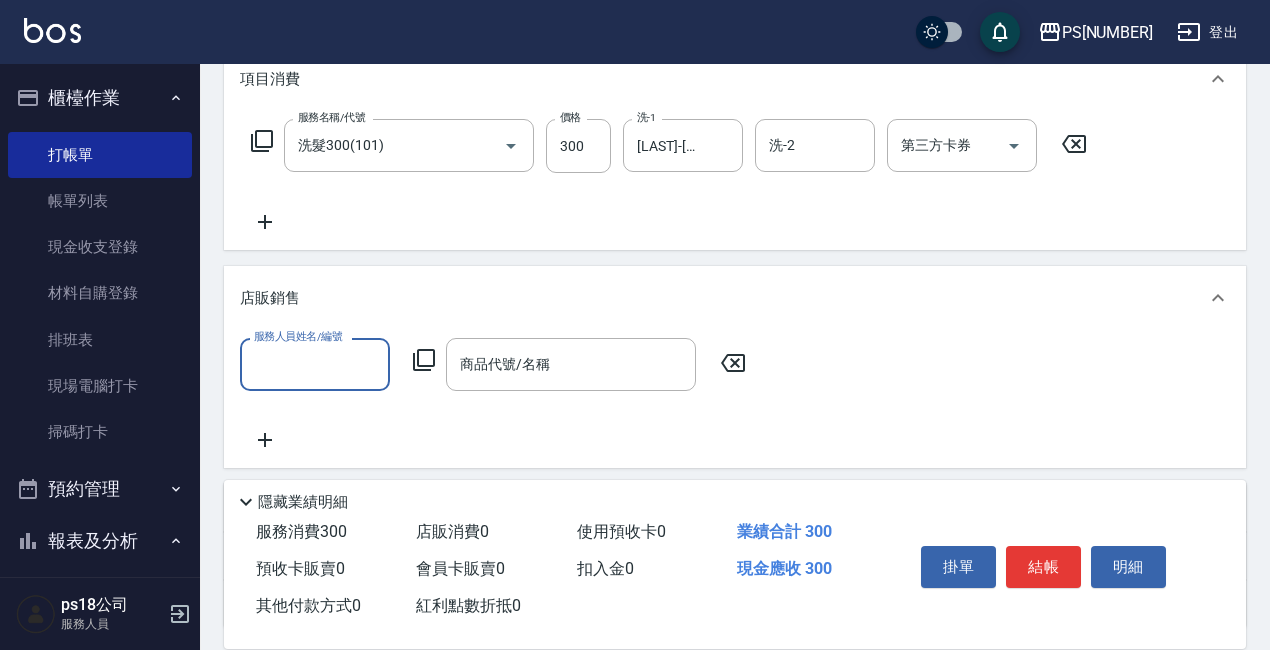 scroll, scrollTop: 0, scrollLeft: 0, axis: both 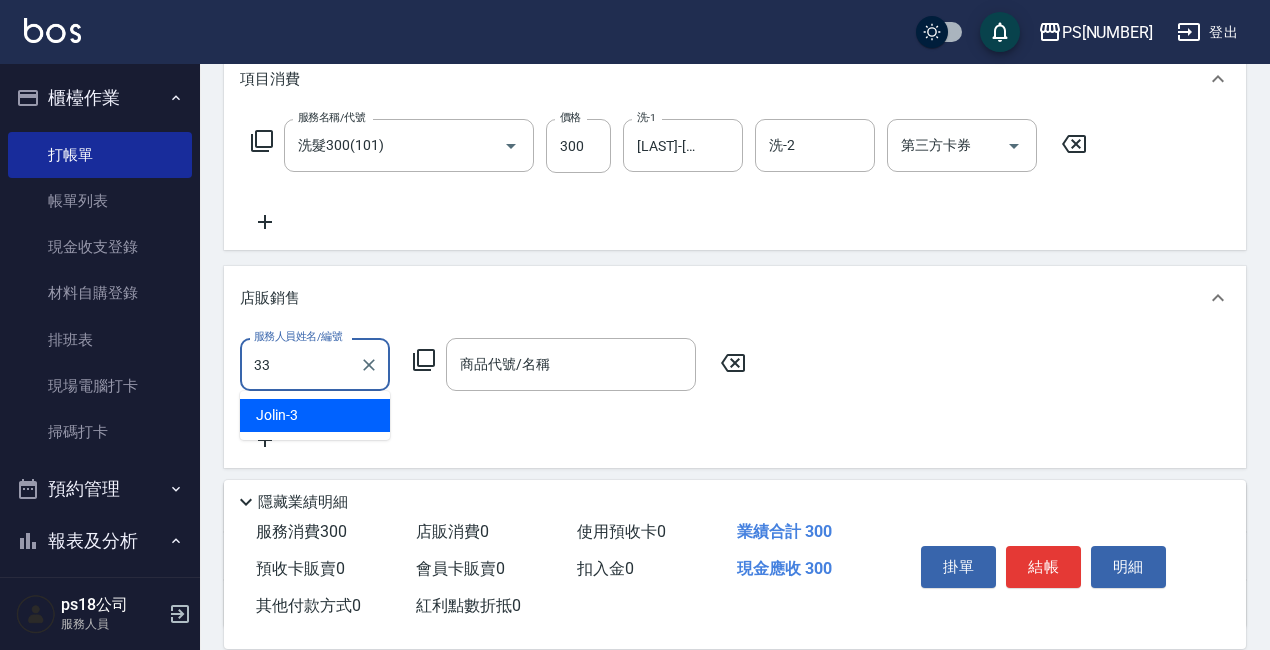 type on "[LAST]-[NUMBER]" 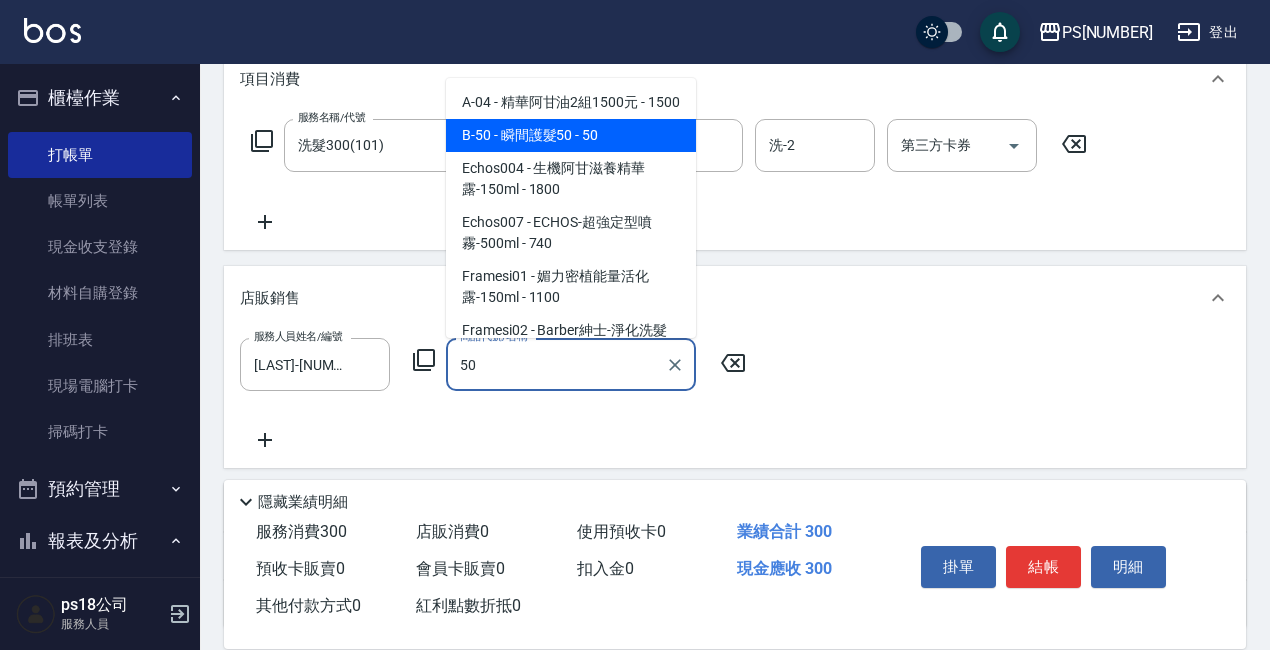 type on "瞬間護髮50" 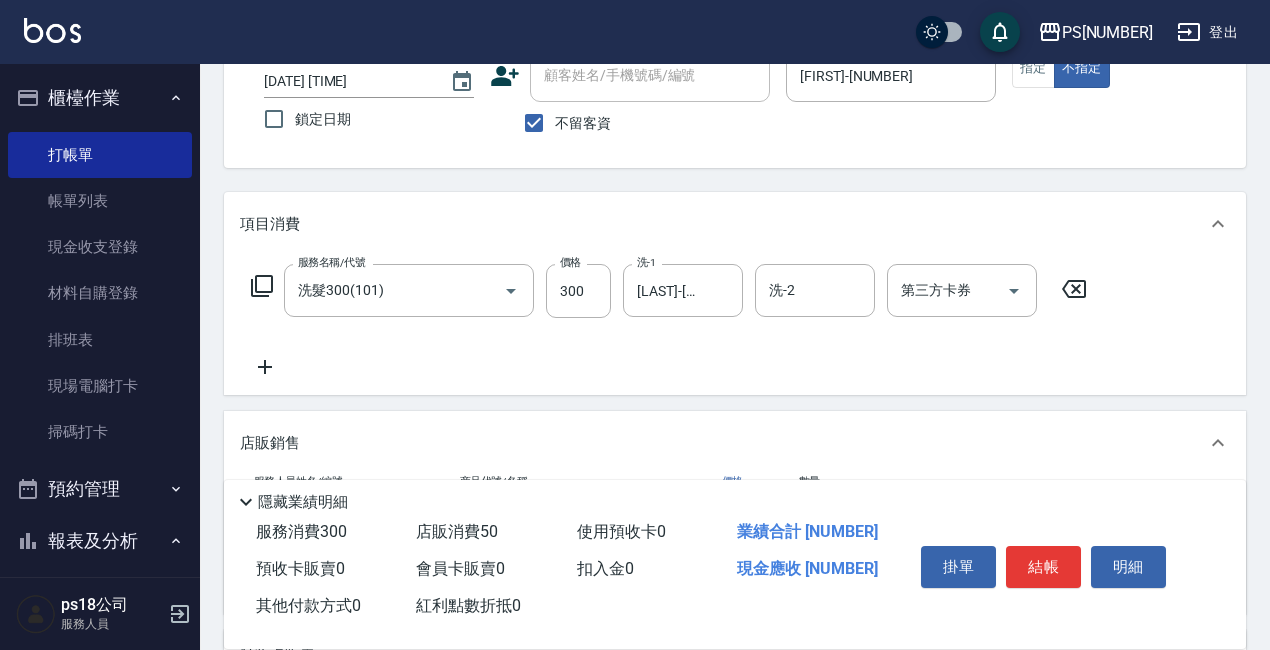 scroll, scrollTop: 0, scrollLeft: 0, axis: both 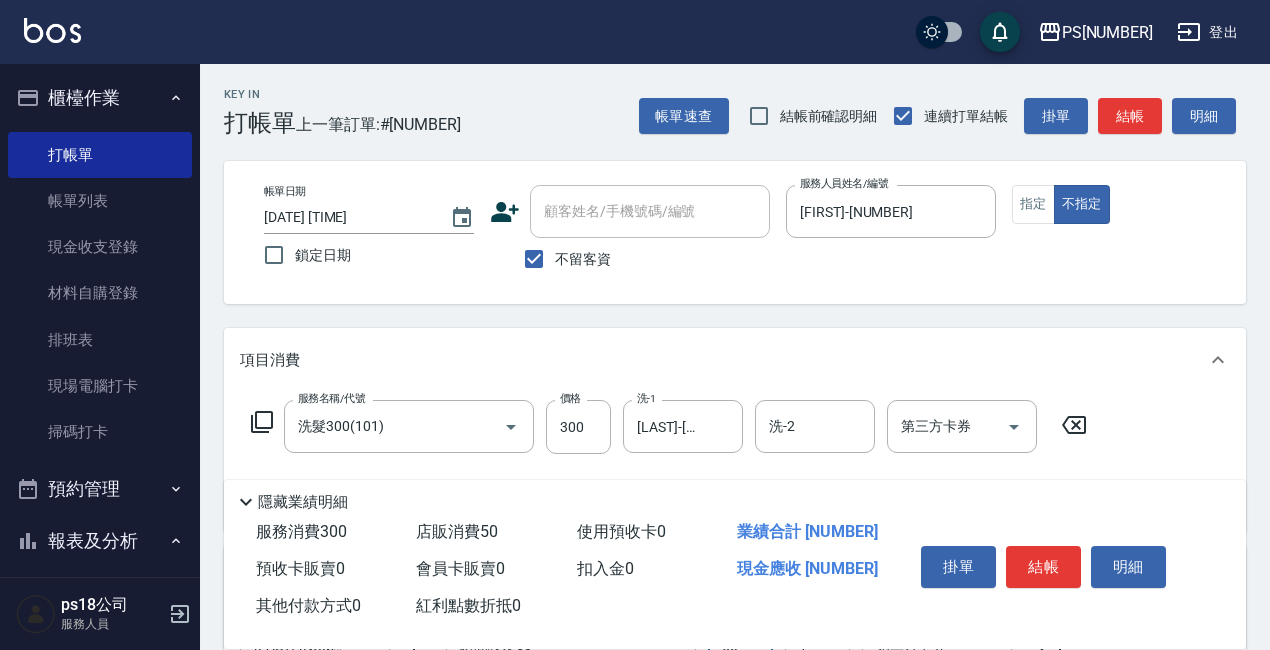 click on "結帳" at bounding box center (1043, 567) 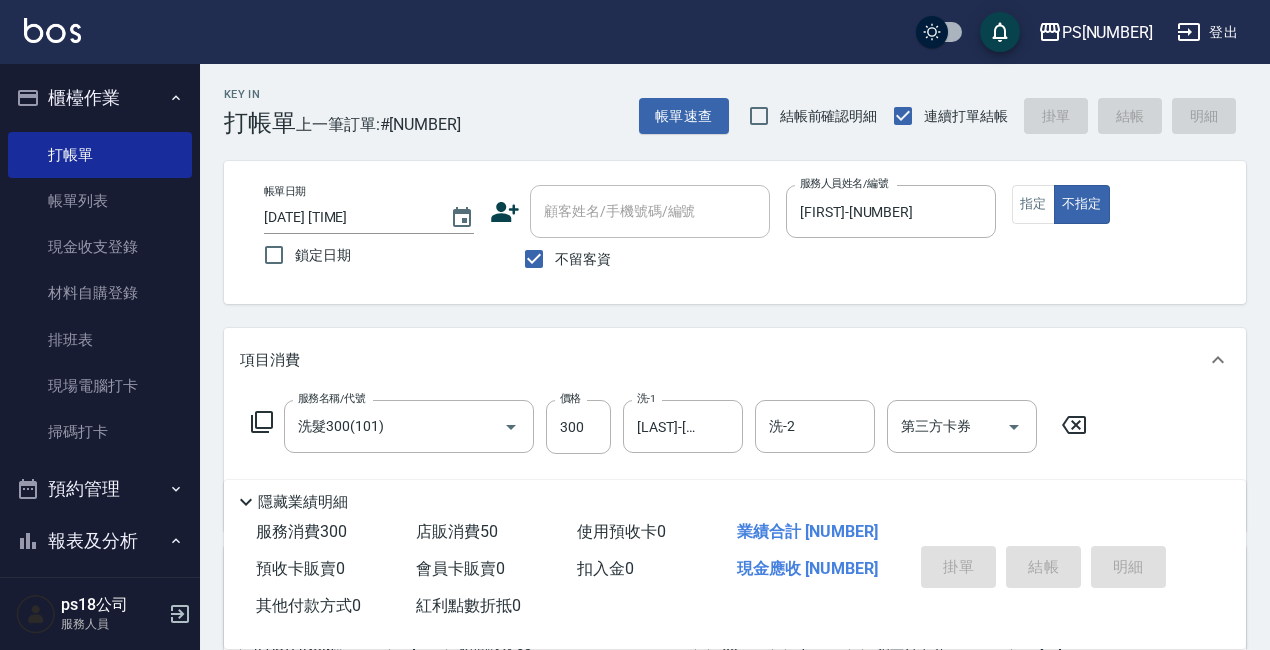 type on "2025/08/03 21:14" 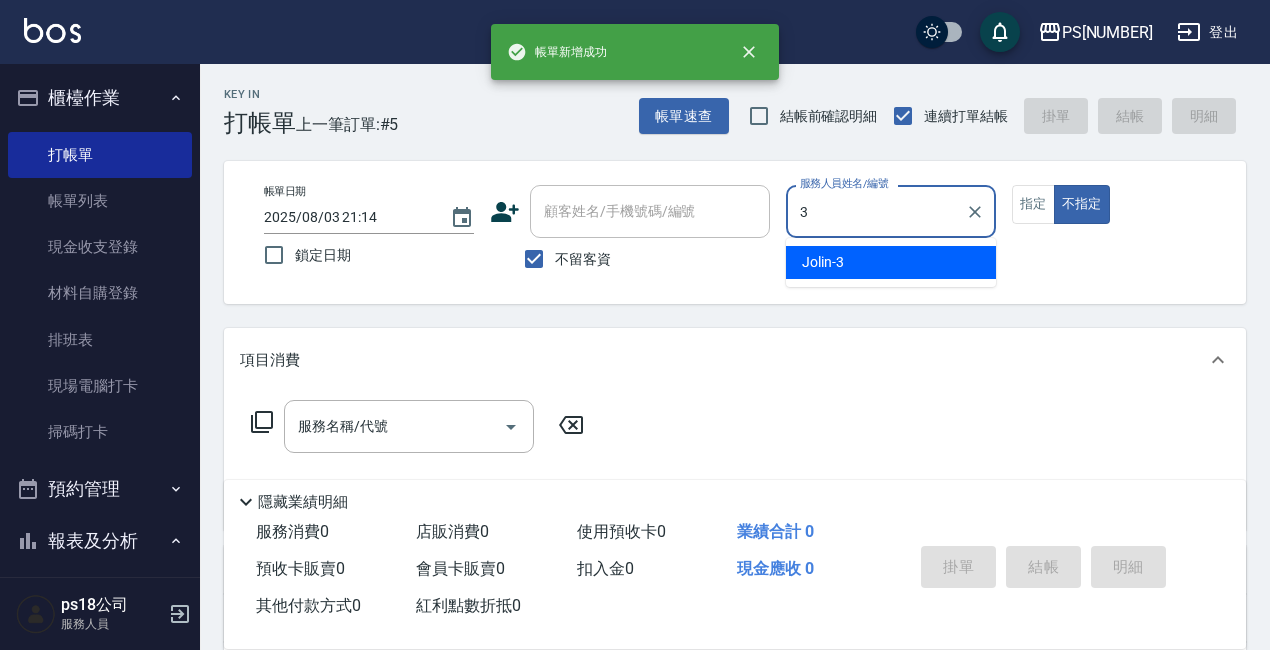 type on "Jolin-3" 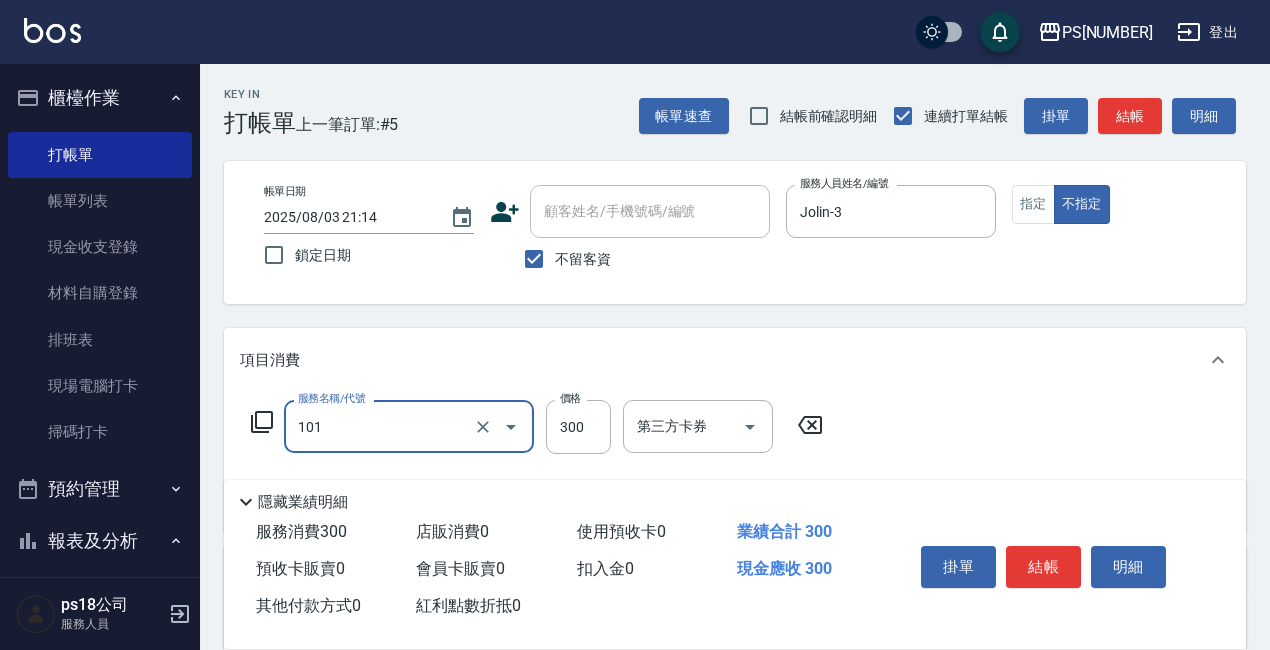 type on "洗髮300(101)" 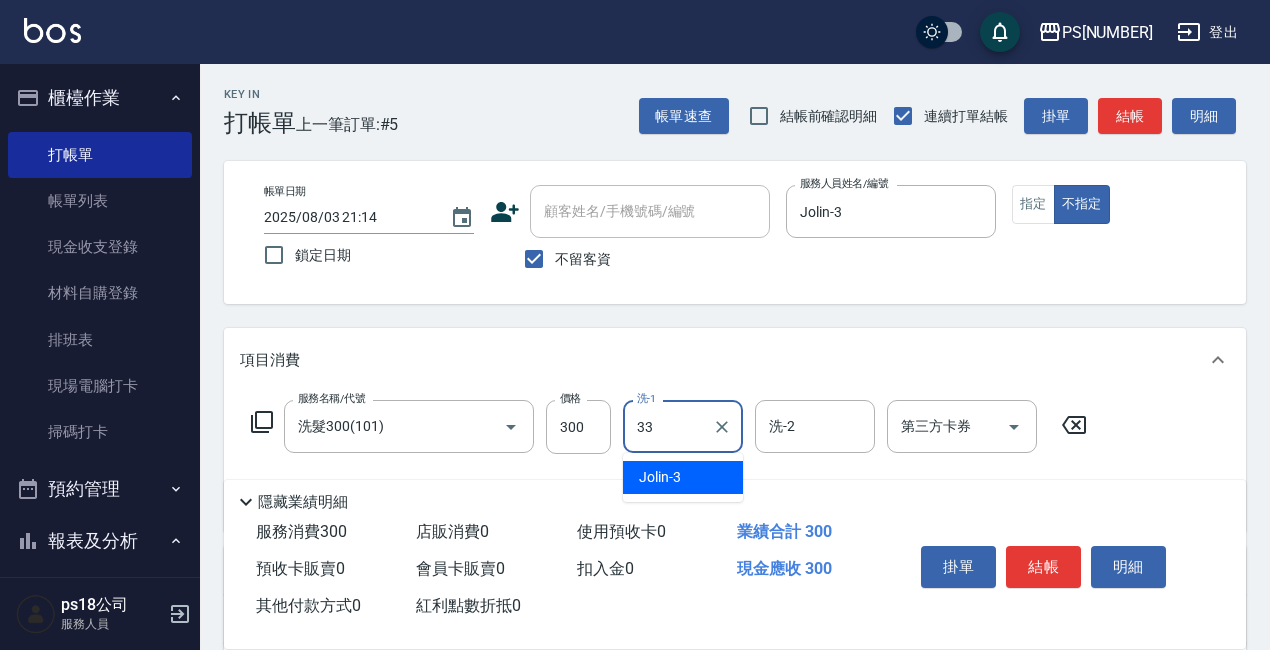type on "[LAST]-[NUMBER]" 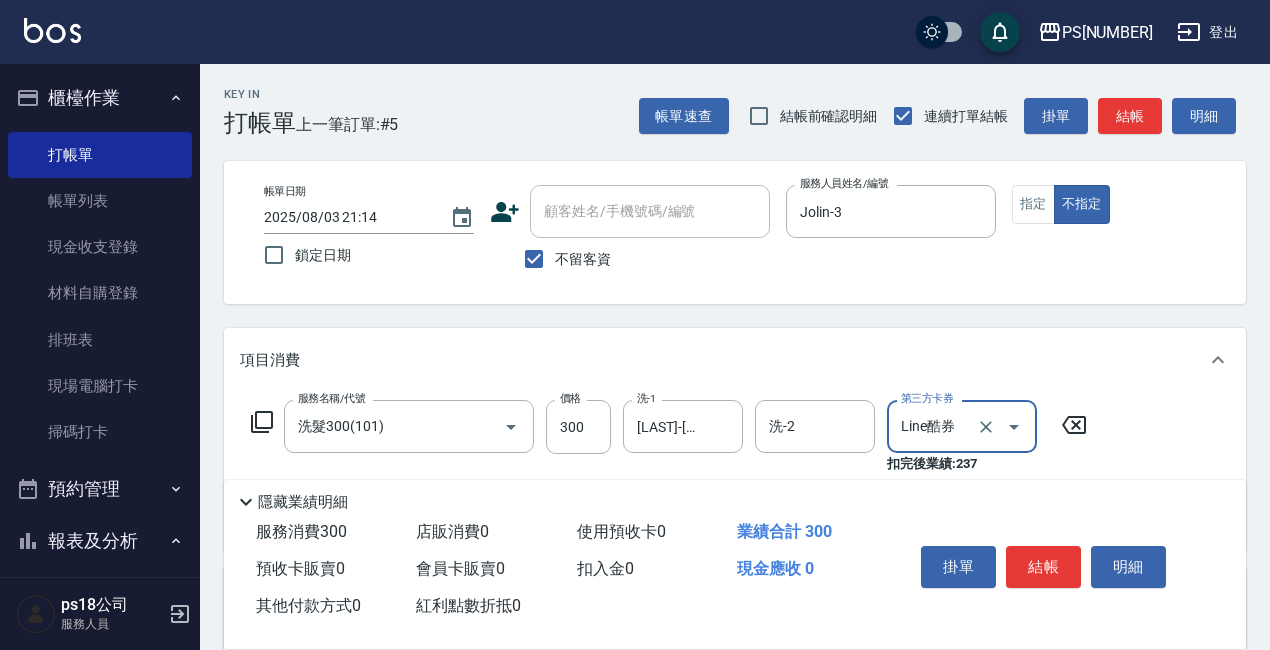 type on "Line酷券" 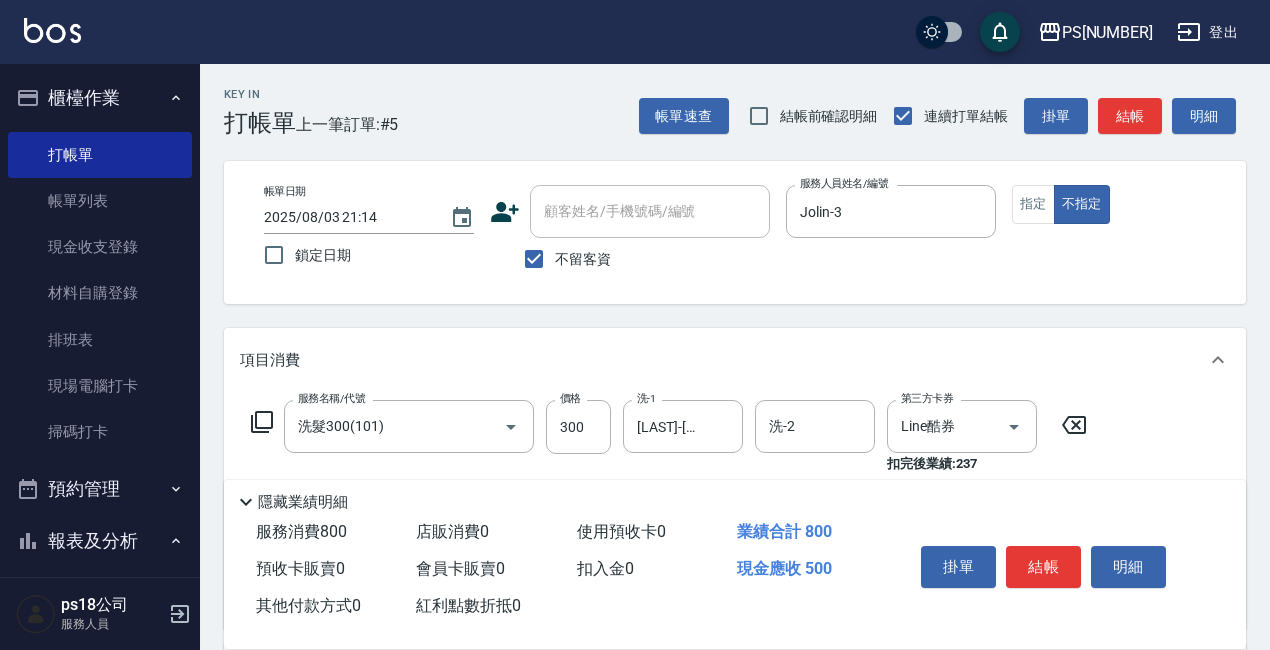 type on "單剪500(302)" 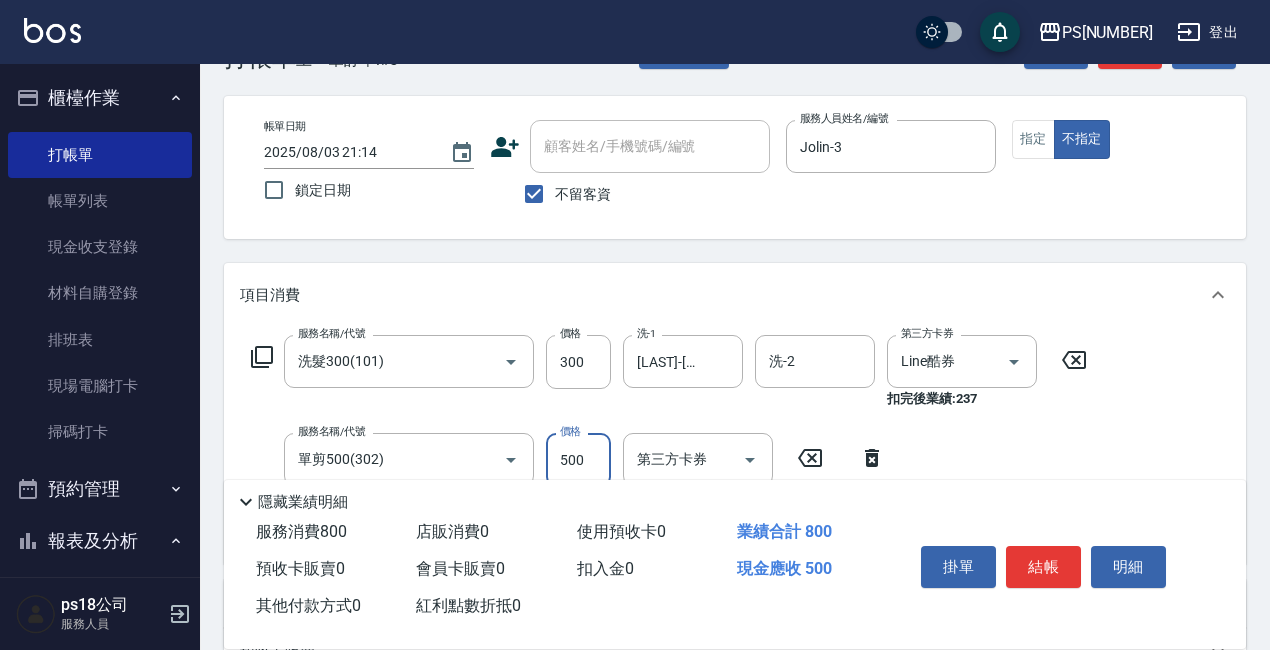 scroll, scrollTop: 100, scrollLeft: 0, axis: vertical 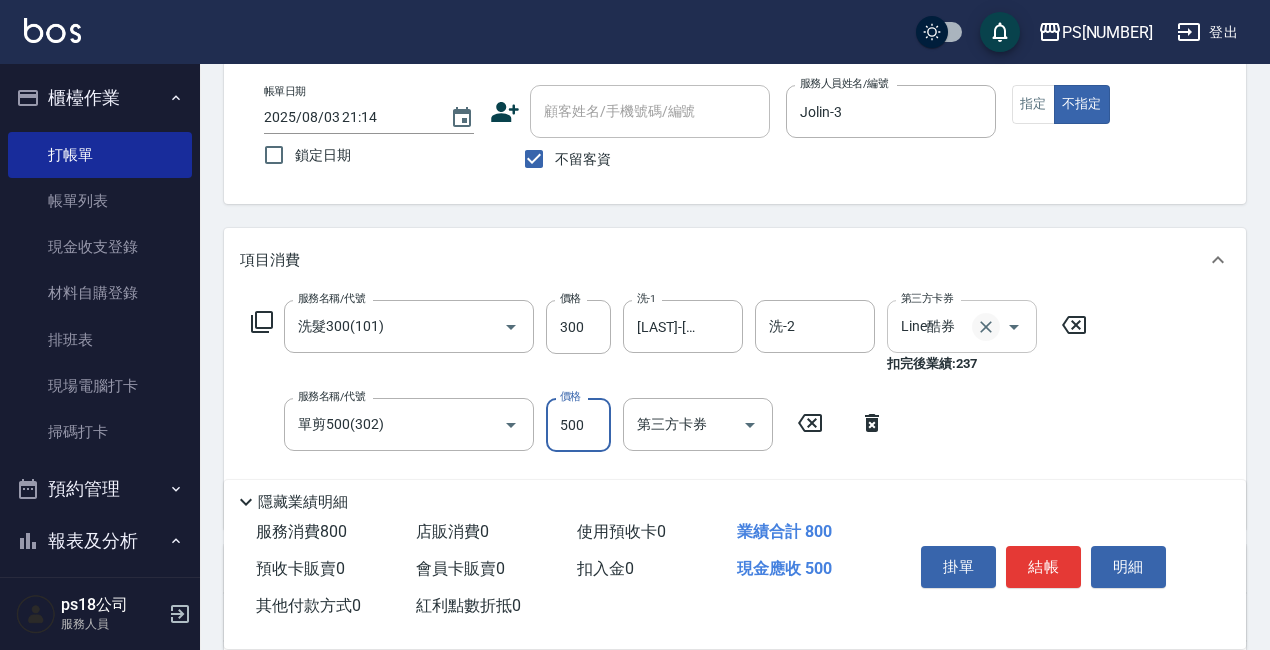 click 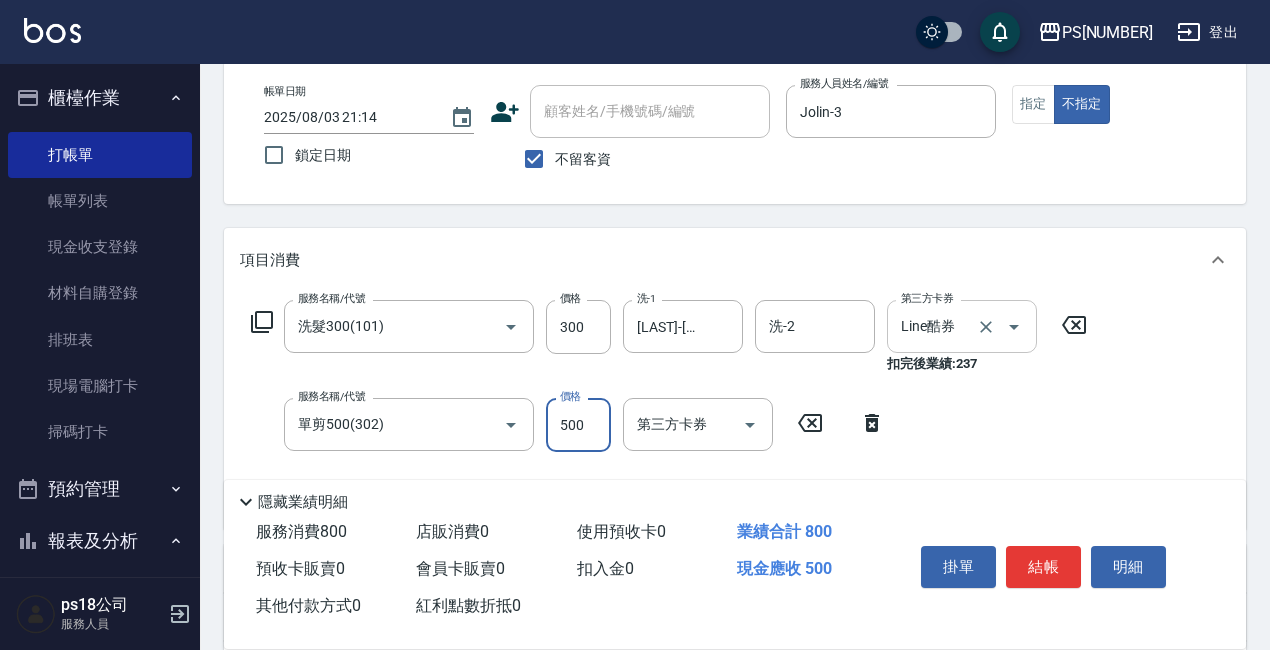 type 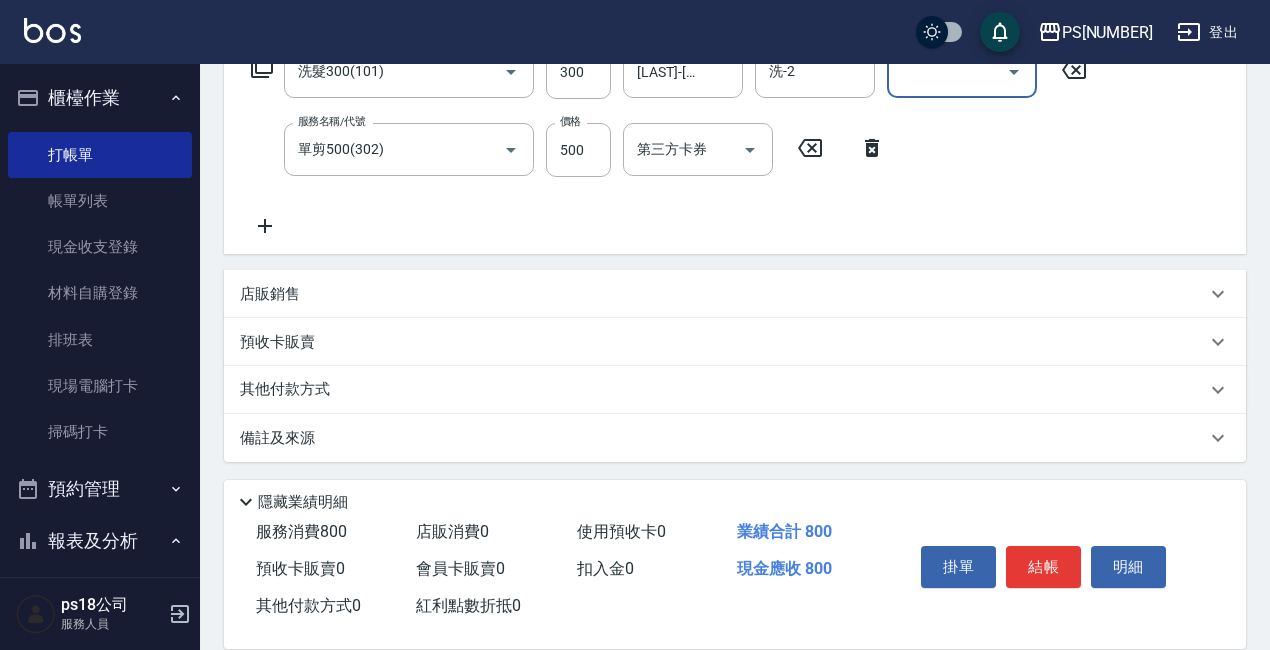 scroll, scrollTop: 359, scrollLeft: 0, axis: vertical 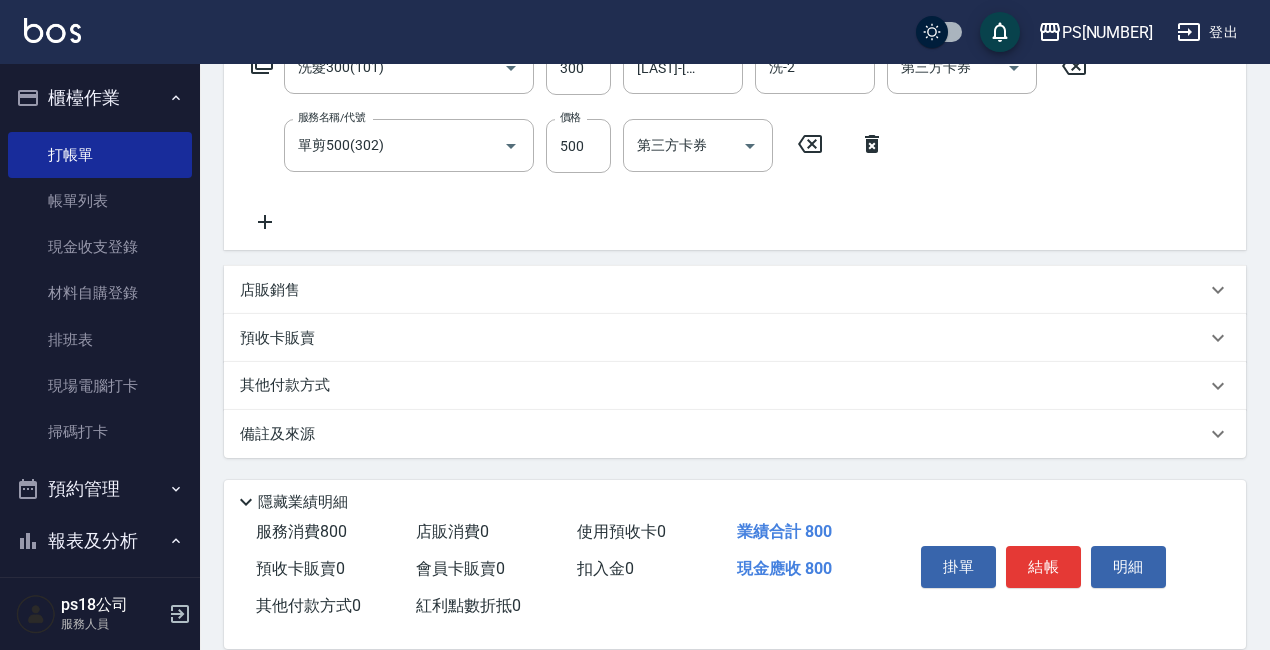 click on "店販銷售" at bounding box center (723, 290) 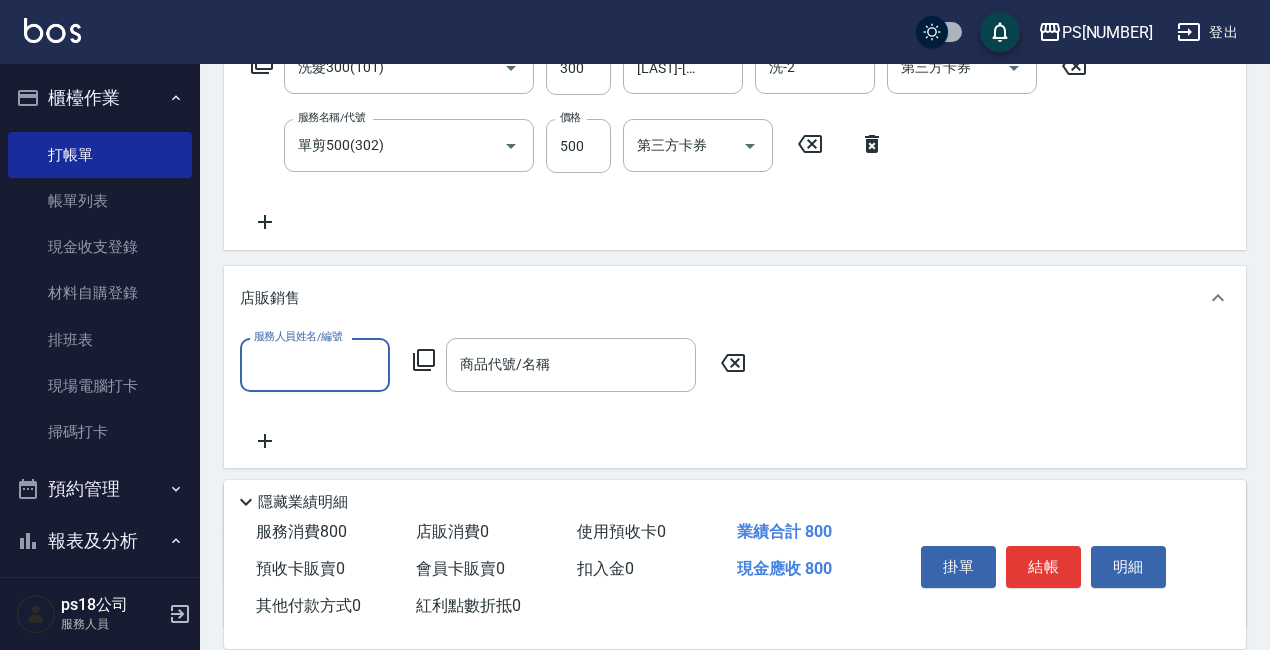scroll, scrollTop: 0, scrollLeft: 0, axis: both 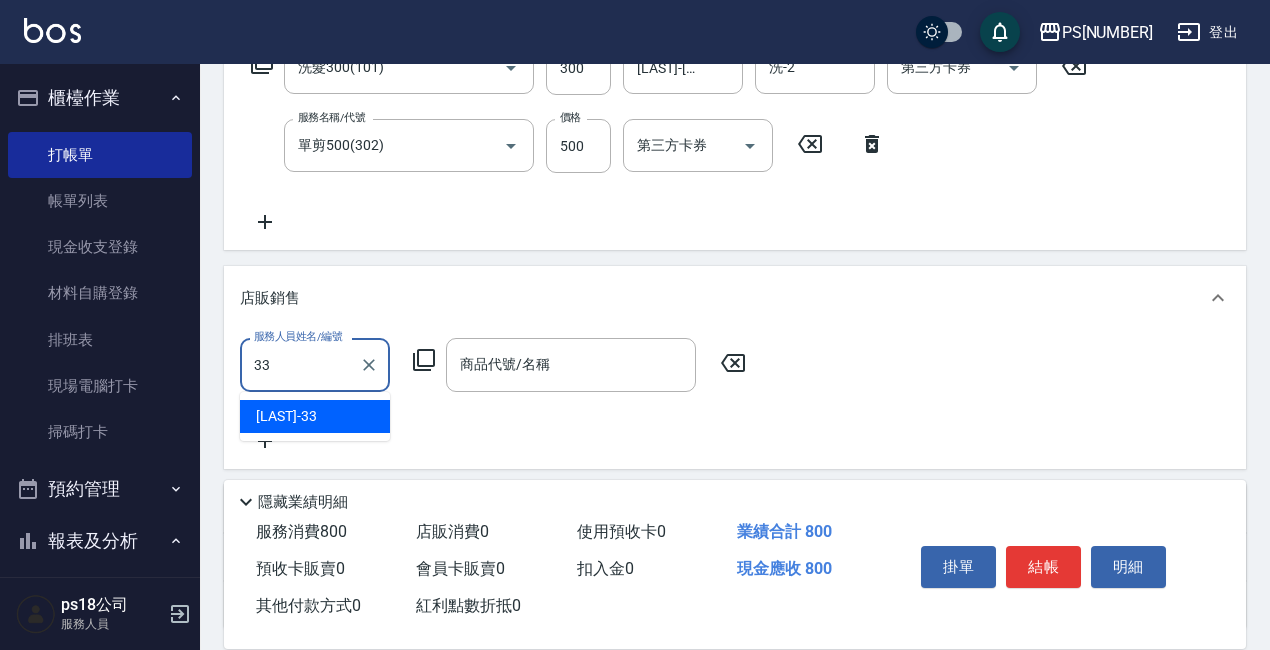 type on "[LAST]-[NUMBER]" 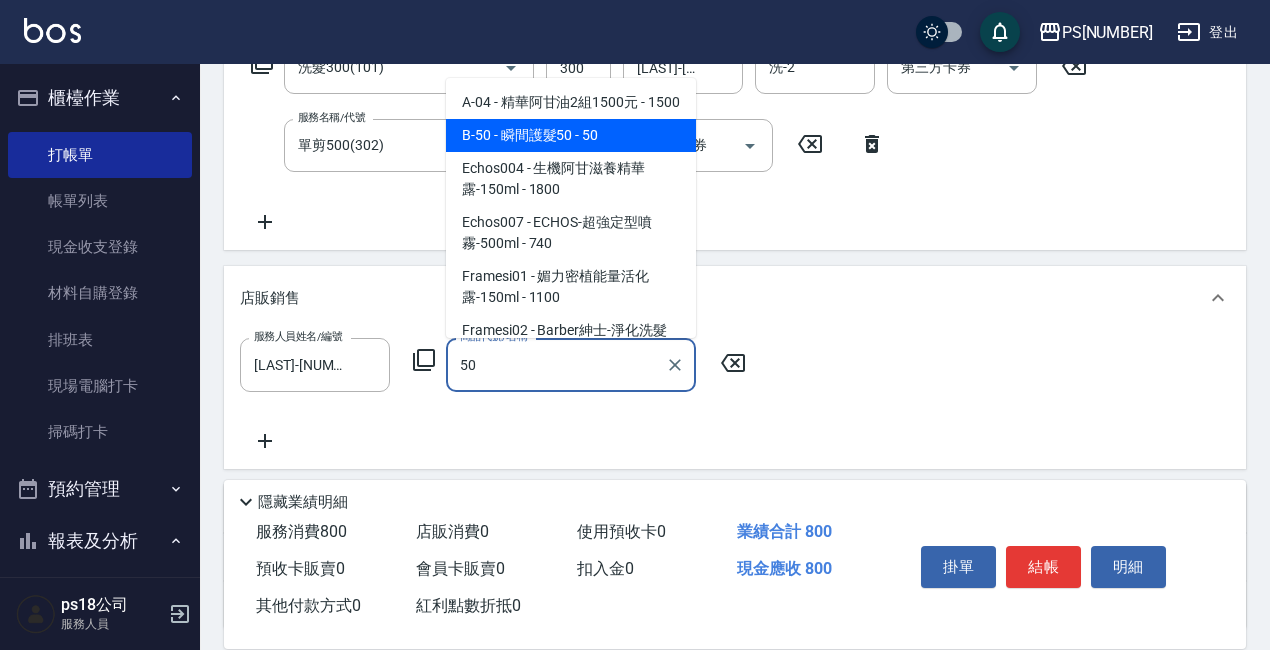 type on "瞬間護髮50" 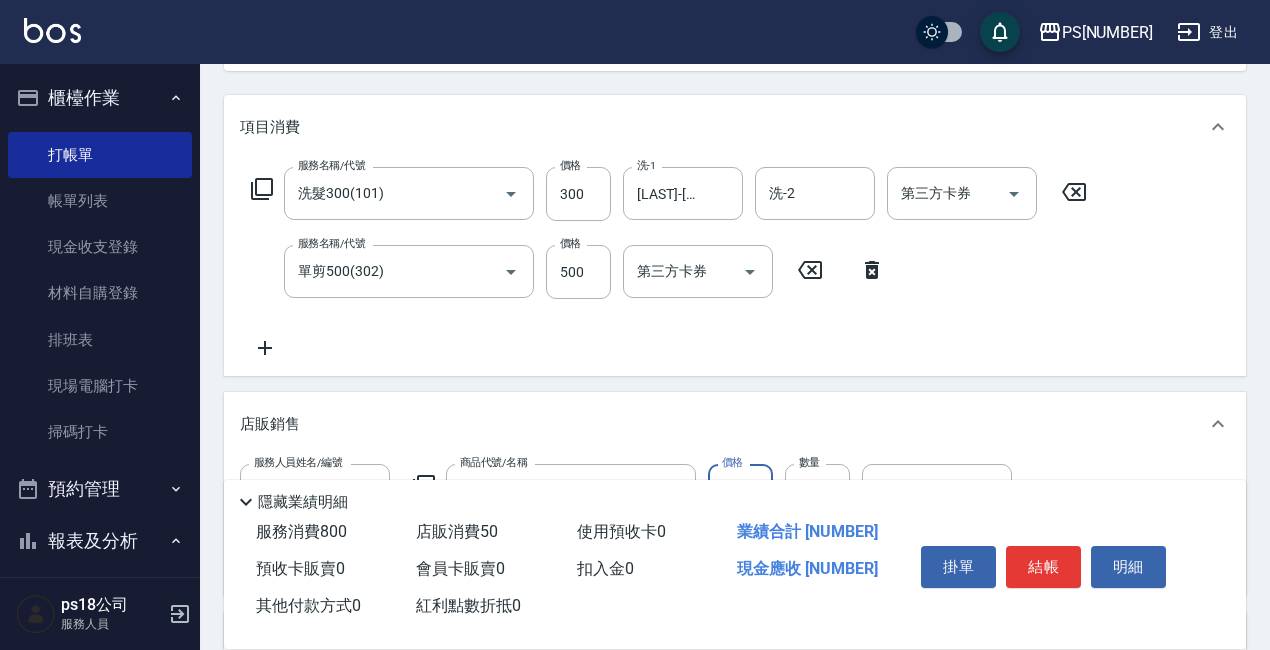 scroll, scrollTop: 0, scrollLeft: 0, axis: both 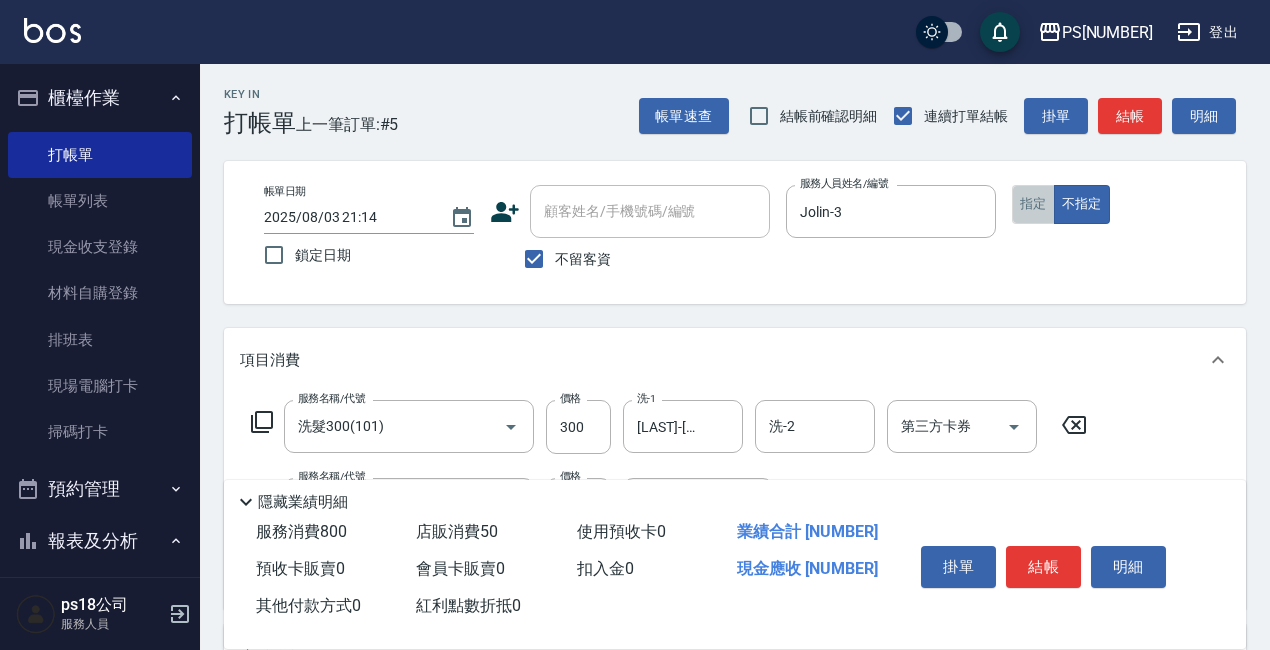click on "指定" at bounding box center [1033, 204] 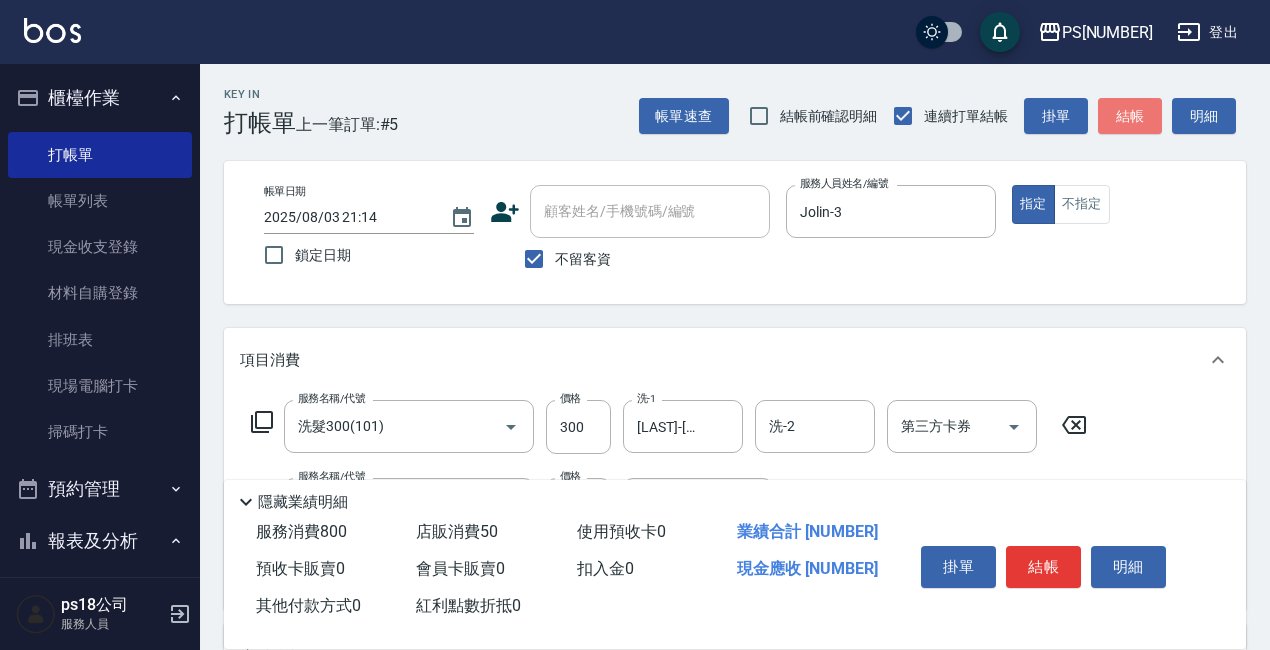 drag, startPoint x: 1110, startPoint y: 114, endPoint x: 1090, endPoint y: 126, distance: 23.323807 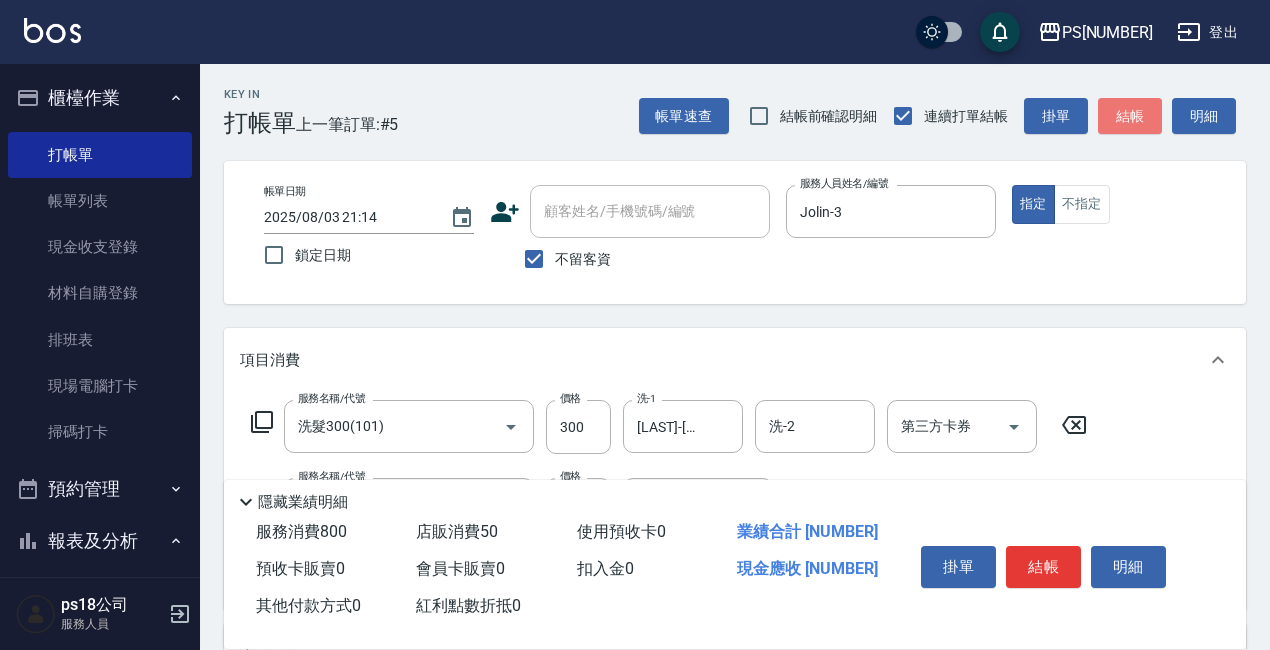 click on "結帳" at bounding box center [1130, 116] 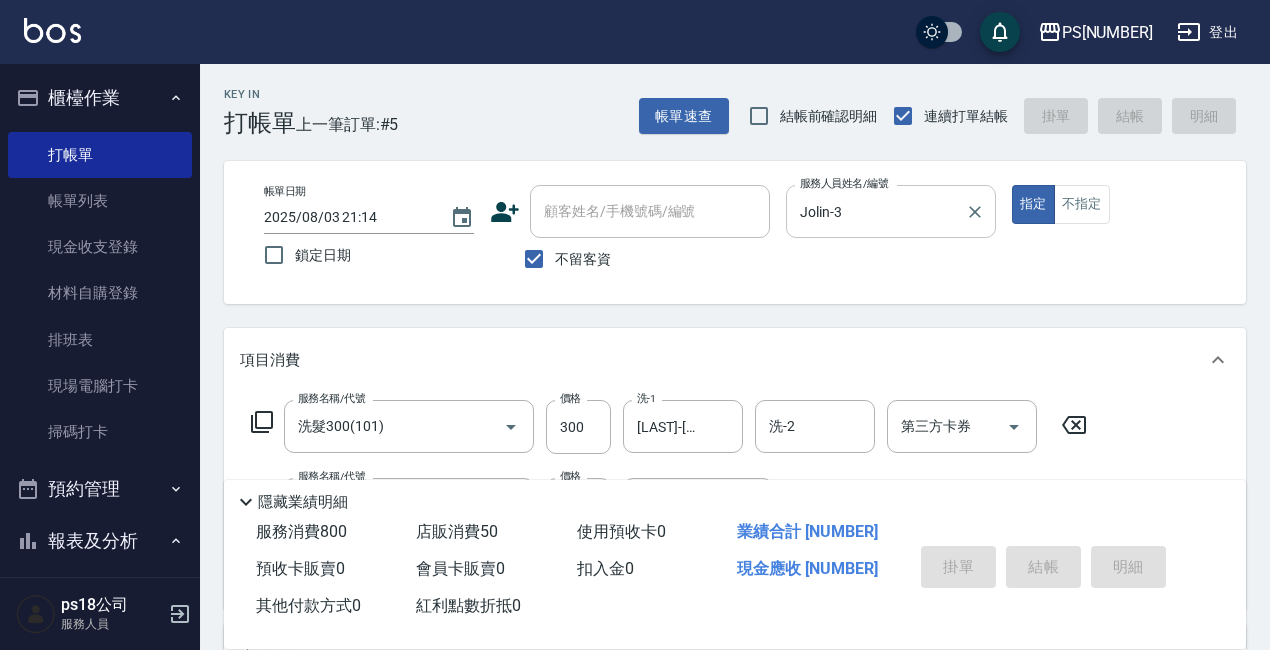 type 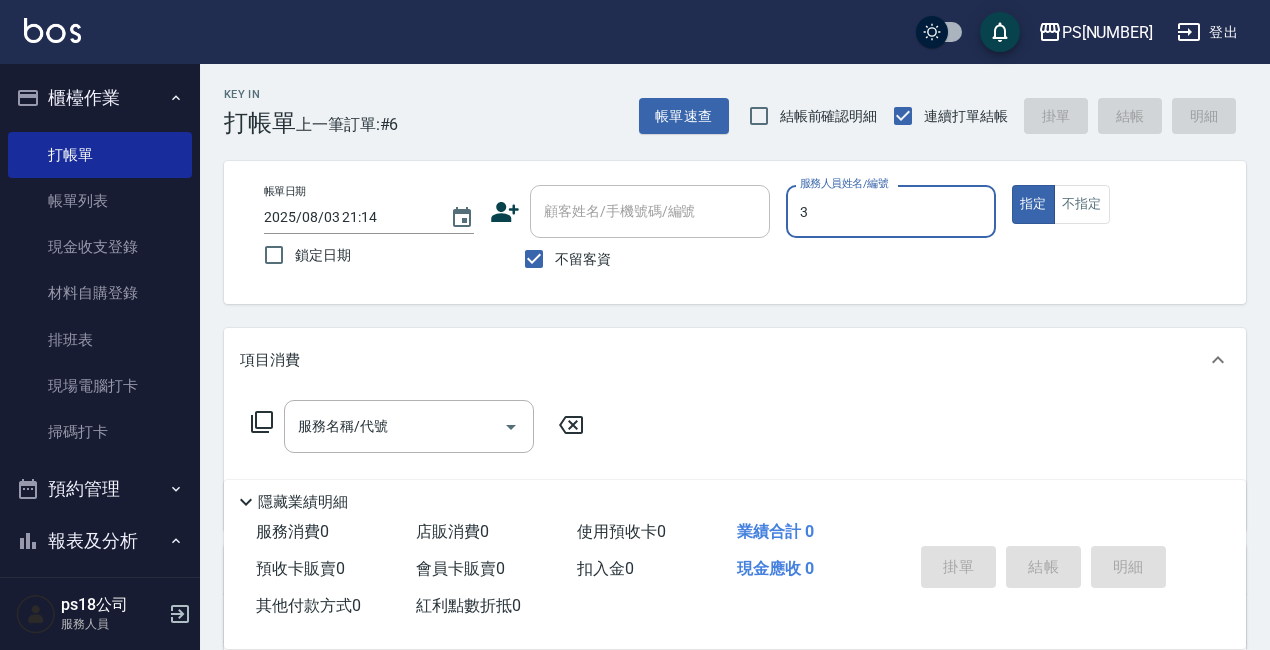type on "Jolin-3" 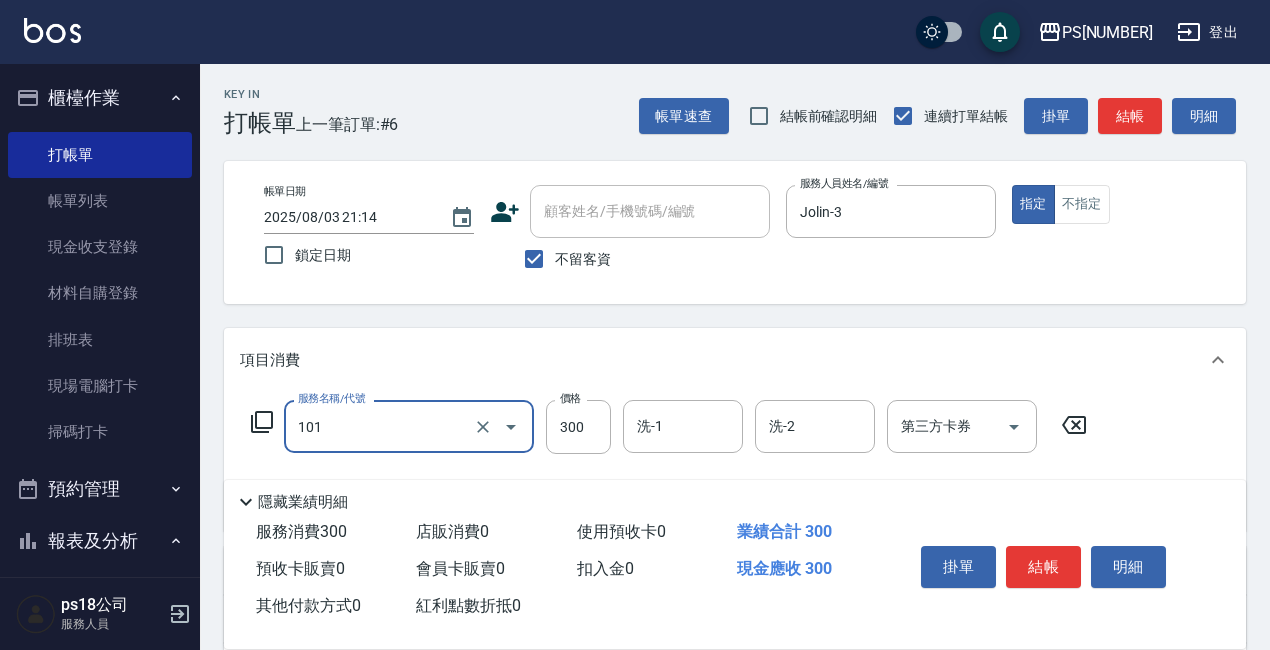 type on "洗髮300(101)" 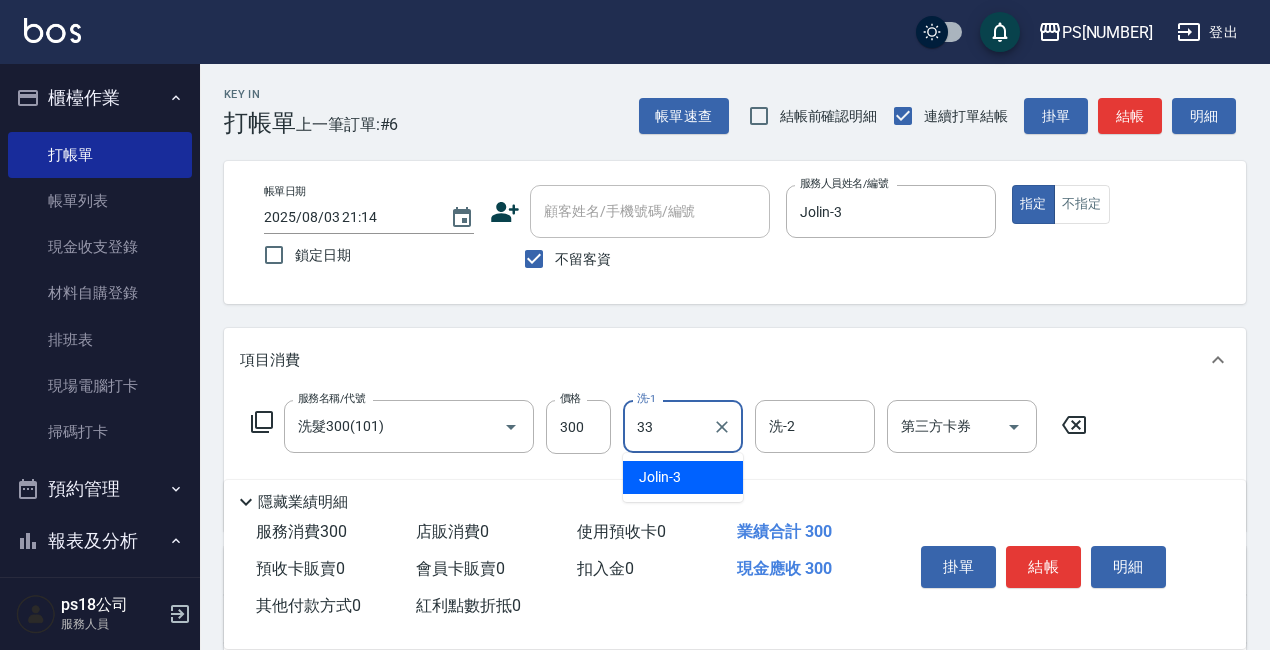 type on "[LAST]-[NUMBER]" 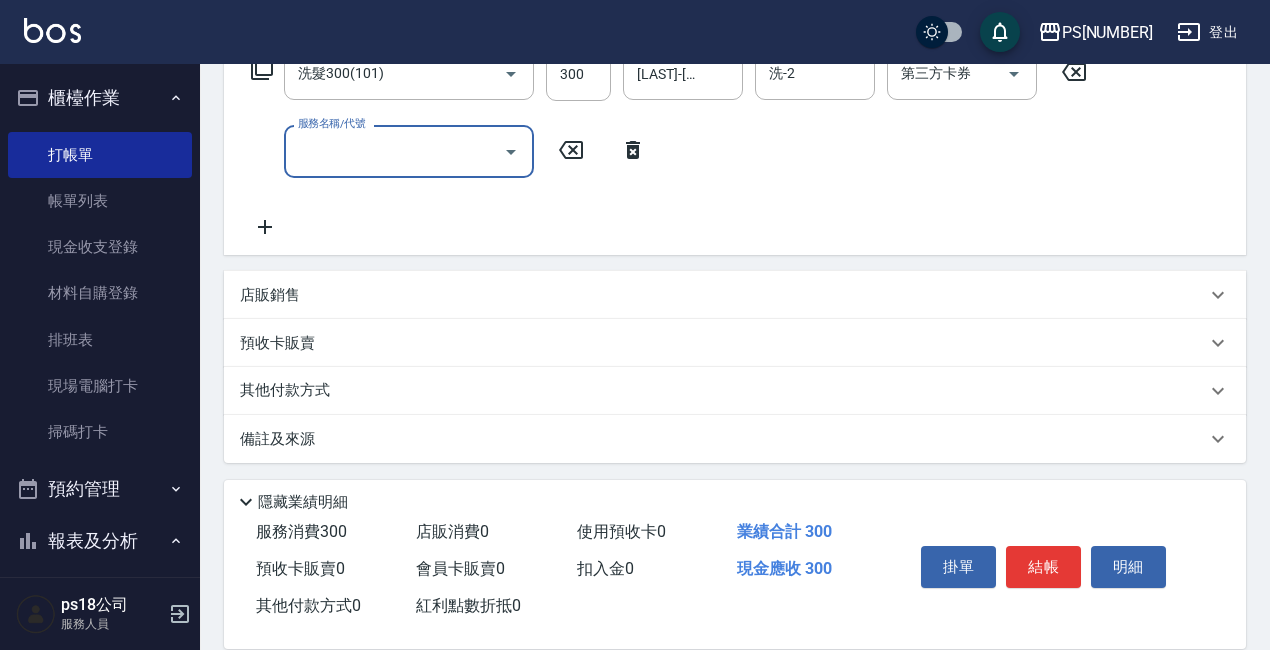scroll, scrollTop: 358, scrollLeft: 0, axis: vertical 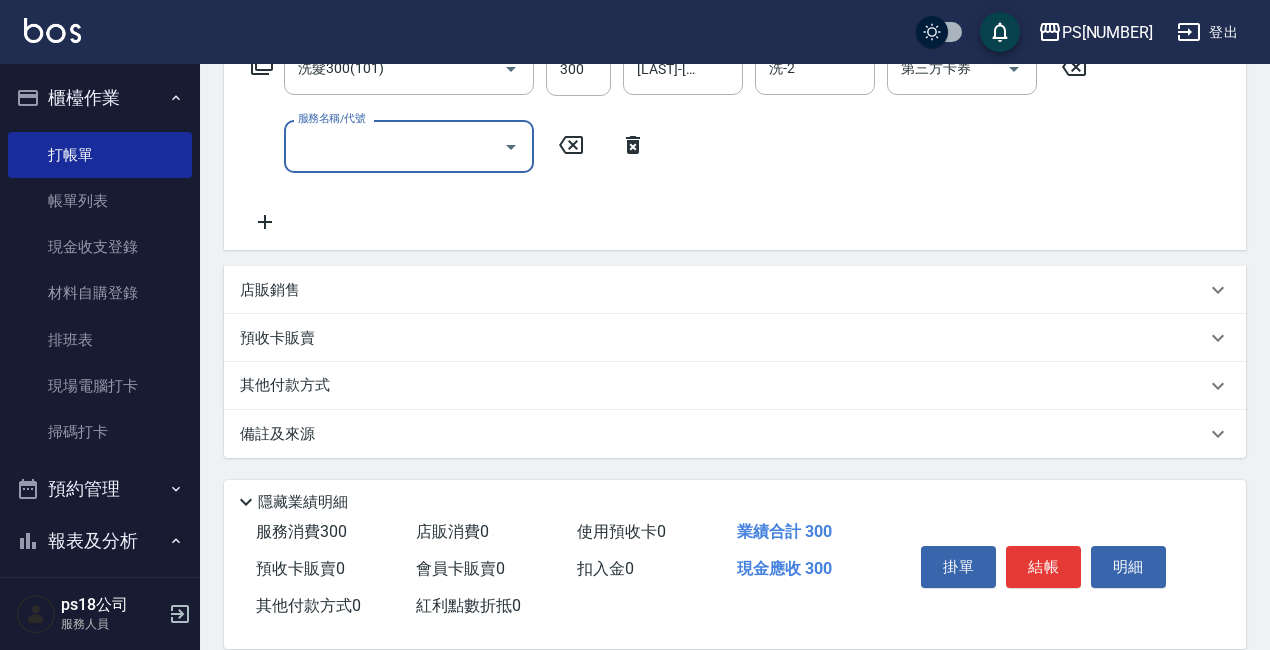 click on "項目消費 服務名稱/代號 洗髮300(101) 服務名稱/代號 價格 300 價格 洗-1 [FIRST]-[ID] 洗-1 洗-2 洗-2 第三方卡券 第三方卡券 服務名稱/代號 服務名稱/代號 店販銷售 服務人員姓名/編號 服務人員姓名/編號 商品代號/名稱 商品代號/名稱 預收卡販賣 卡券名稱/代號 卡券名稱/代號 其他付款方式 其他付款方式 其他付款方式 備註及來源 備註 備註 訂單來源 ​ 訂單來源" at bounding box center (735, 214) 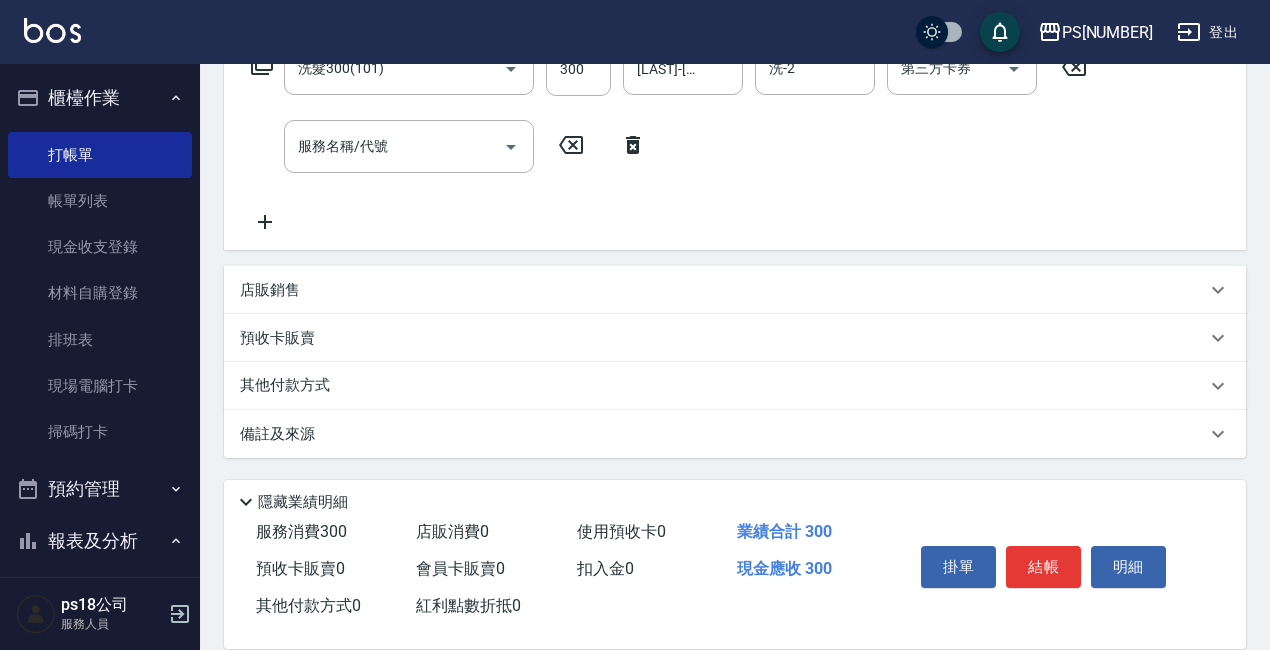 click on "店販銷售" at bounding box center [723, 290] 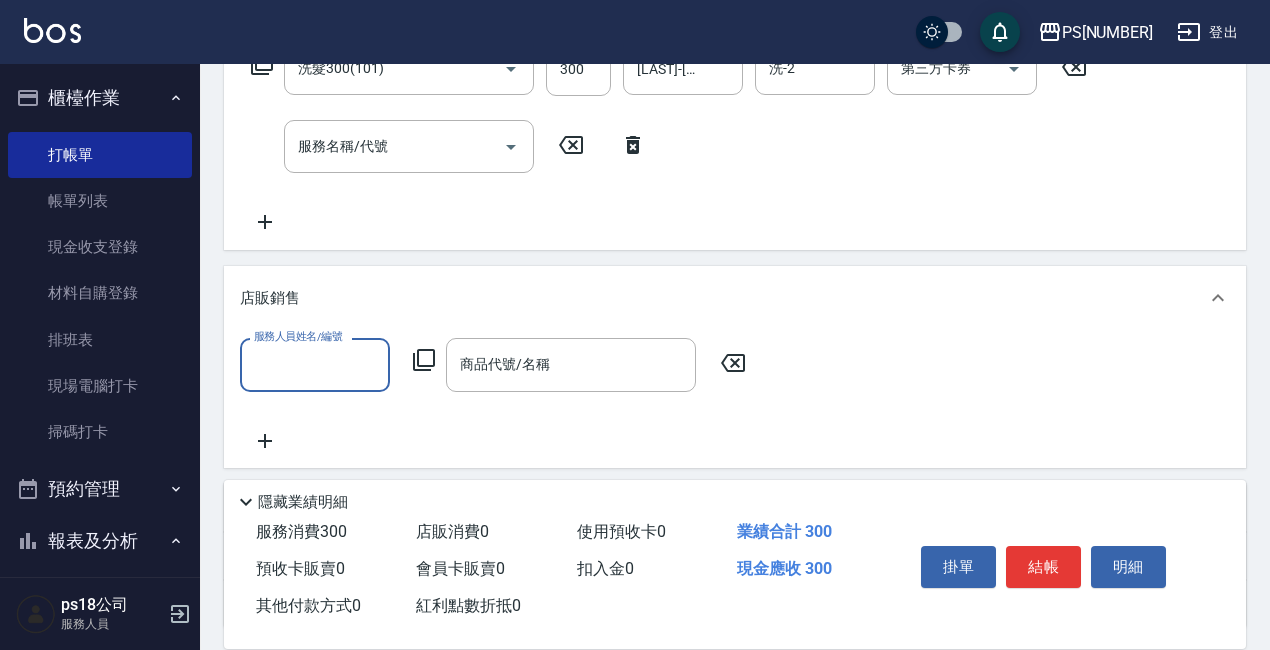 scroll, scrollTop: 0, scrollLeft: 0, axis: both 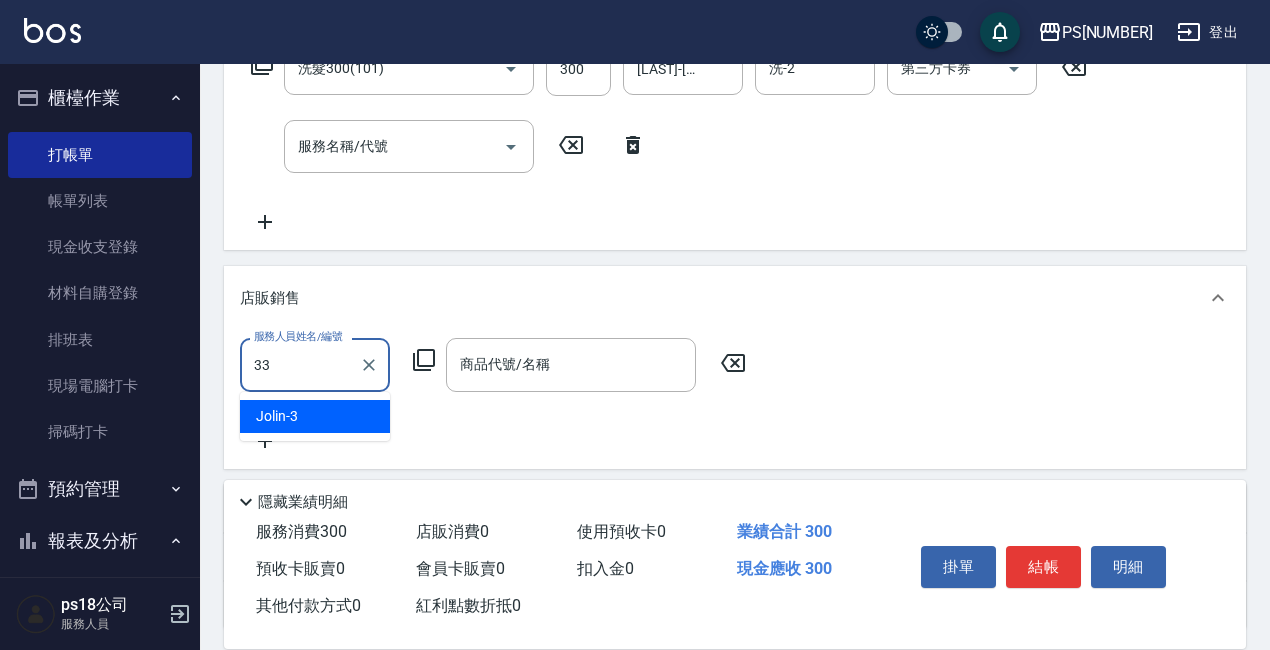 type on "[LAST]-[NUMBER]" 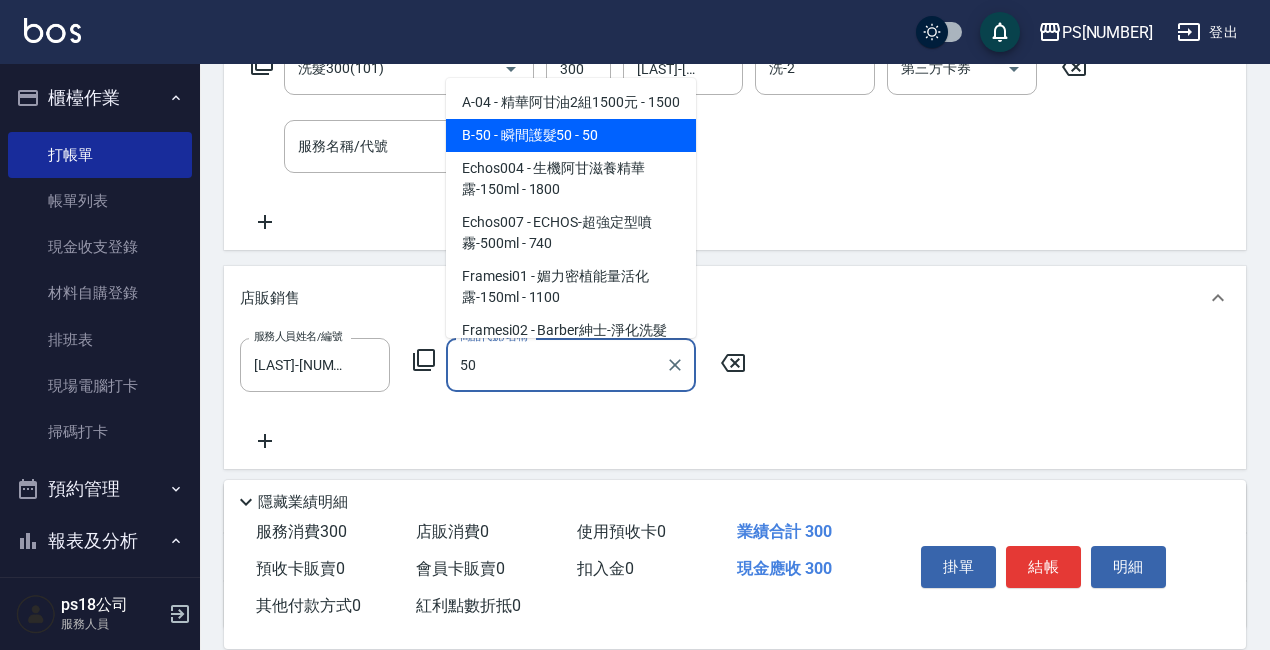 type on "瞬間護髮50" 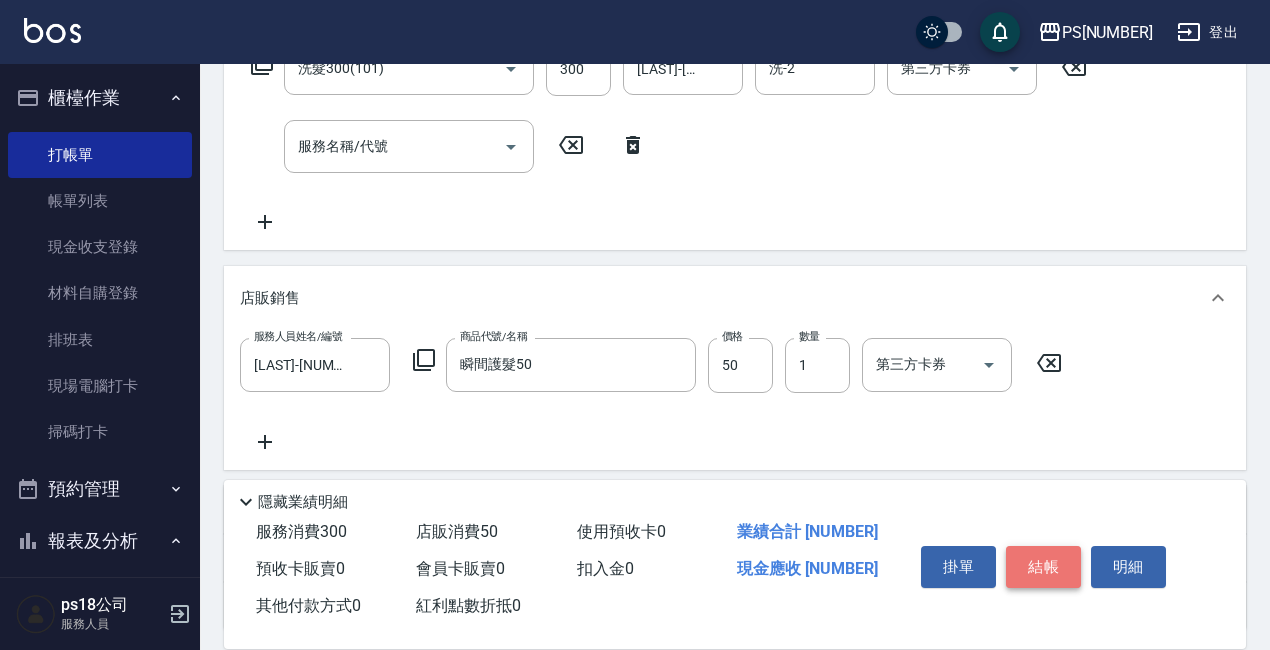 click on "結帳" at bounding box center (1043, 567) 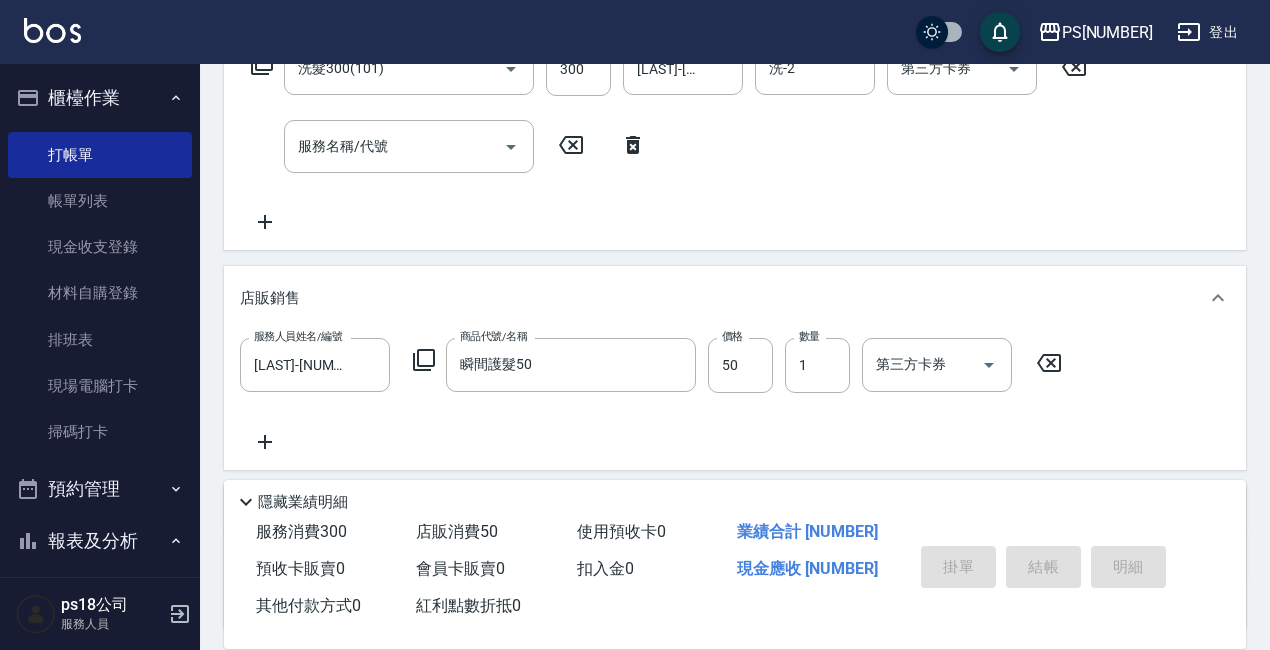 type 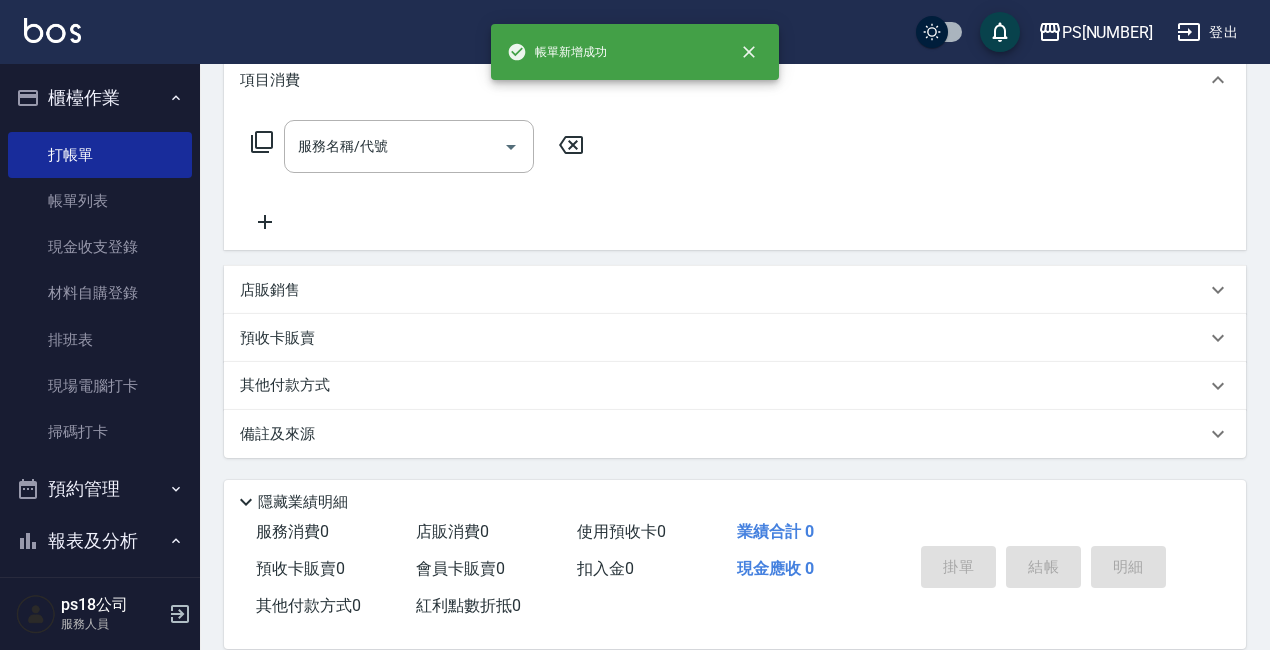 scroll, scrollTop: 0, scrollLeft: 0, axis: both 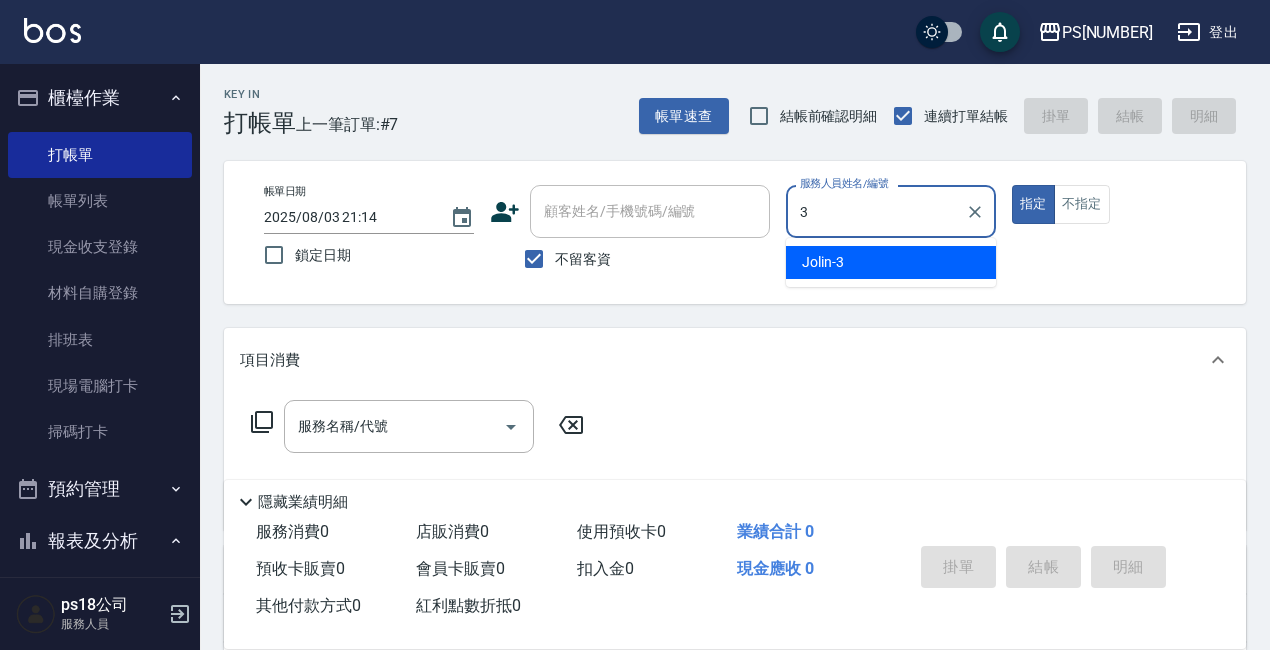 type on "Jolin-3" 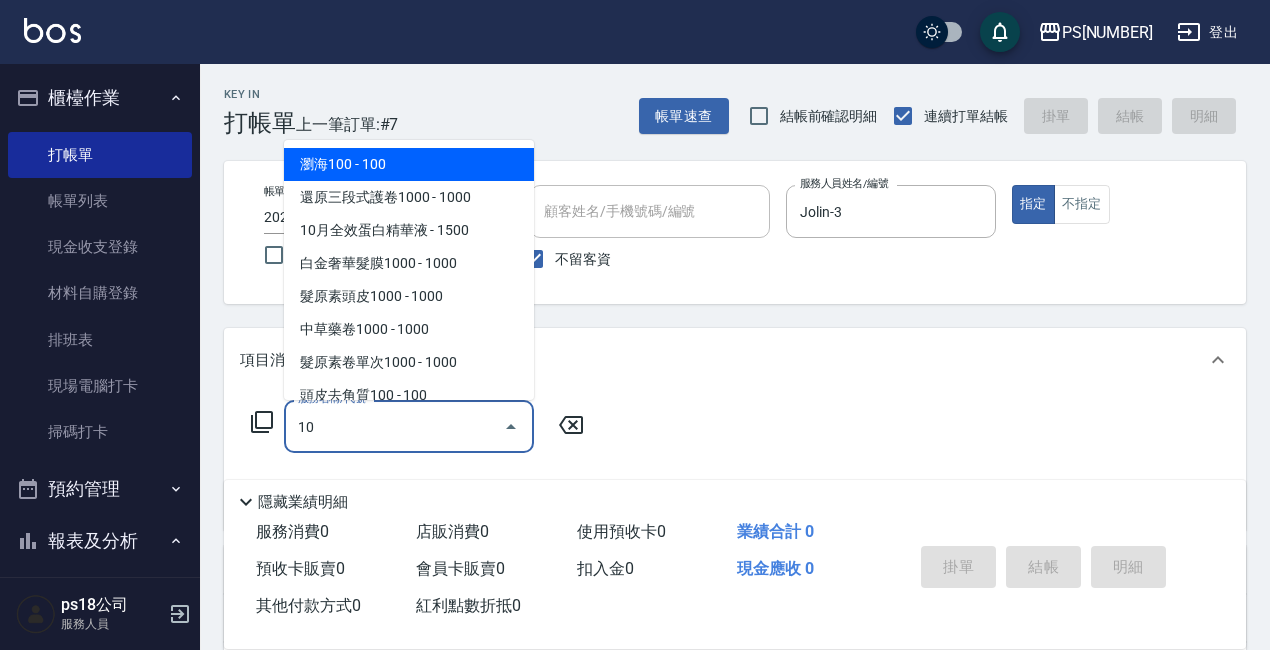 type on "1" 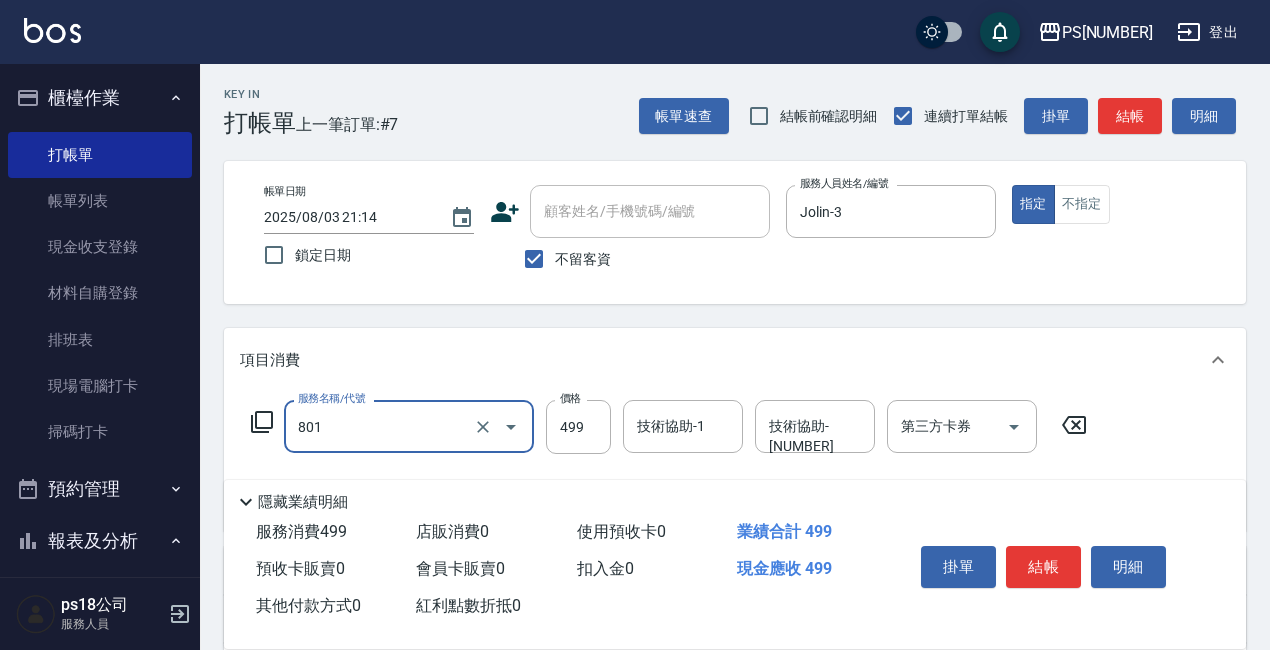 type on "舒壓洗499(801)" 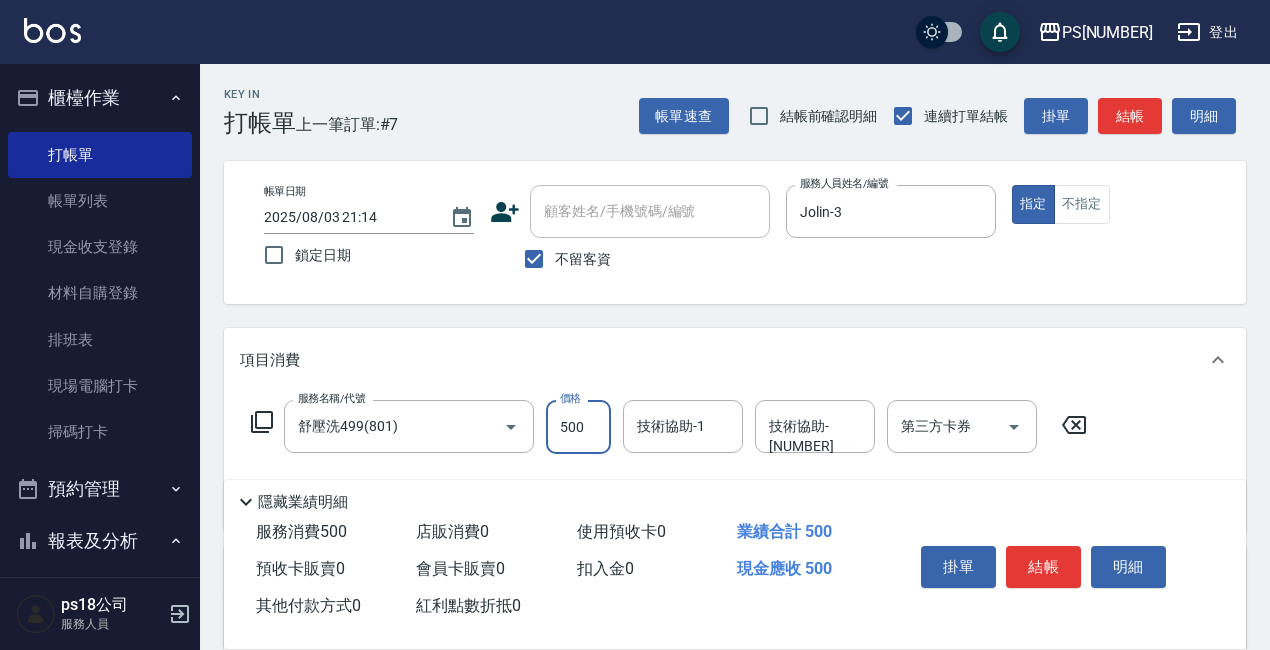 type on "500" 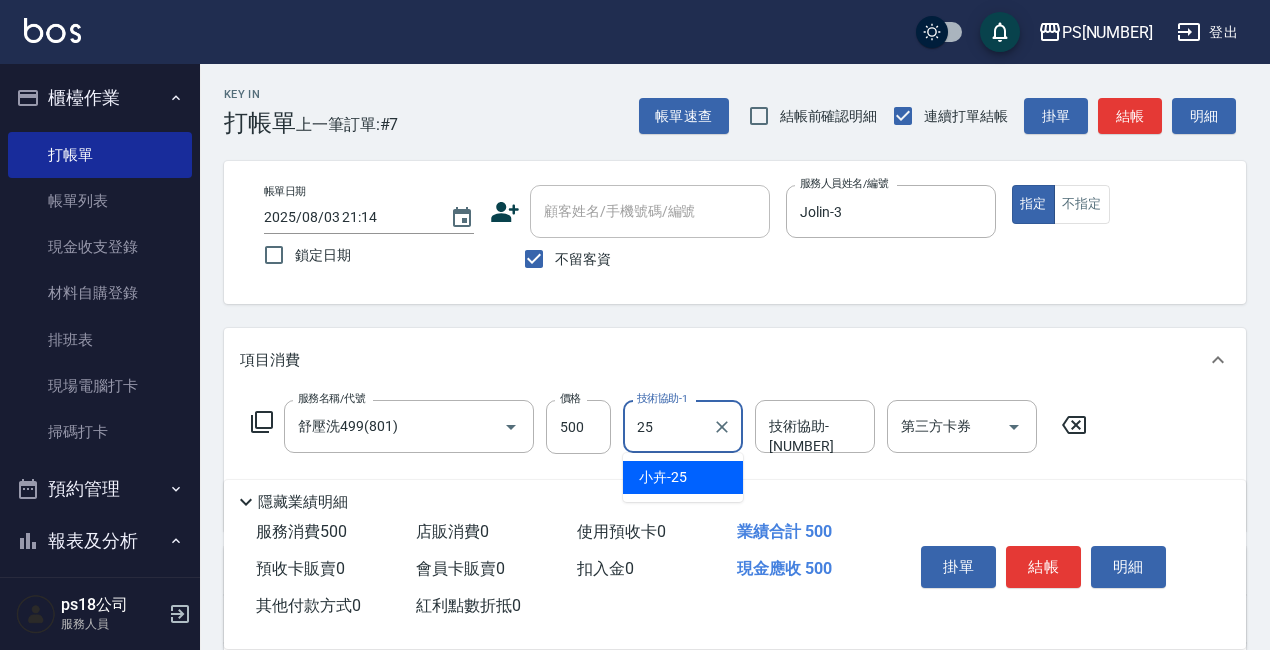 type on "[LAST]-[NUMBER]" 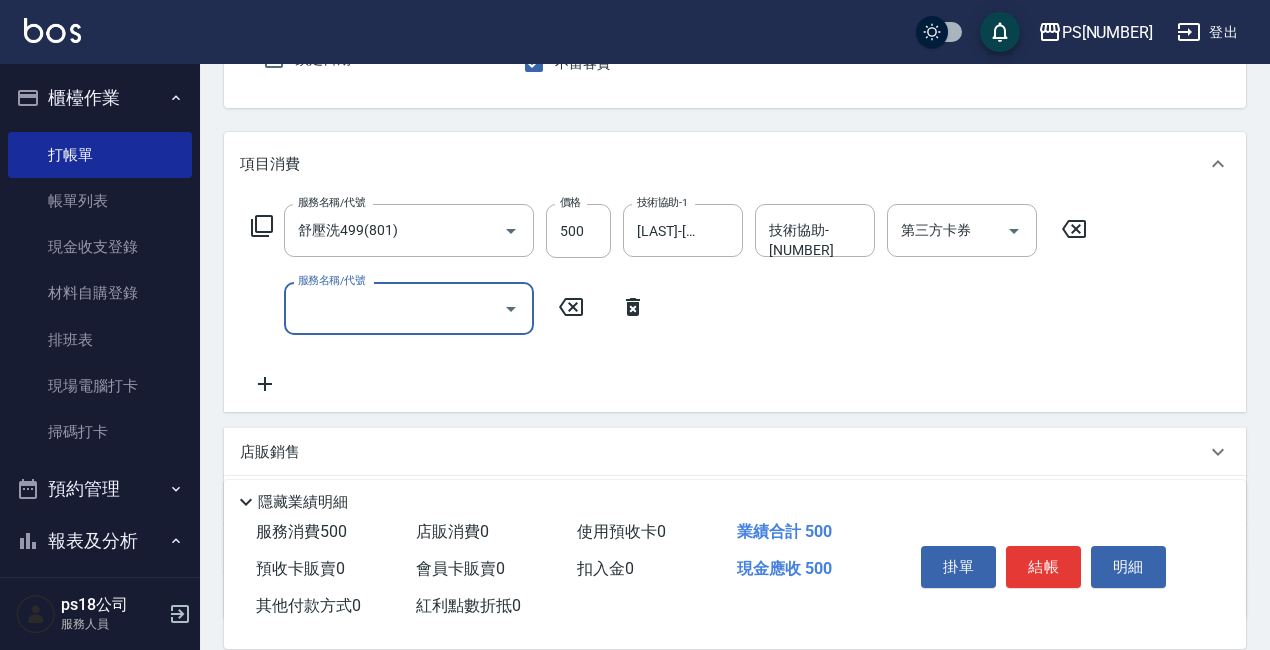 scroll, scrollTop: 200, scrollLeft: 0, axis: vertical 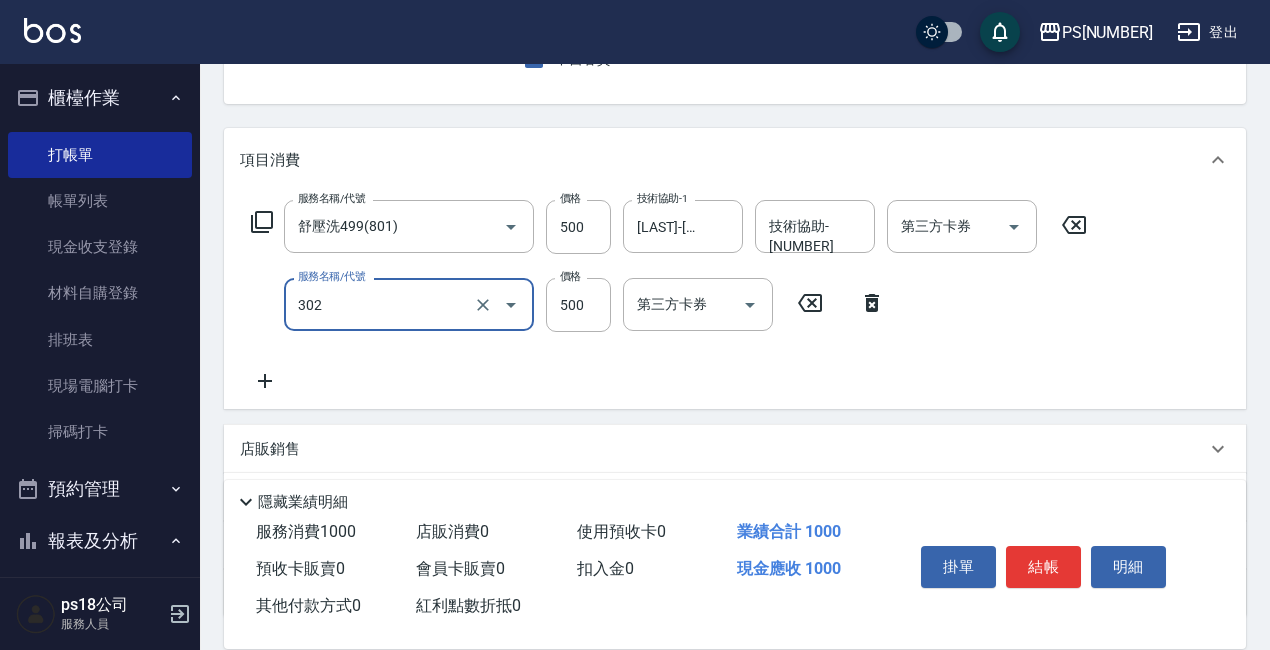 type on "單剪500(302)" 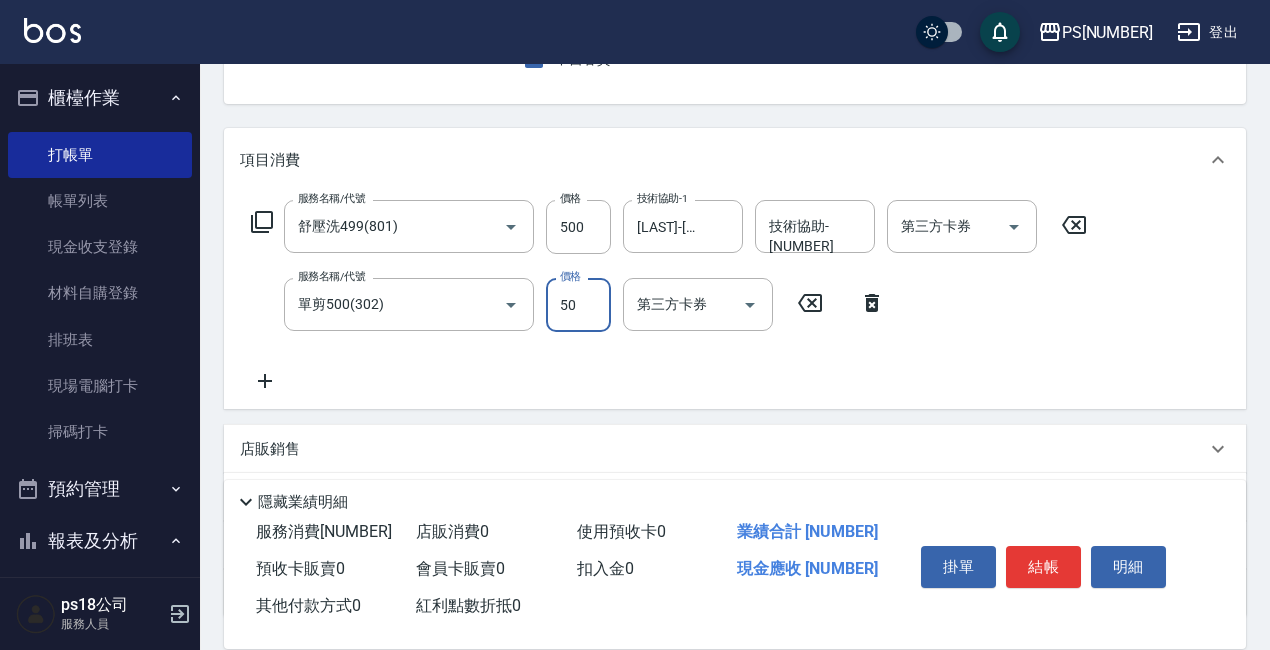 type on "500" 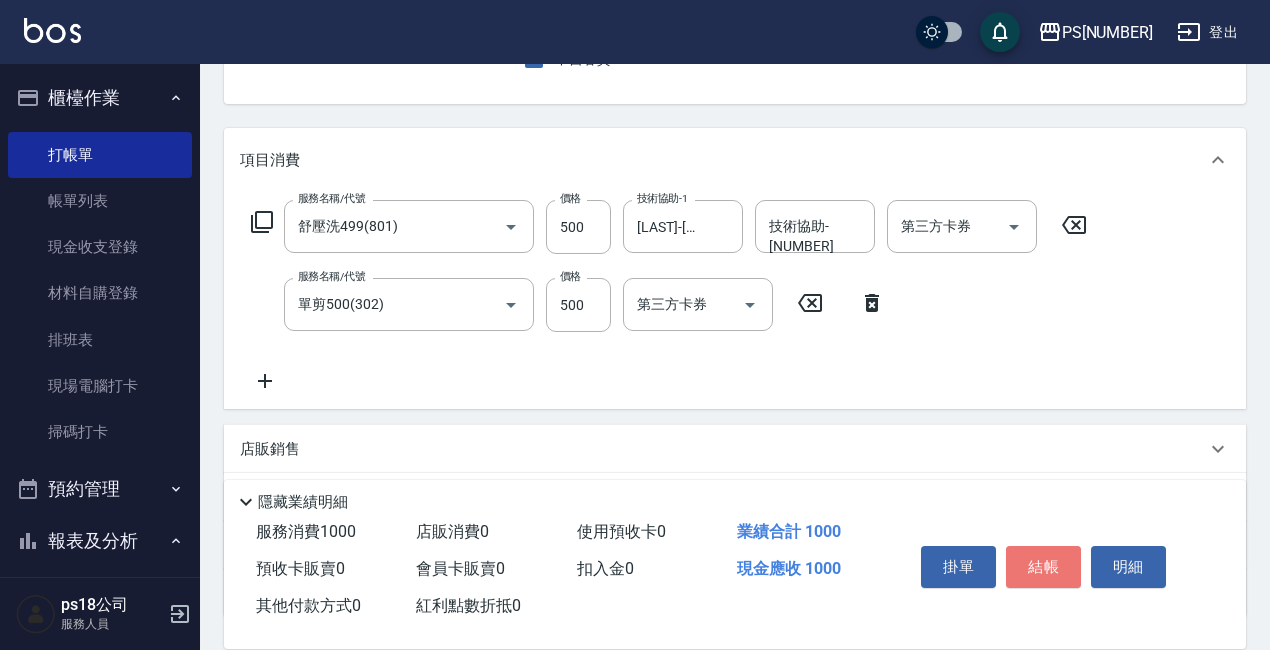 click on "結帳" at bounding box center [1043, 567] 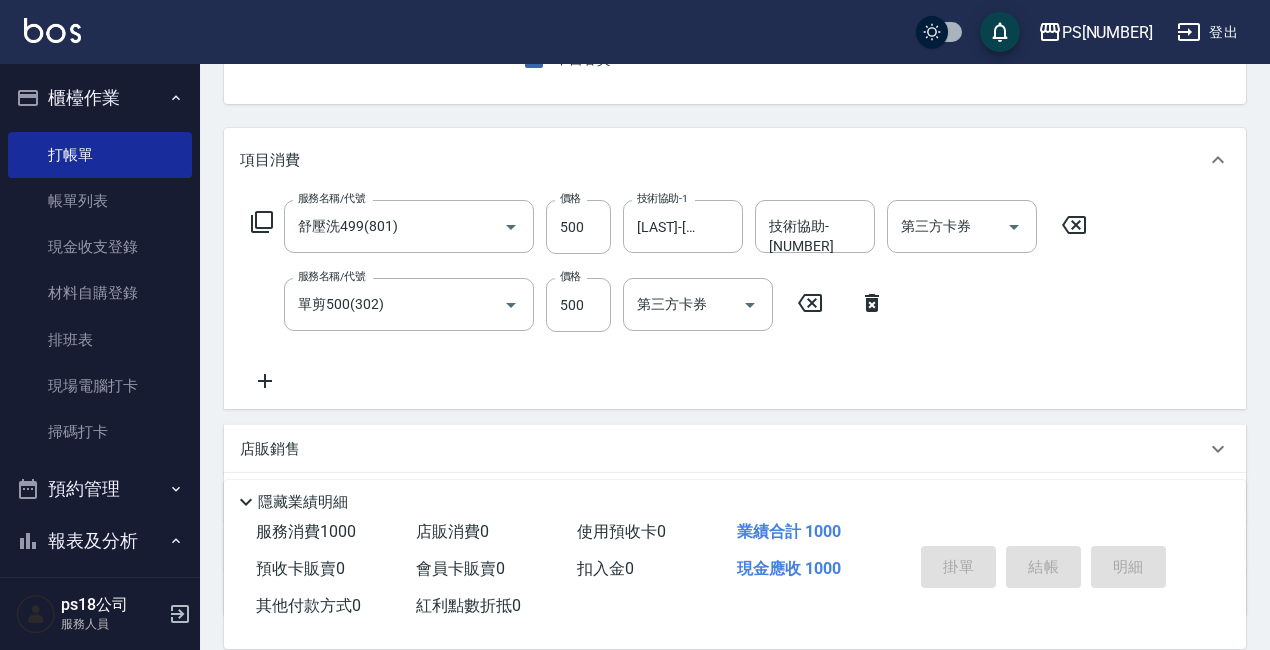 type on "2025/08/03 21:15" 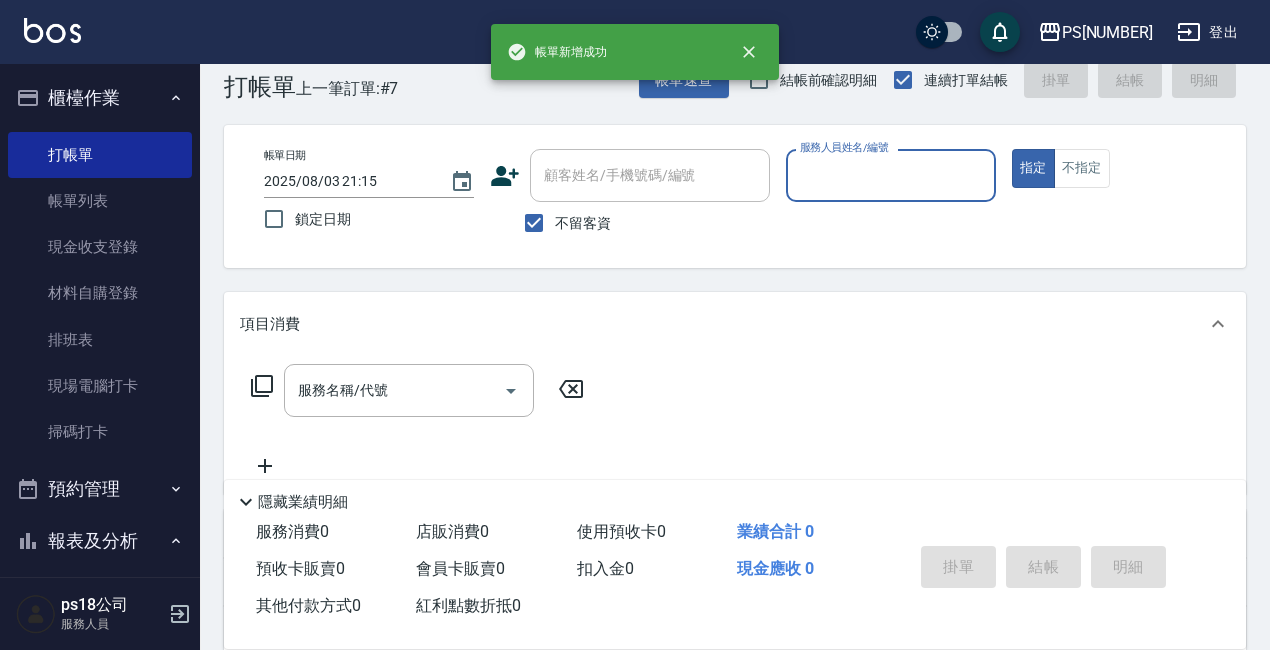 scroll, scrollTop: 0, scrollLeft: 0, axis: both 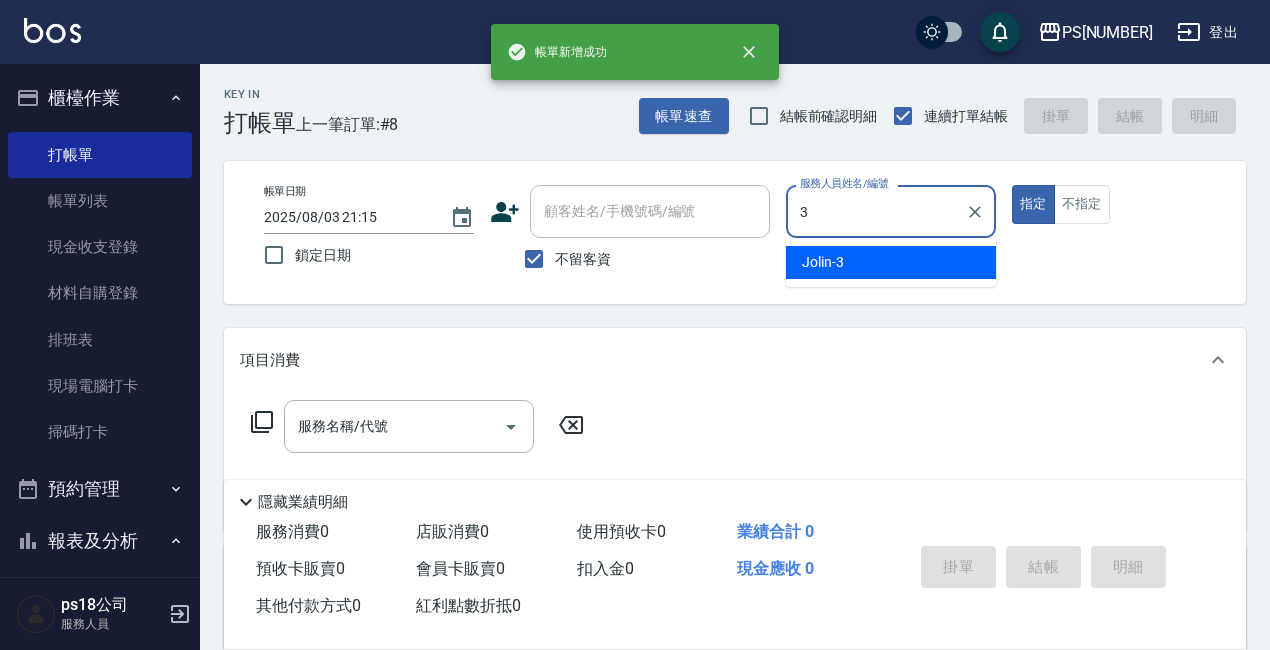 type on "Jolin-3" 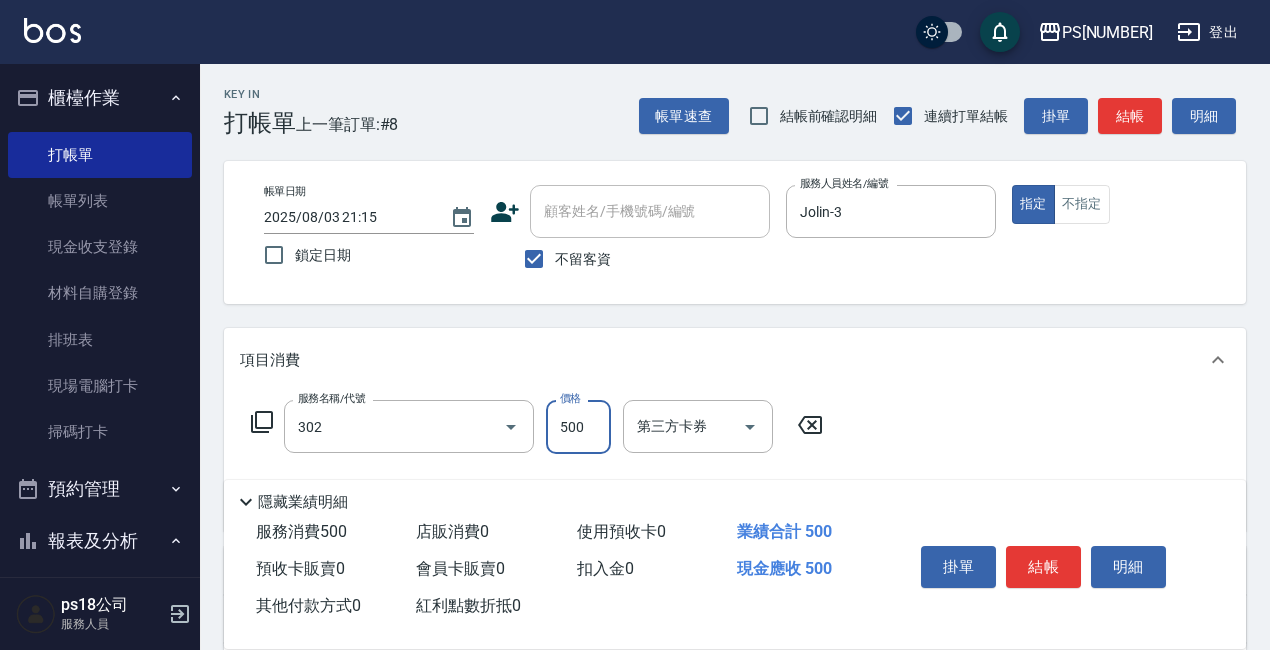 type on "單剪500(302)" 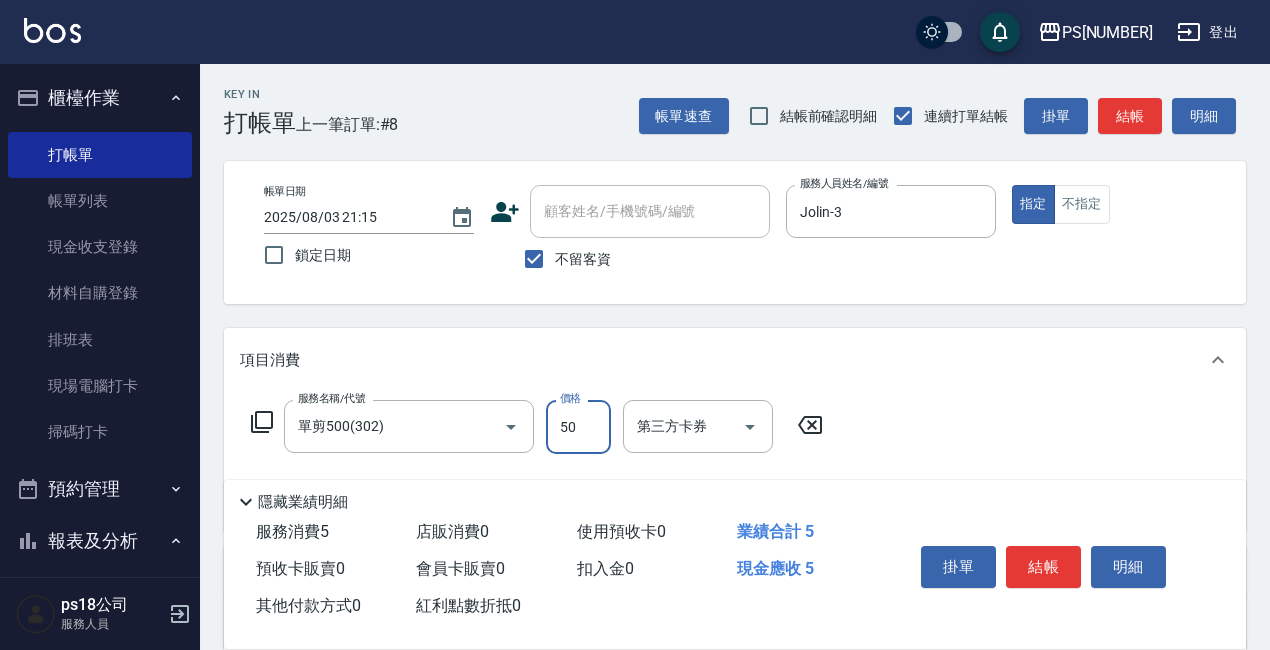type on "500" 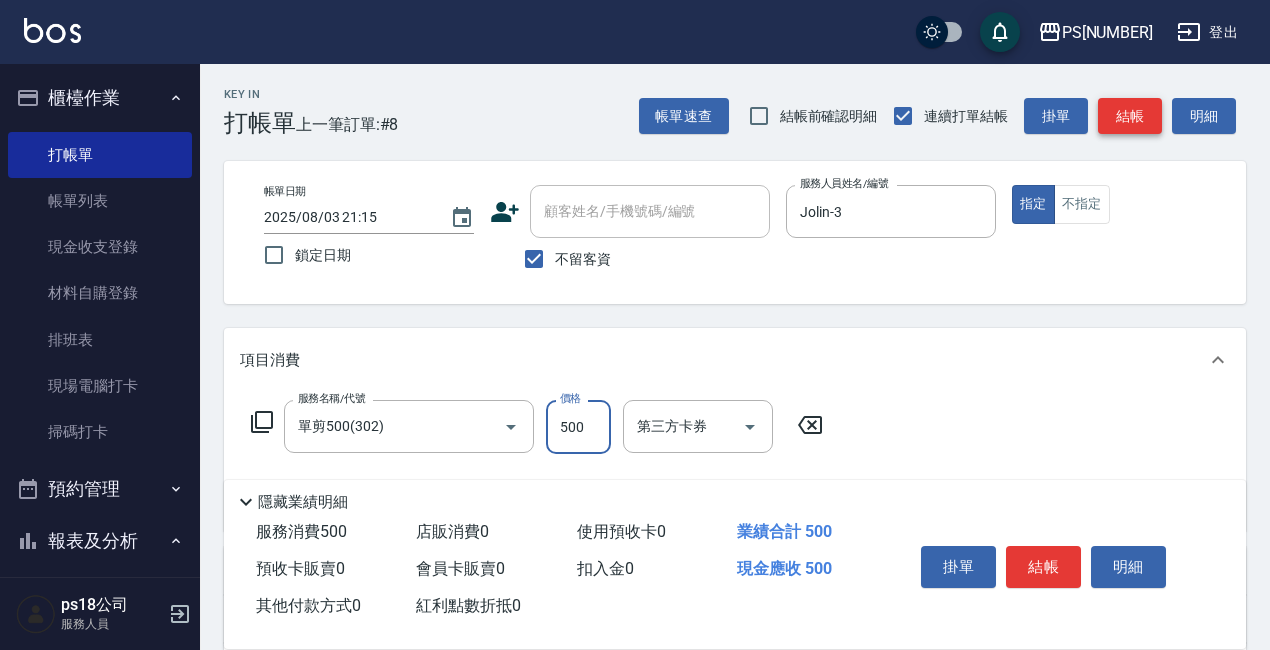click on "結帳" at bounding box center [1130, 116] 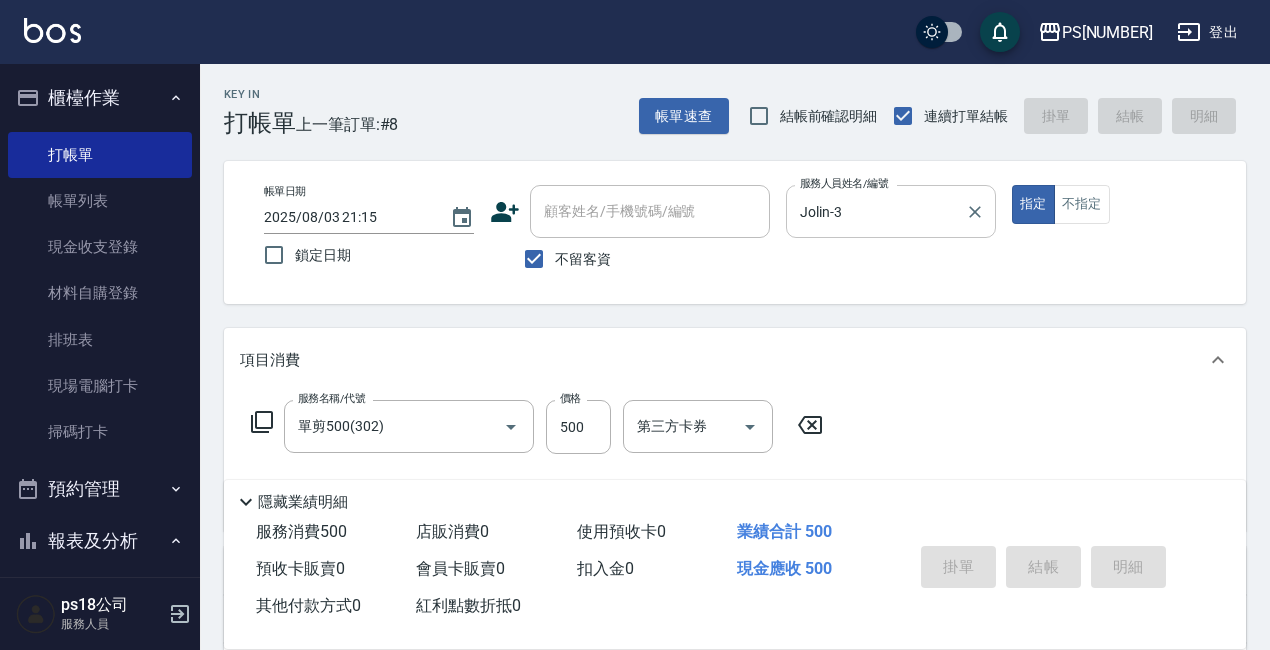 type 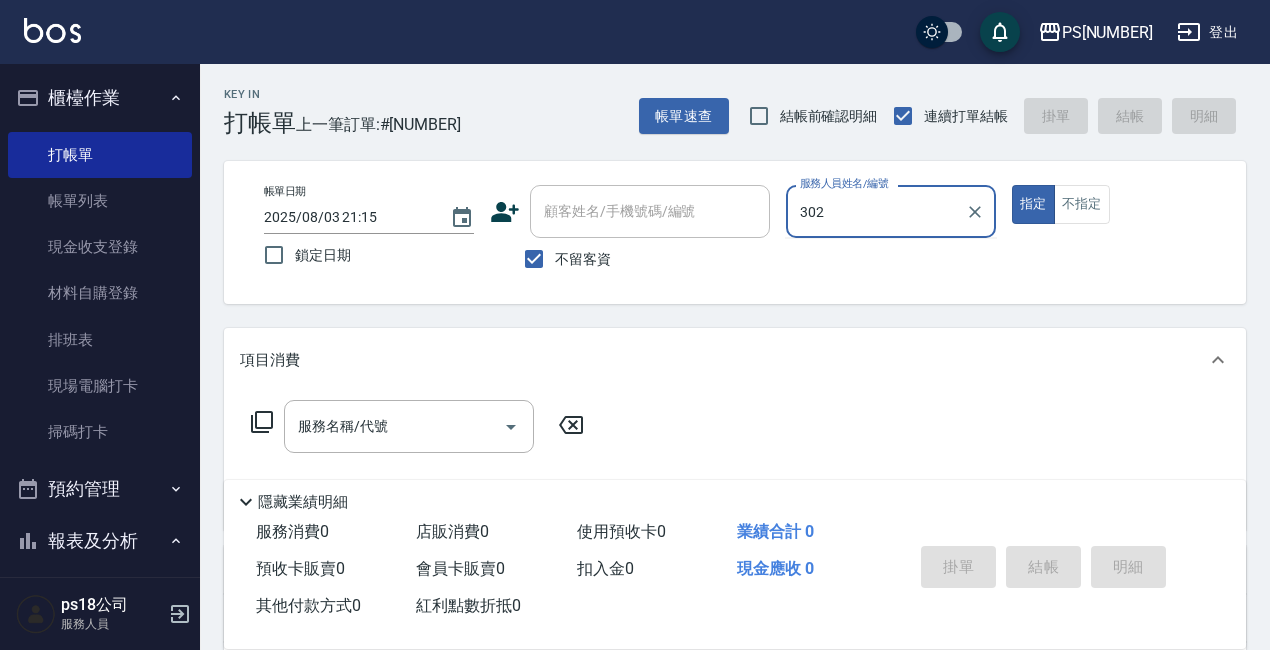 type on "302" 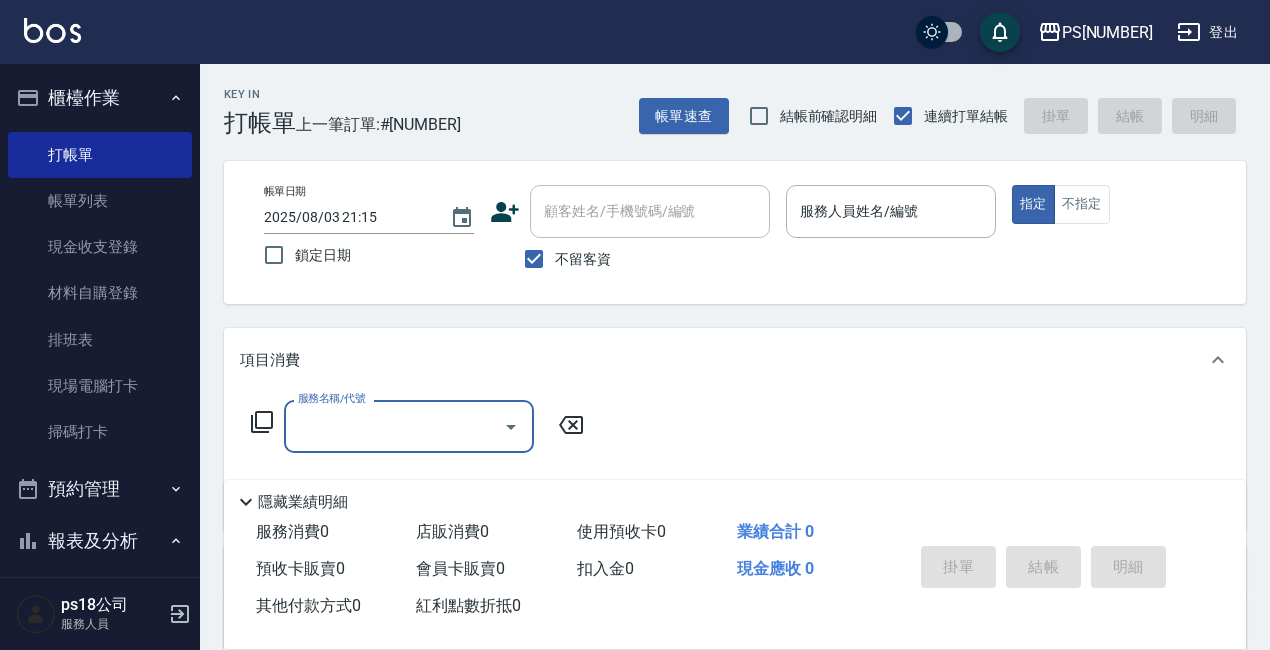 type on "3" 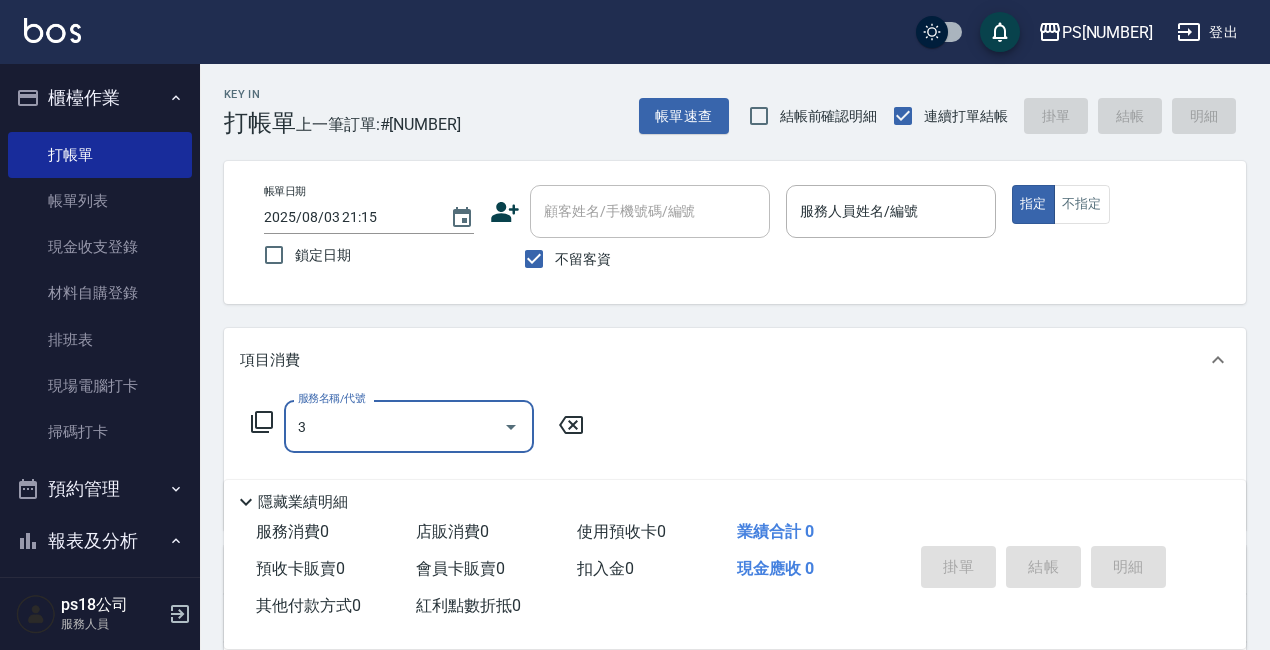 type 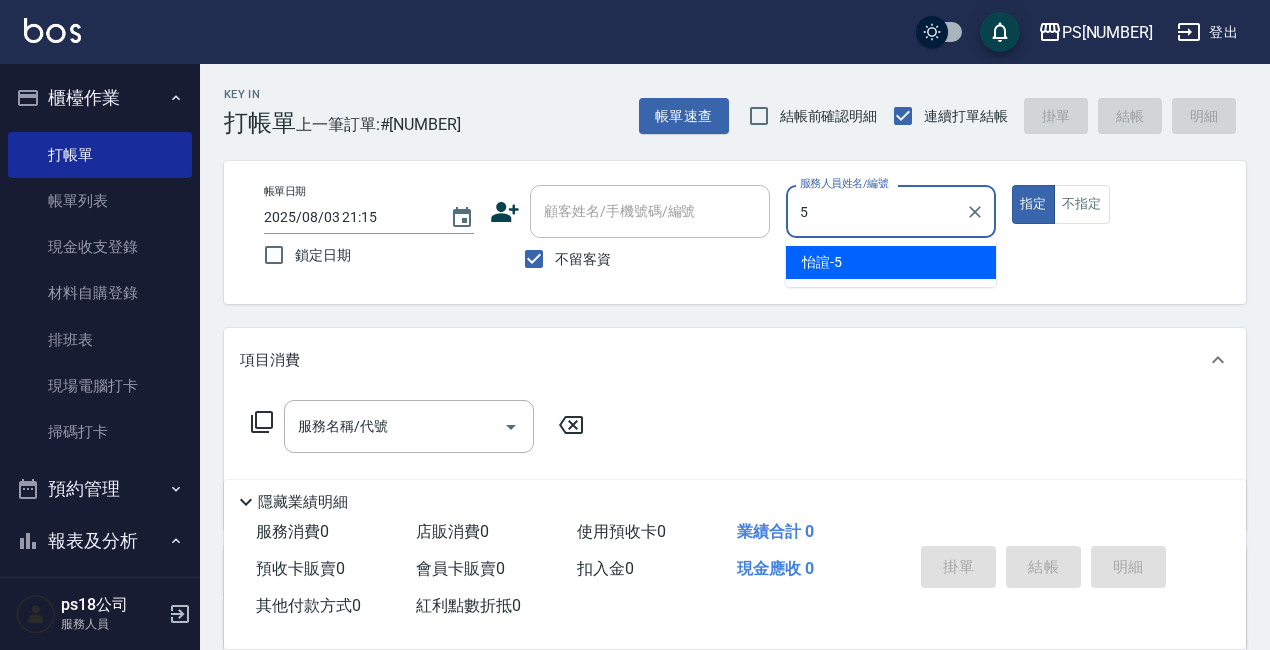 type on "[FIRST]-[NUMBER]" 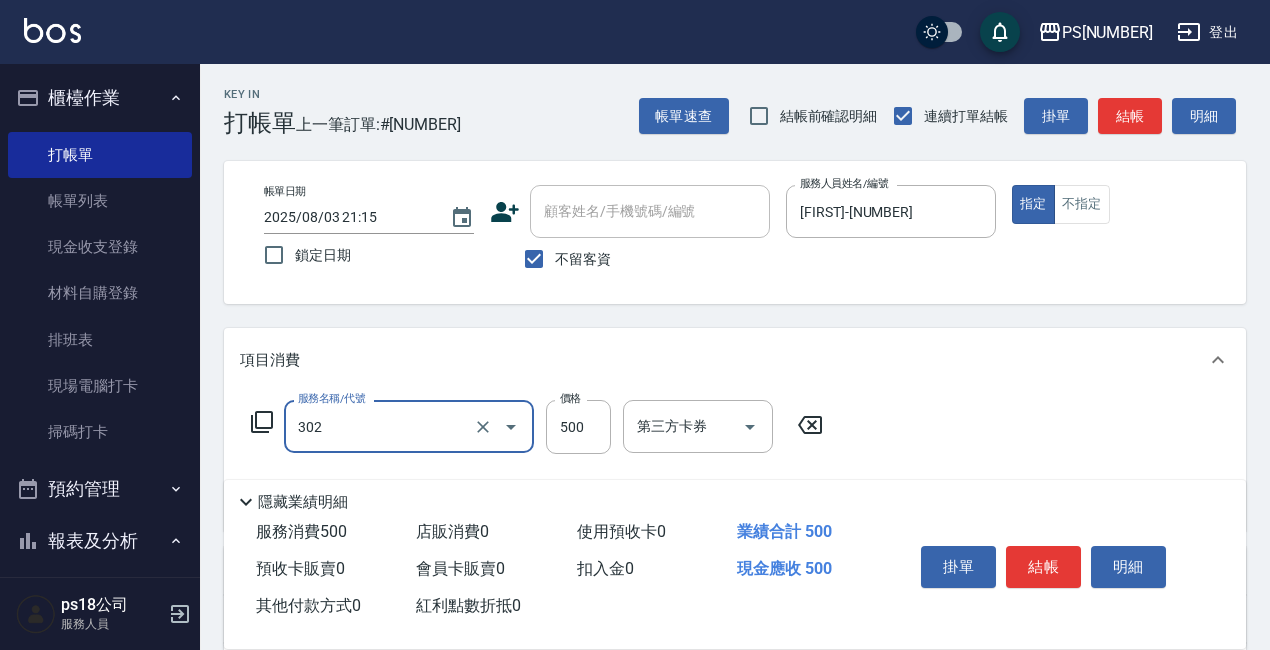type on "單剪500(302)" 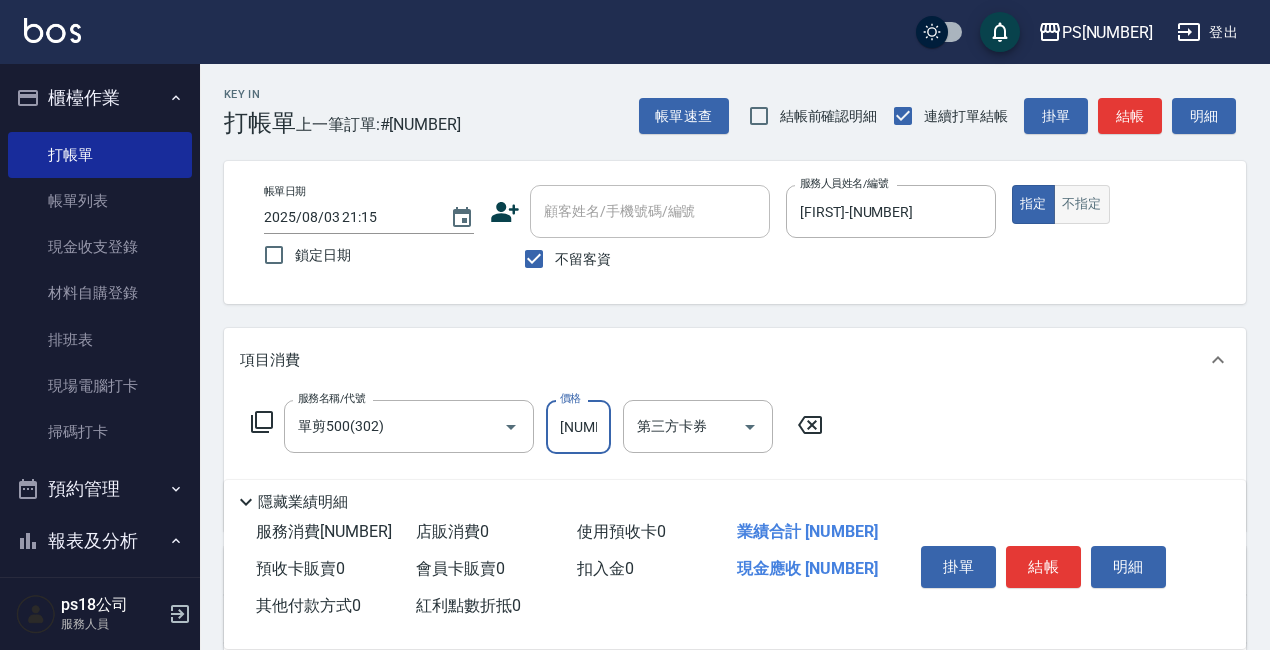 type on "[NUMBER]" 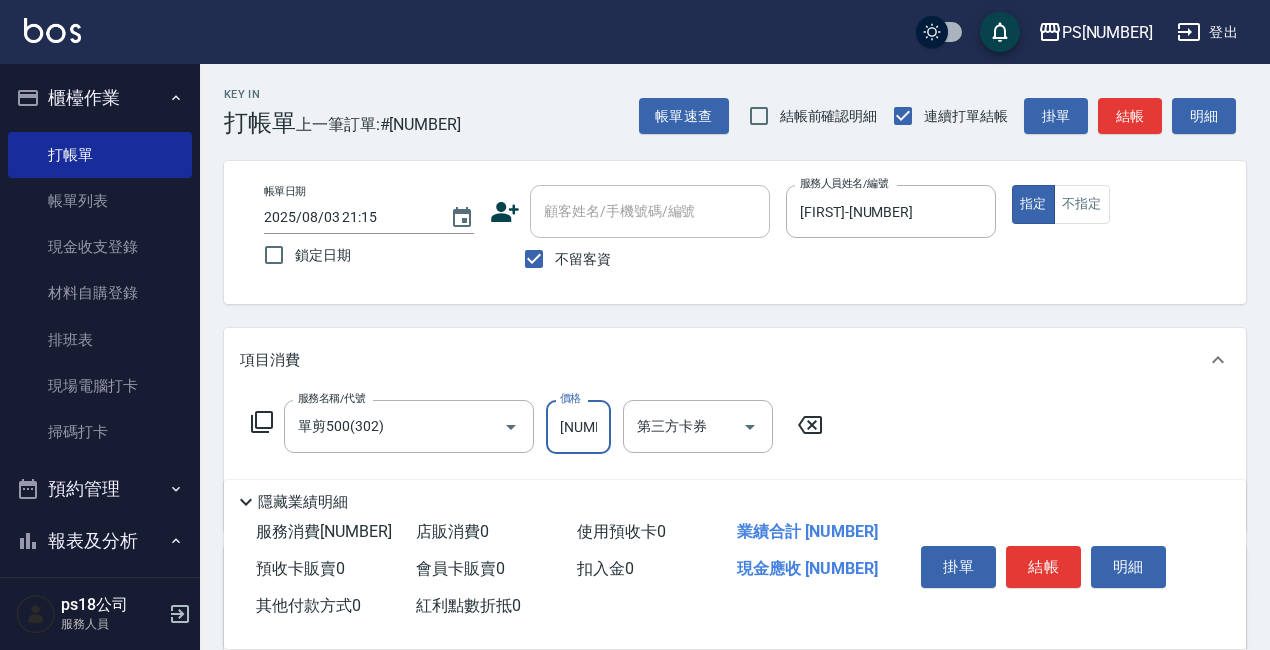 drag, startPoint x: 1091, startPoint y: 206, endPoint x: 1120, endPoint y: 175, distance: 42.44997 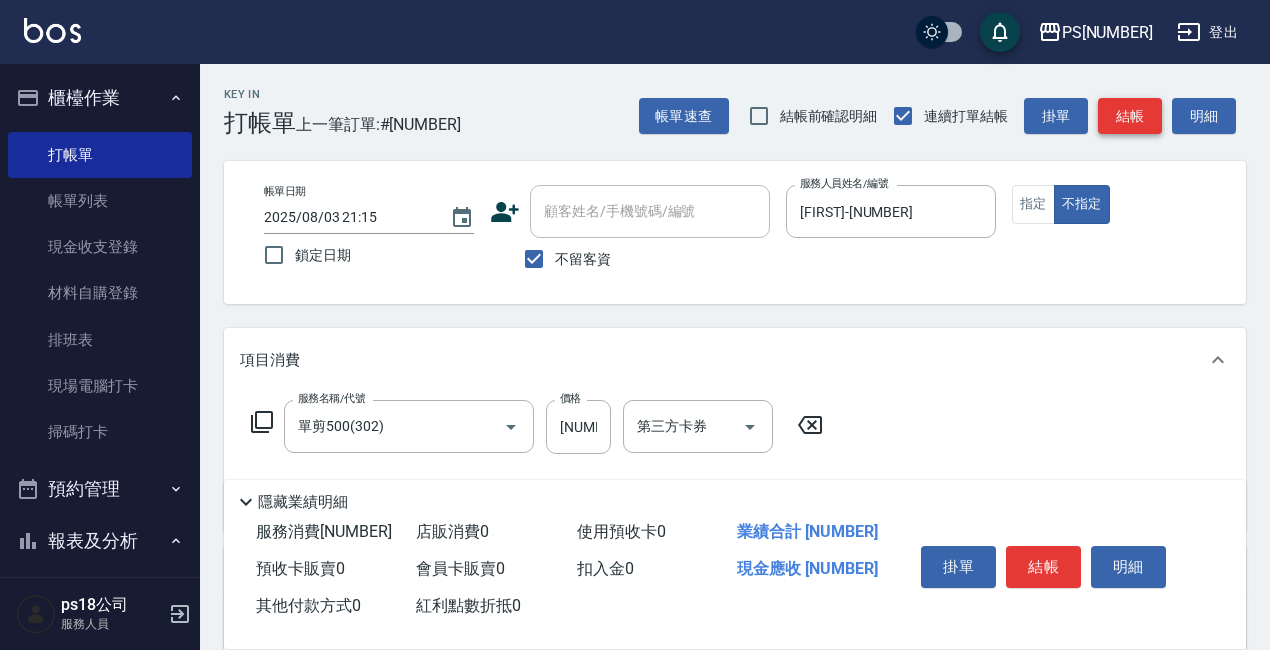 click on "結帳" at bounding box center [1130, 116] 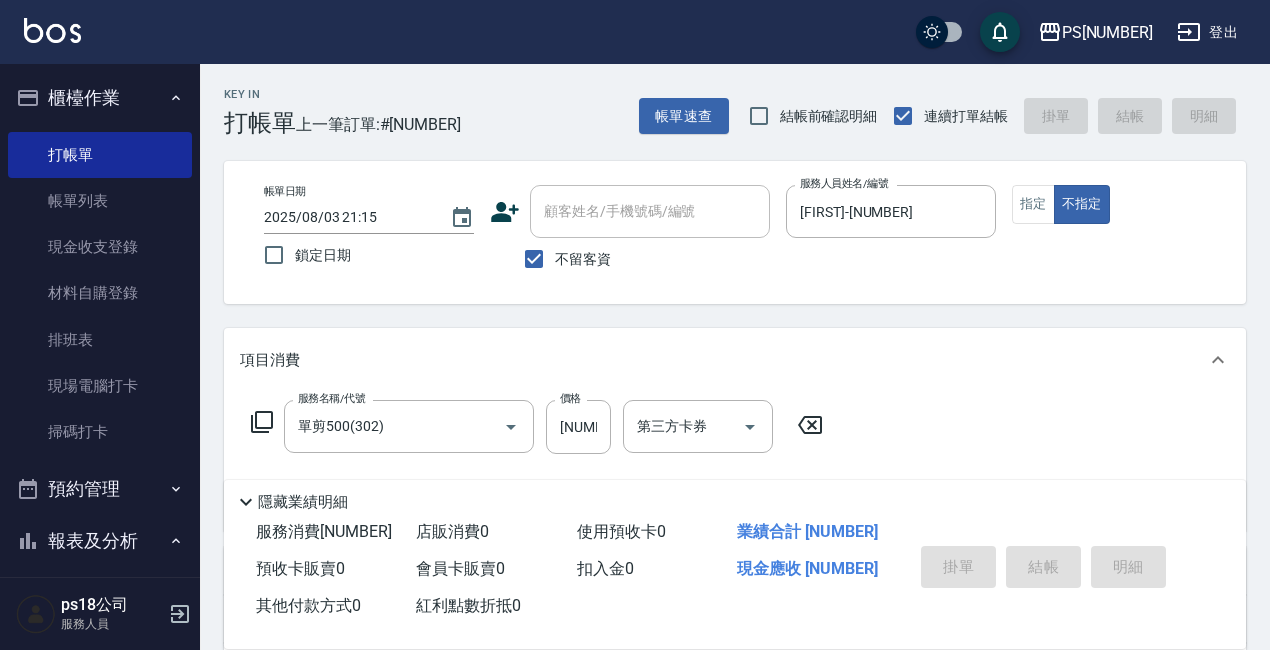 type 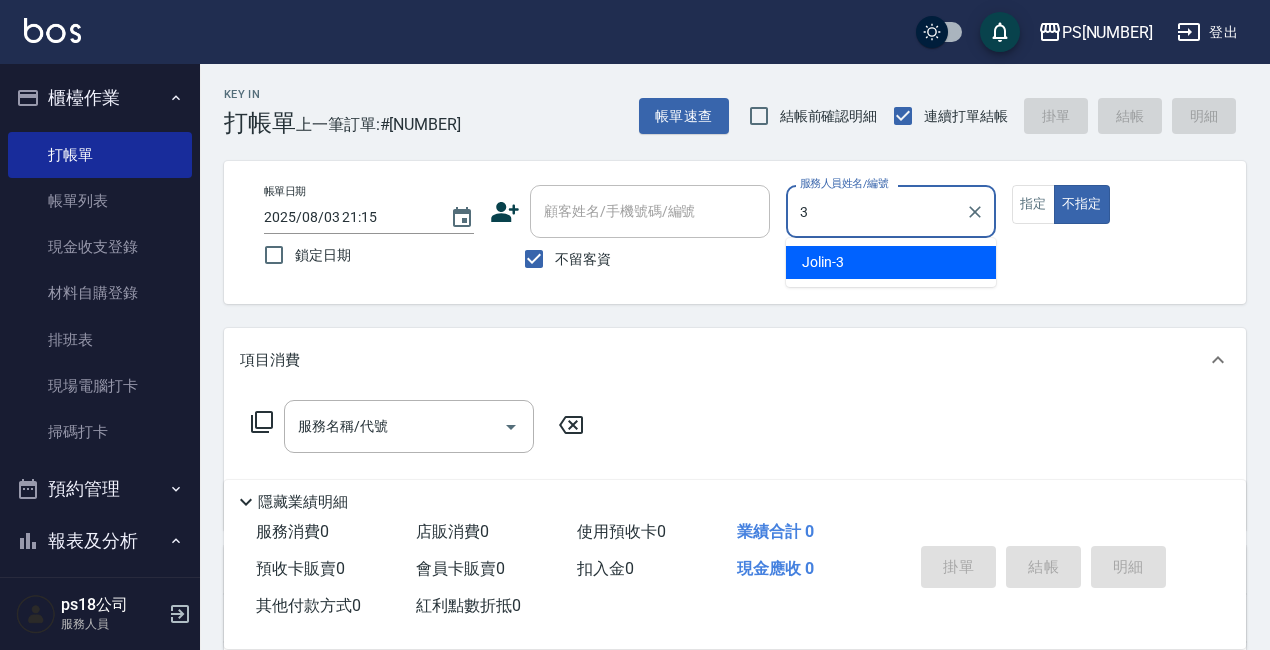 type on "Jolin-3" 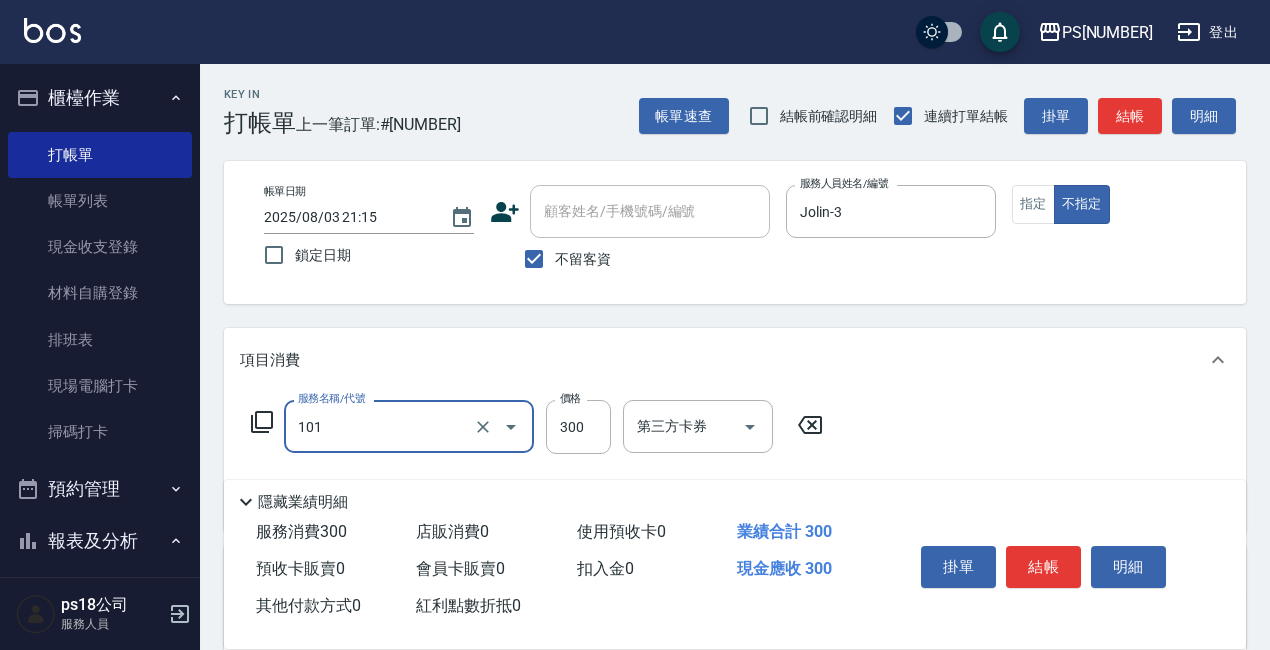 type on "洗髮300(101)" 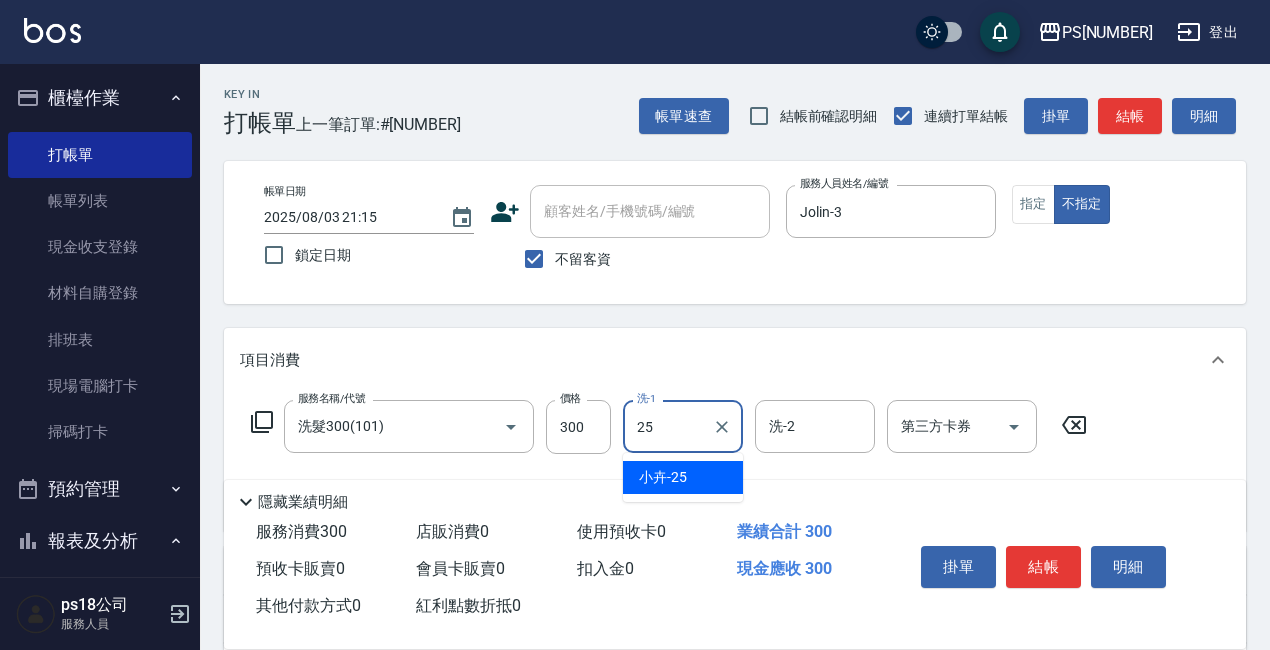 type on "[LAST]-[NUMBER]" 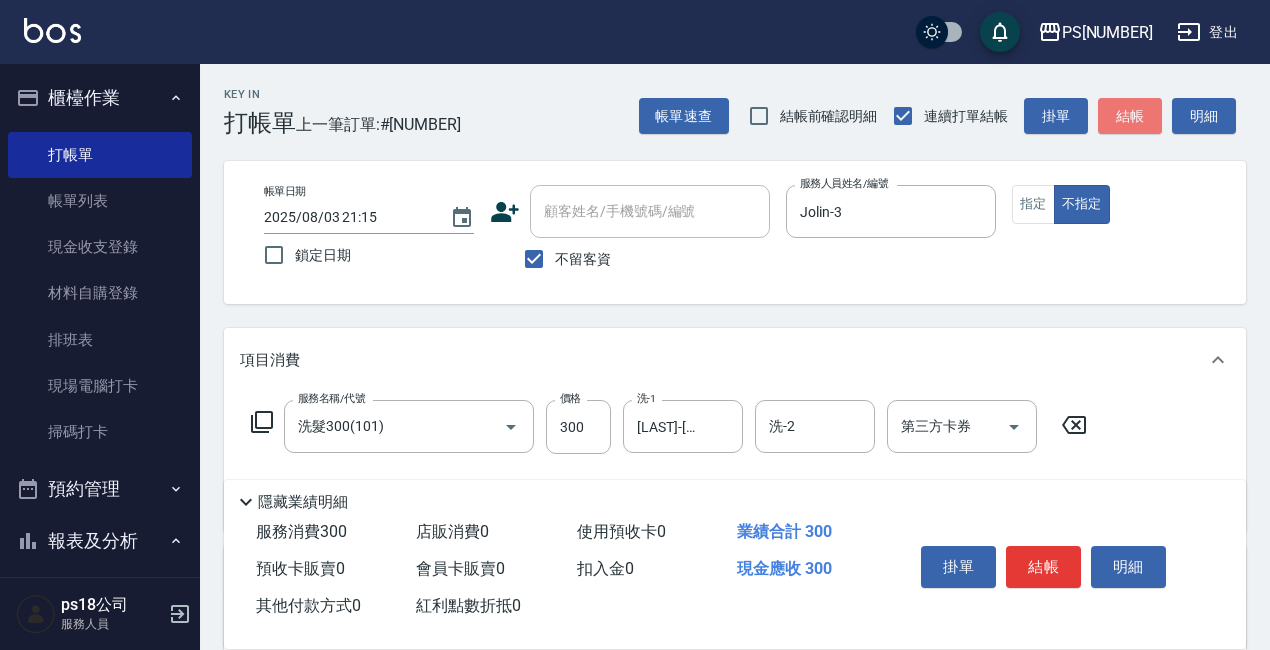 drag, startPoint x: 1130, startPoint y: 116, endPoint x: 855, endPoint y: 134, distance: 275.58847 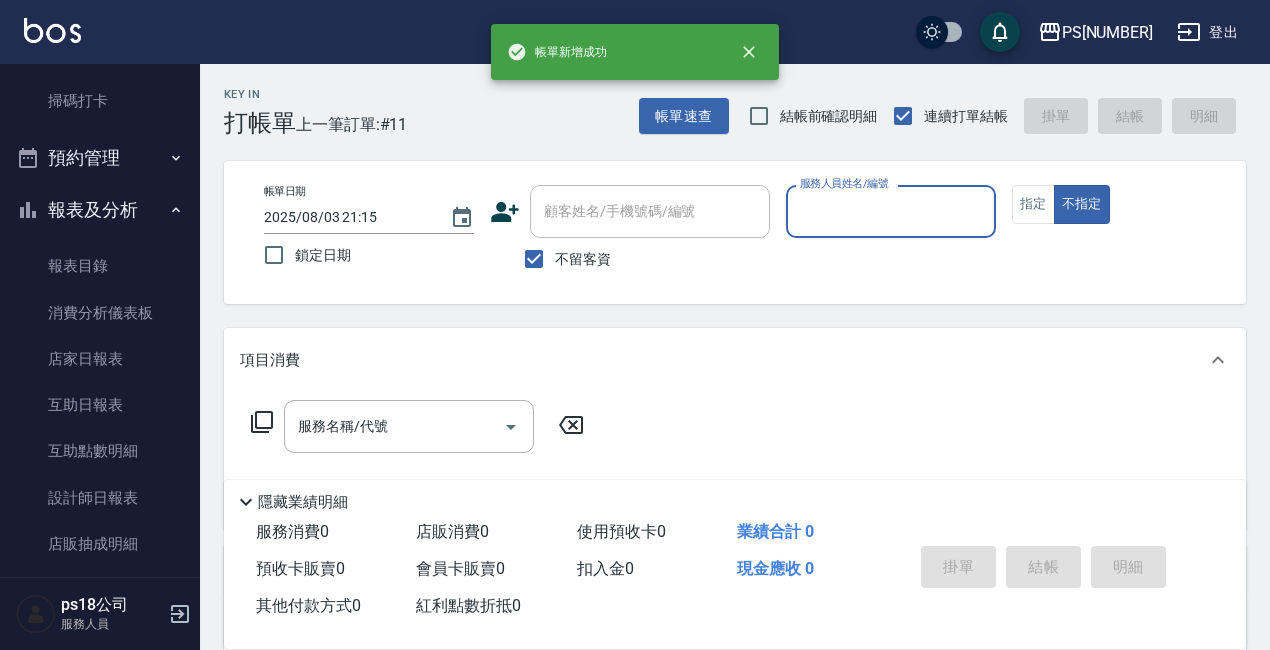 scroll, scrollTop: 500, scrollLeft: 0, axis: vertical 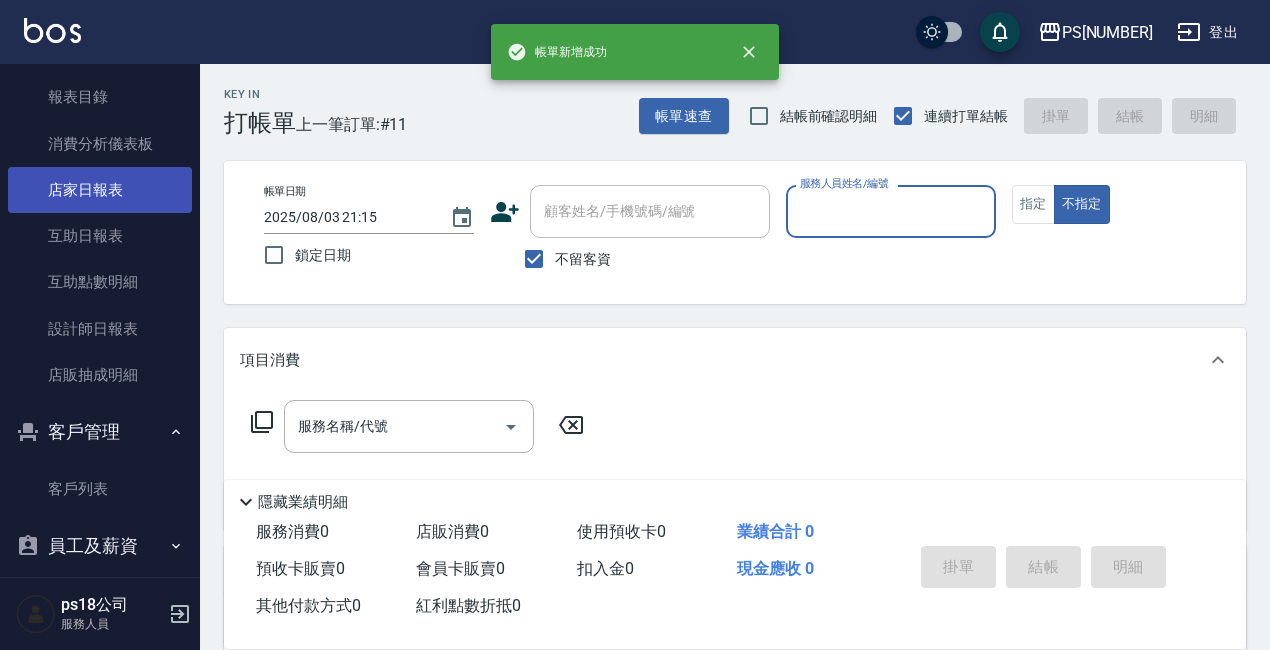 click on "店家日報表" at bounding box center (100, 190) 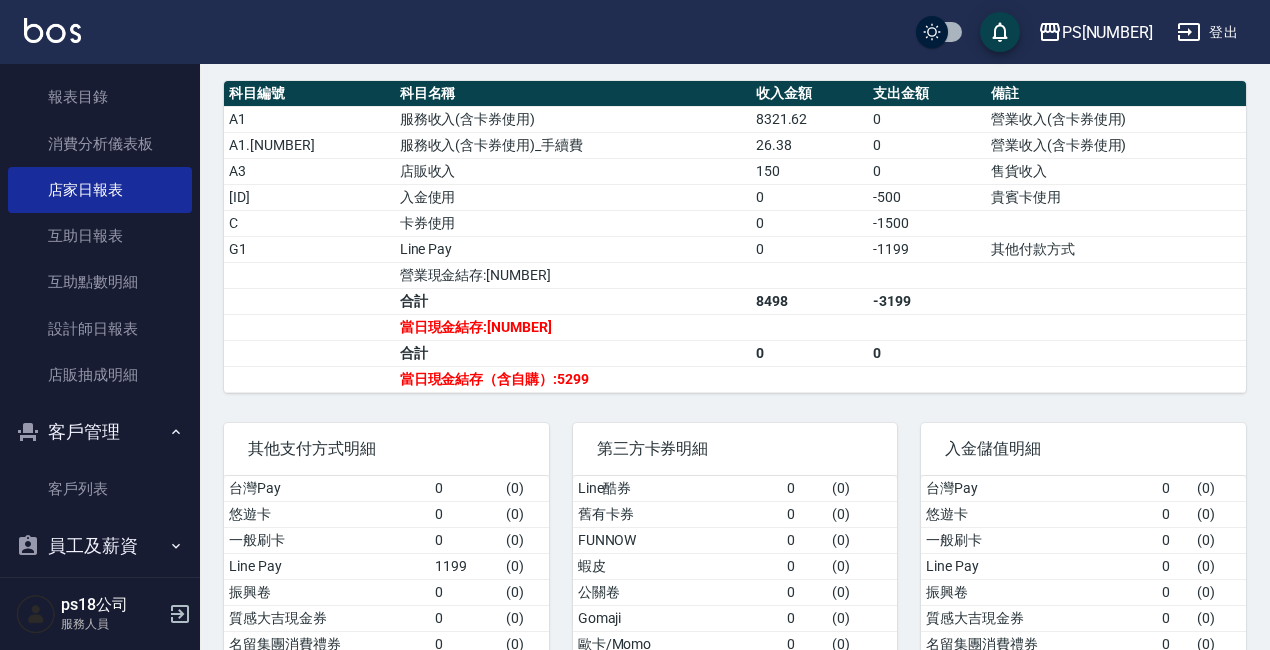scroll, scrollTop: 741, scrollLeft: 0, axis: vertical 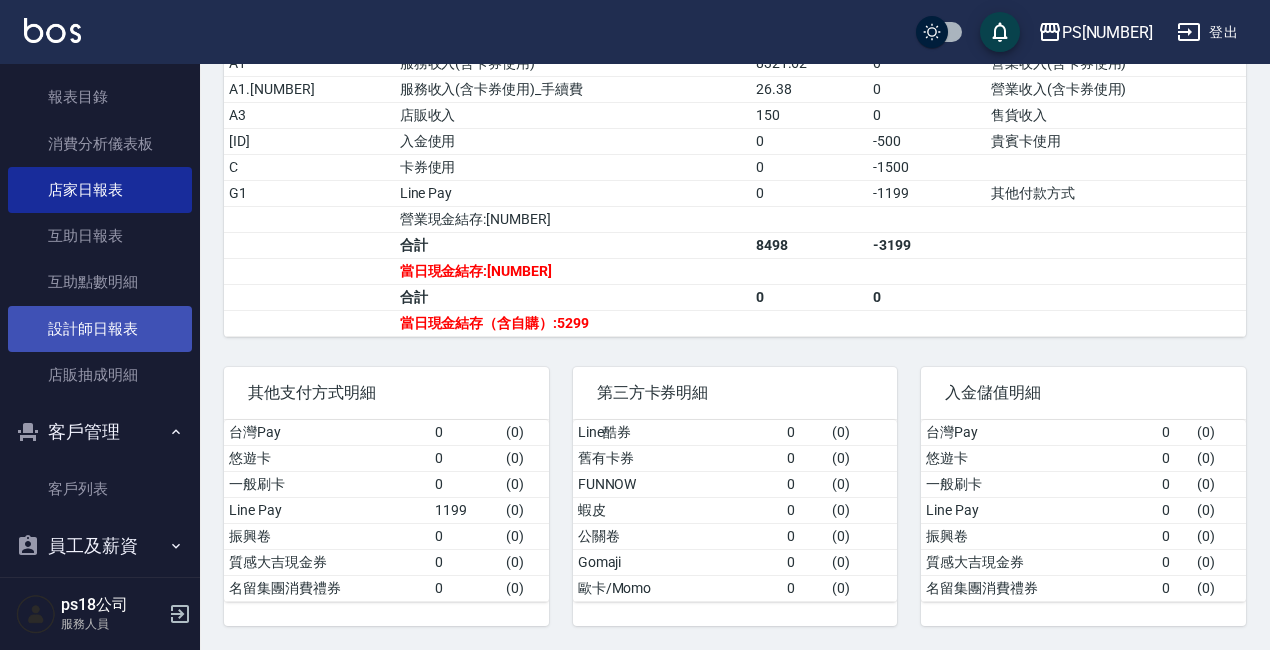 click on "設計師日報表" at bounding box center (100, 329) 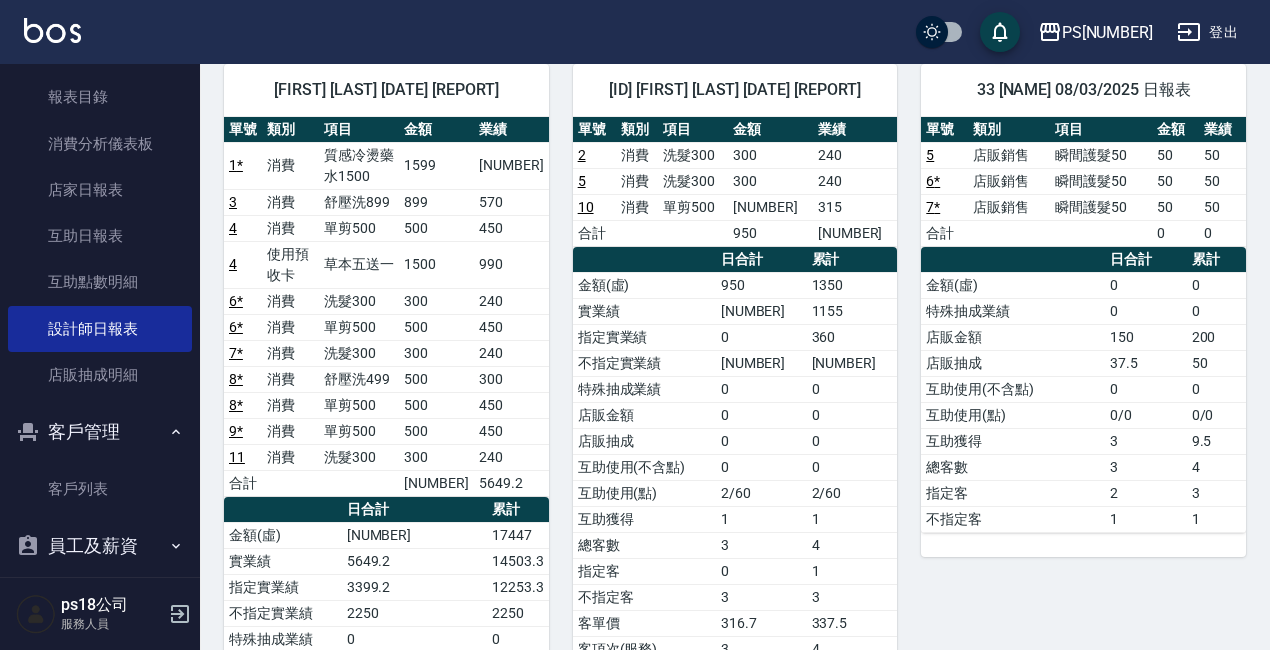 scroll, scrollTop: 200, scrollLeft: 0, axis: vertical 